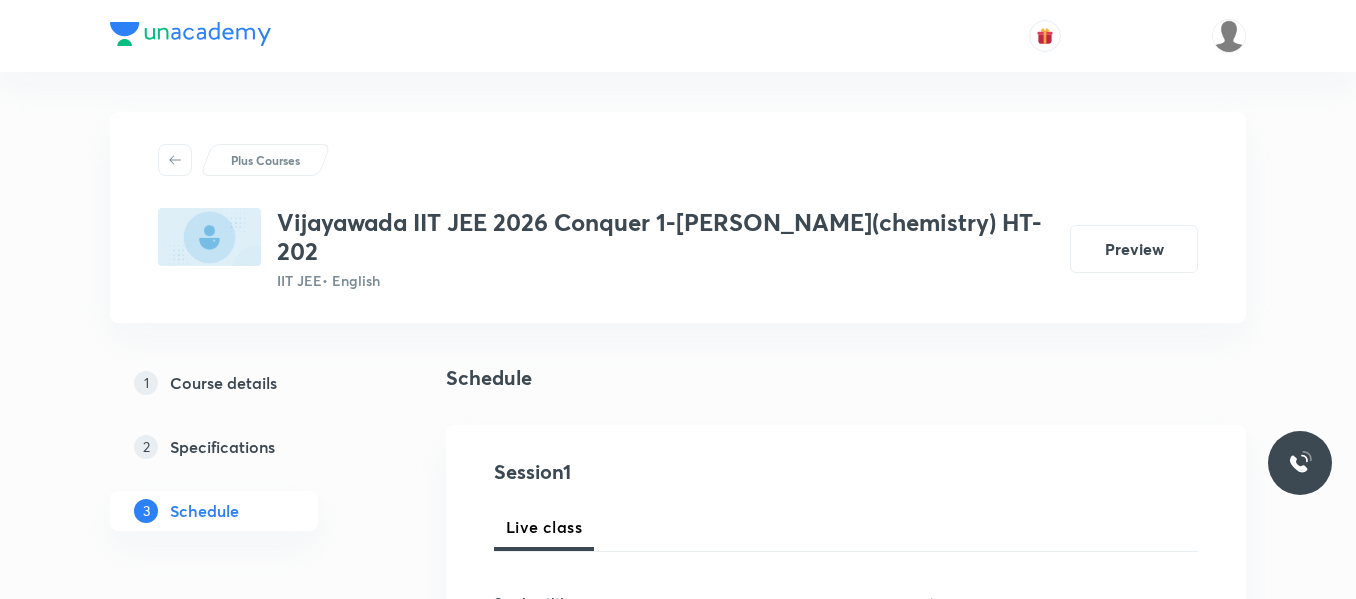 scroll, scrollTop: 985, scrollLeft: 0, axis: vertical 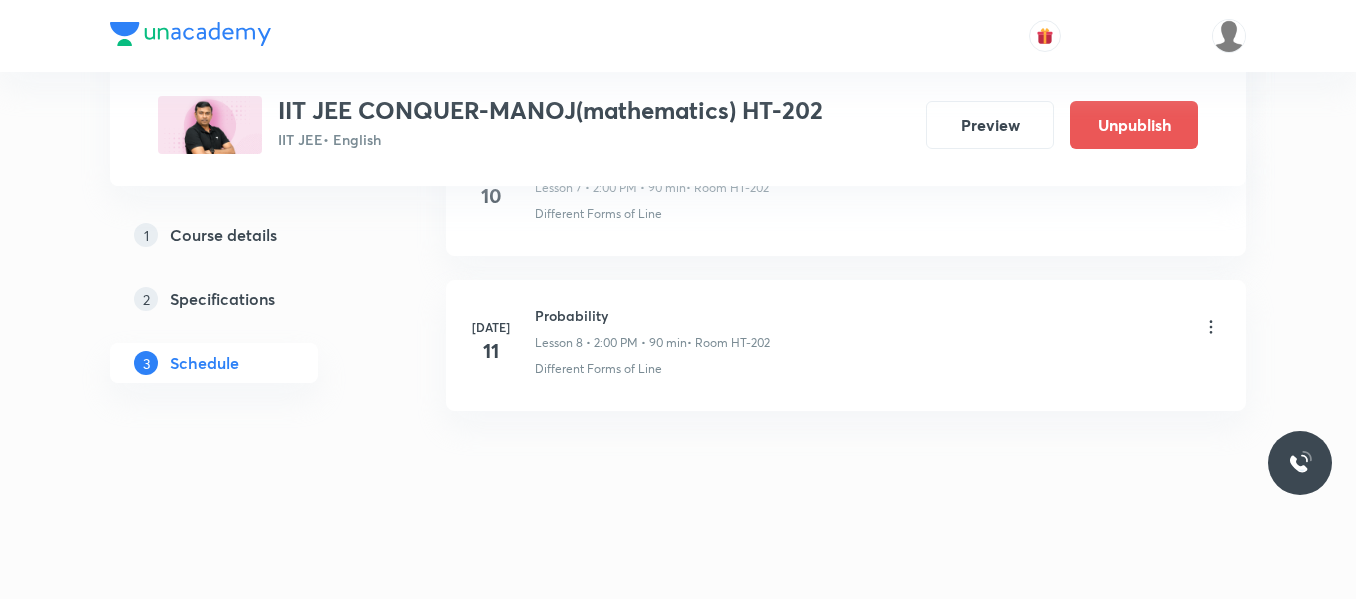 click 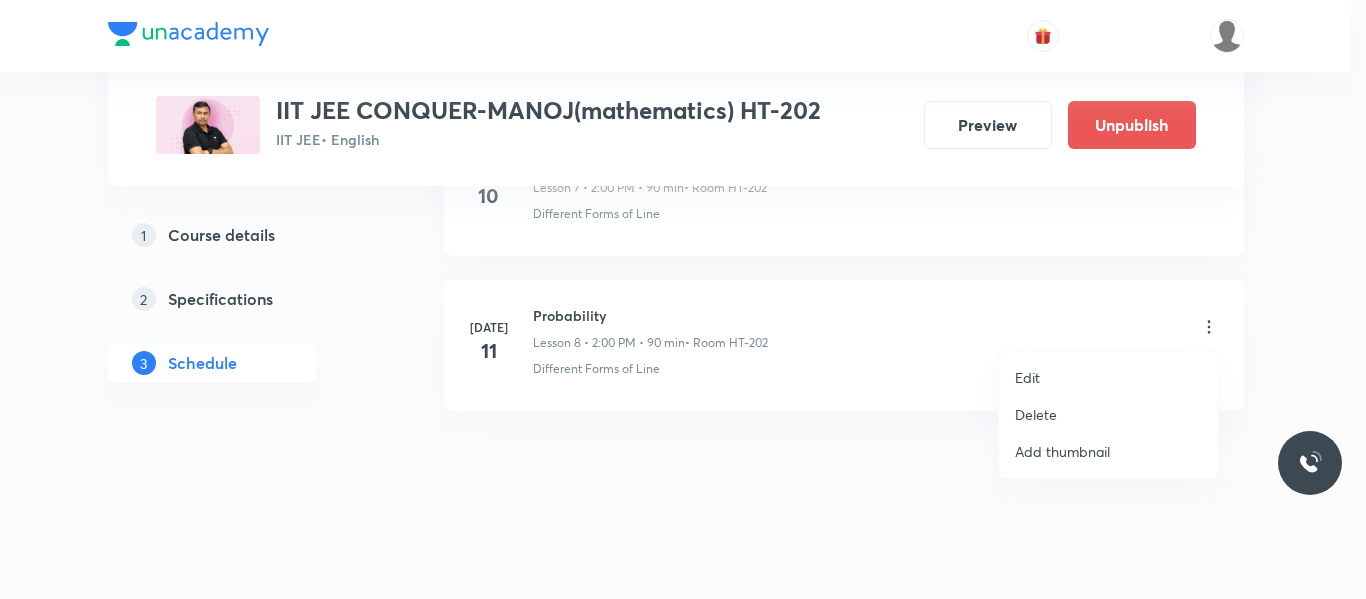 click on "Delete" at bounding box center [1036, 414] 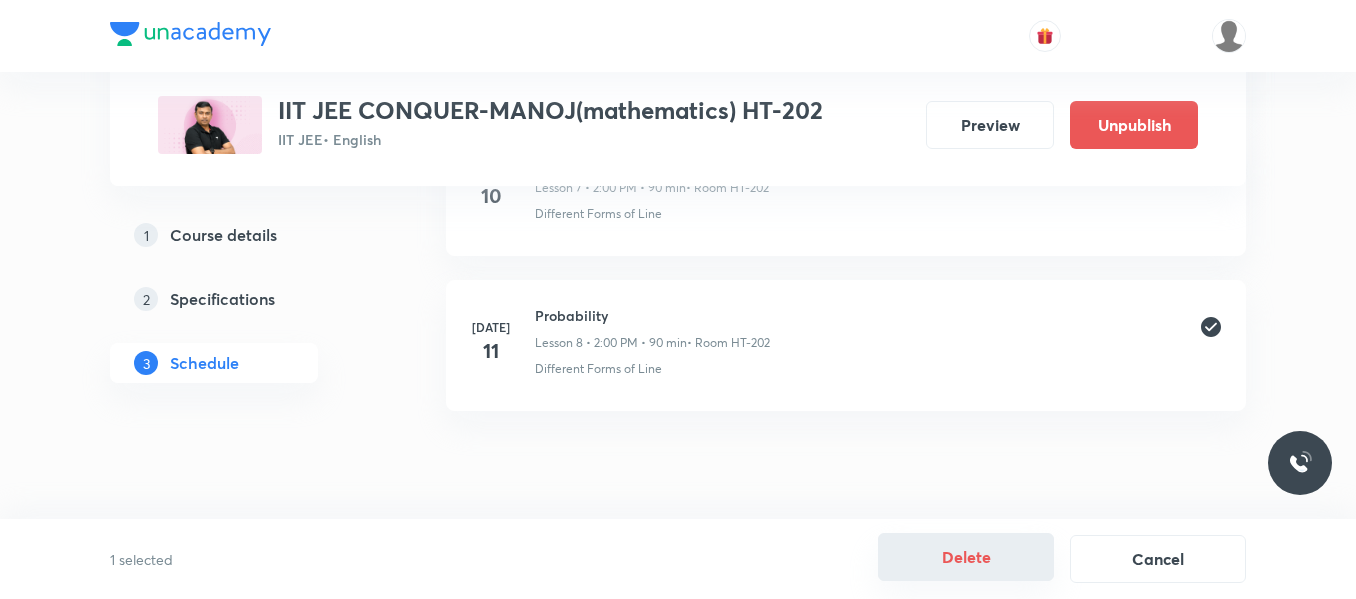 click on "Delete" at bounding box center [966, 557] 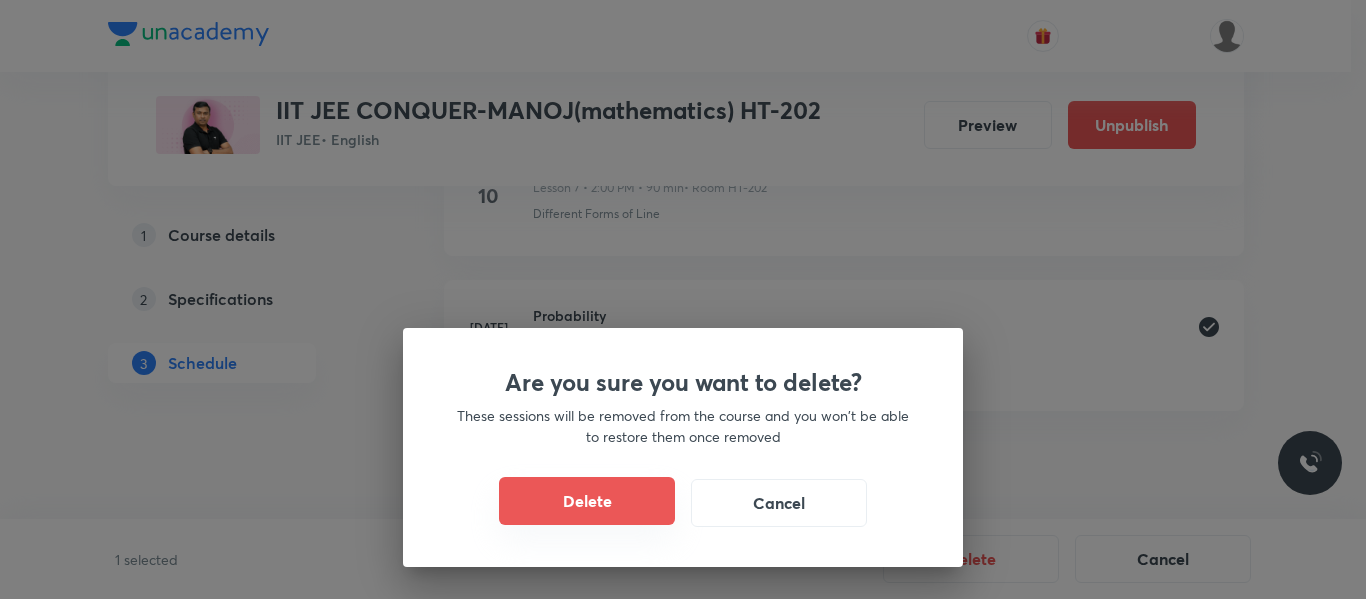 click on "Delete" at bounding box center [587, 501] 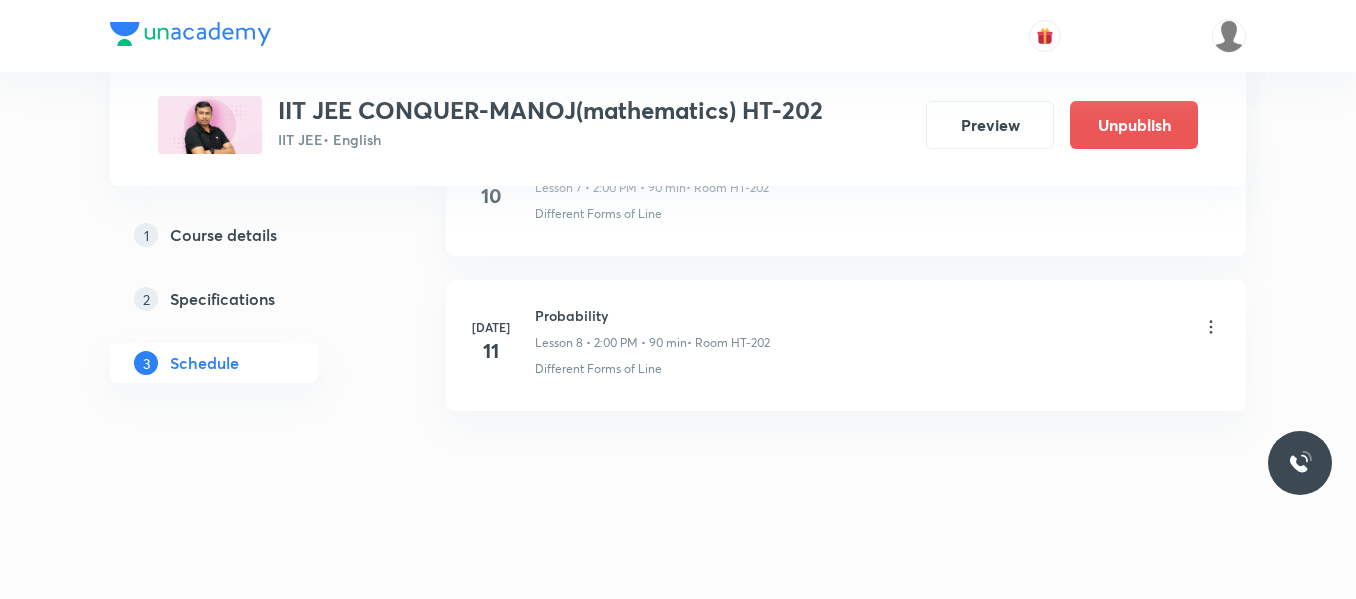 scroll, scrollTop: 2089, scrollLeft: 0, axis: vertical 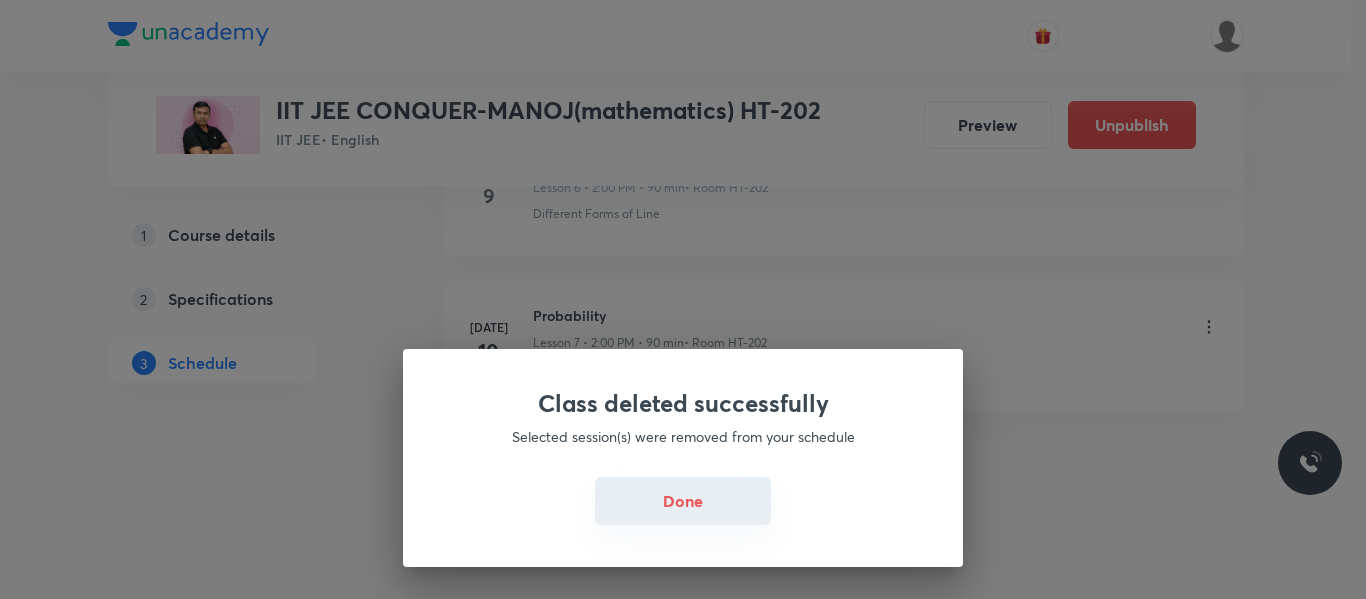 click on "Done" at bounding box center [683, 501] 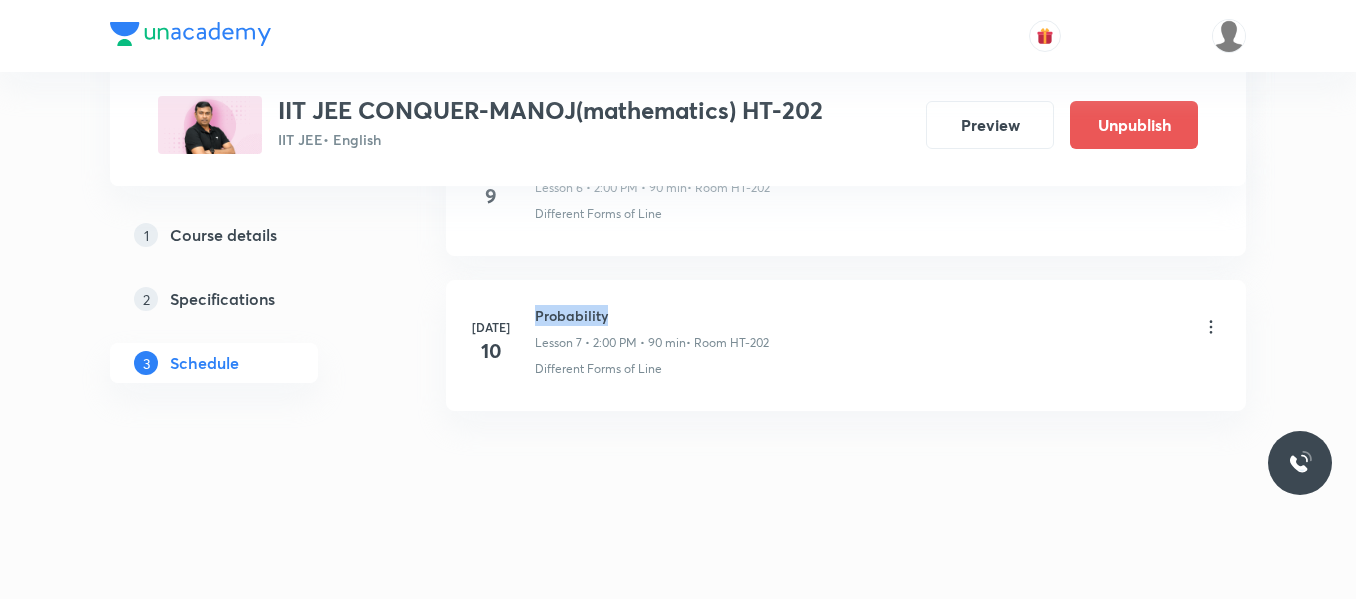 drag, startPoint x: 535, startPoint y: 314, endPoint x: 686, endPoint y: 295, distance: 152.19067 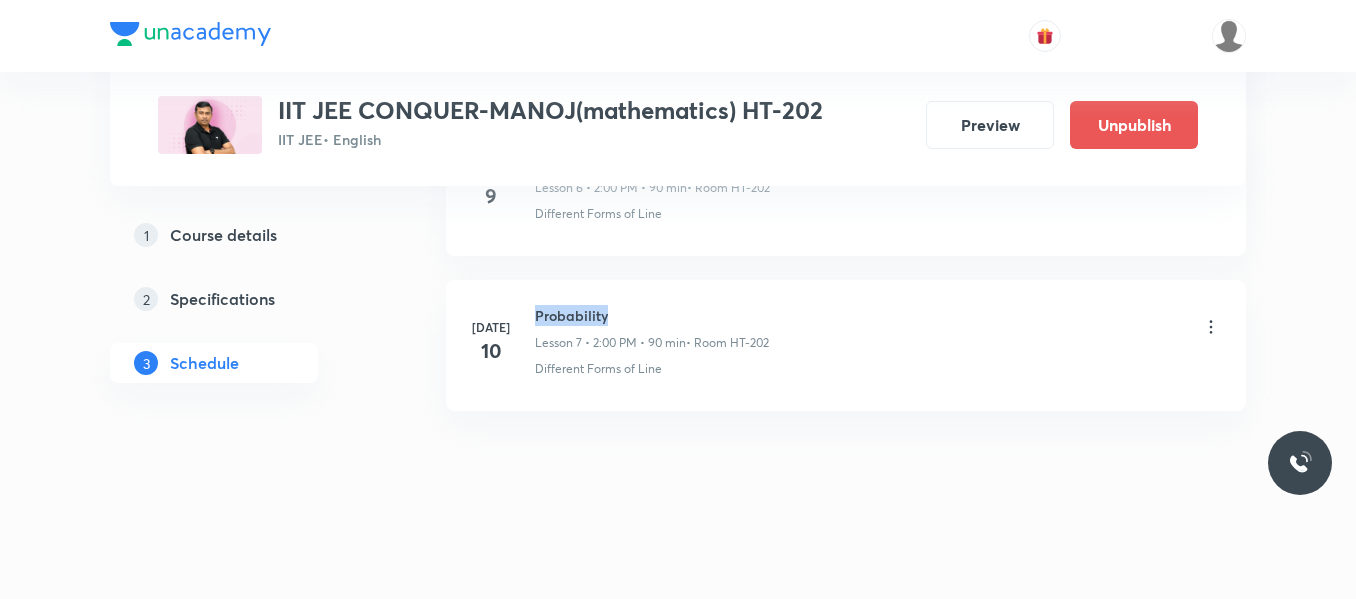 copy on "Probability" 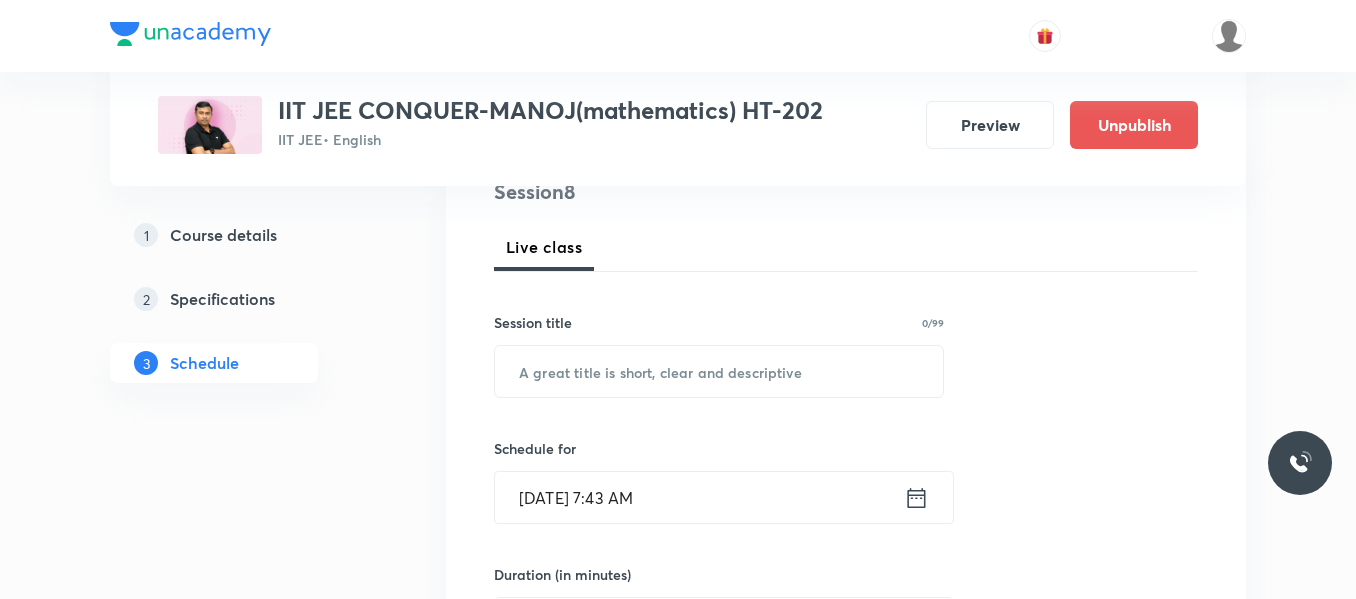 scroll, scrollTop: 253, scrollLeft: 0, axis: vertical 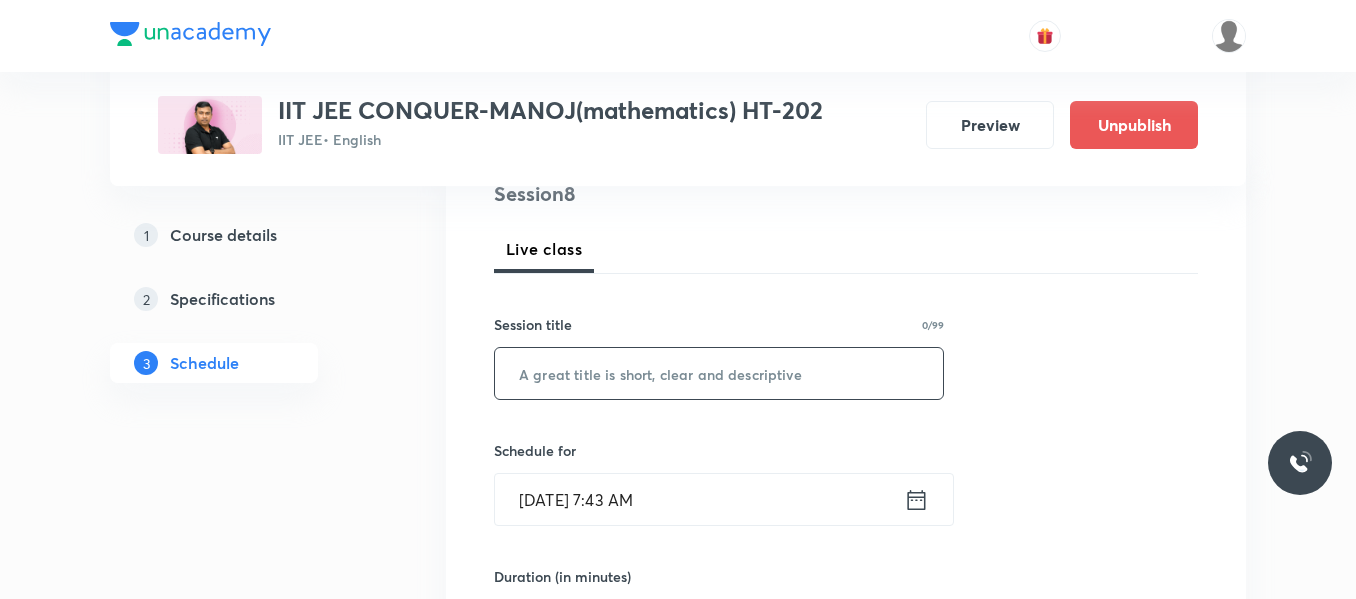 click at bounding box center (719, 373) 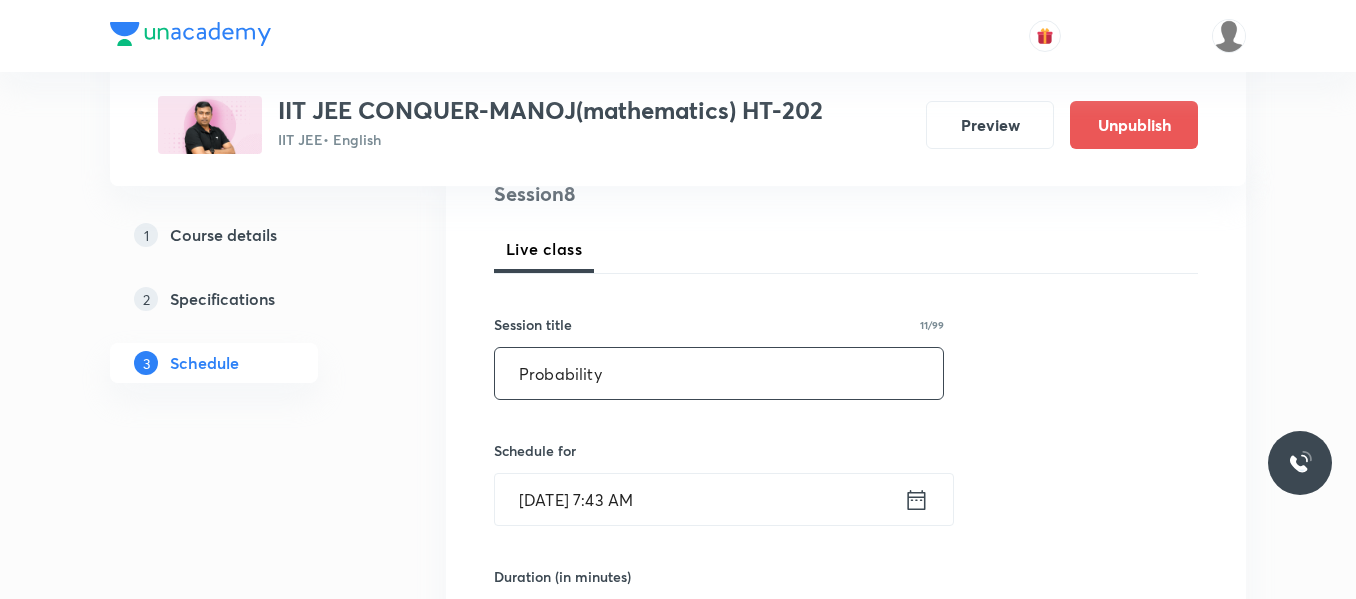 type on "Probability" 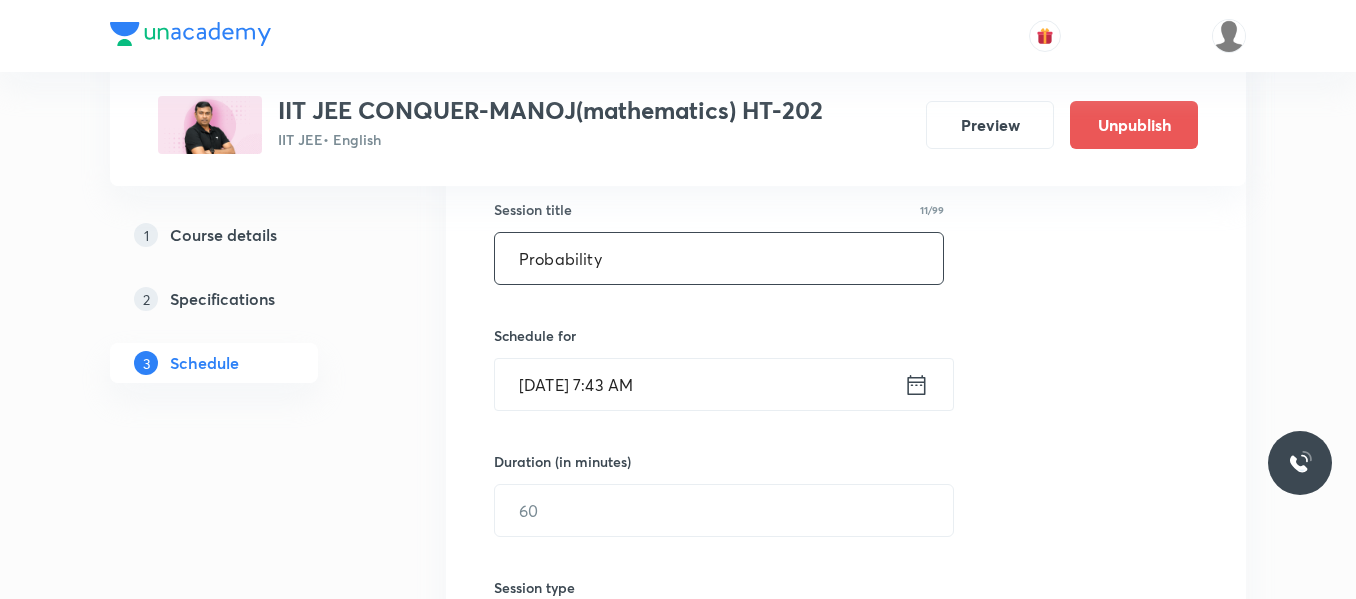 scroll, scrollTop: 367, scrollLeft: 0, axis: vertical 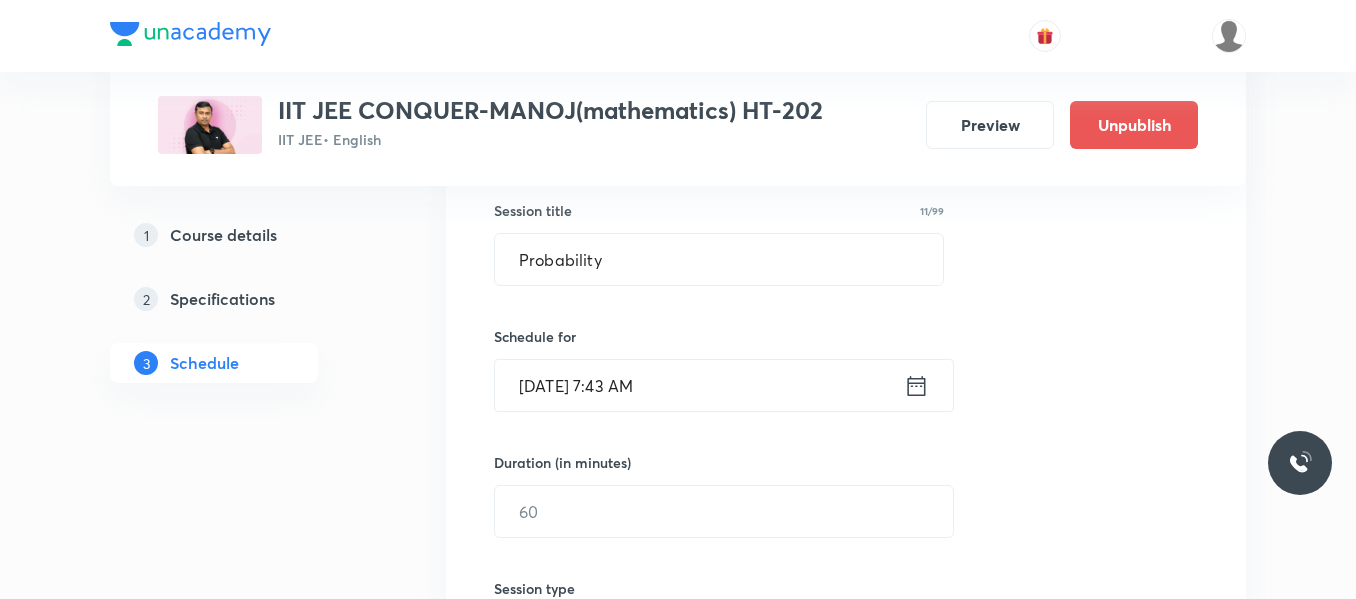 click 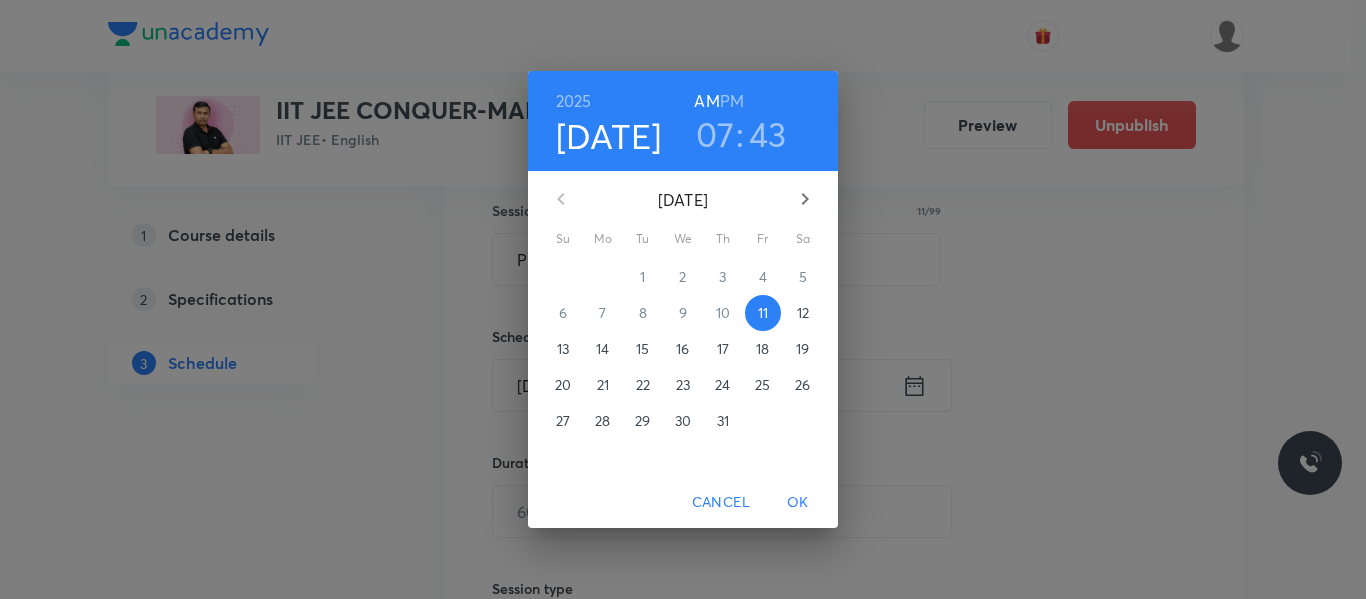 click on "07" at bounding box center [715, 134] 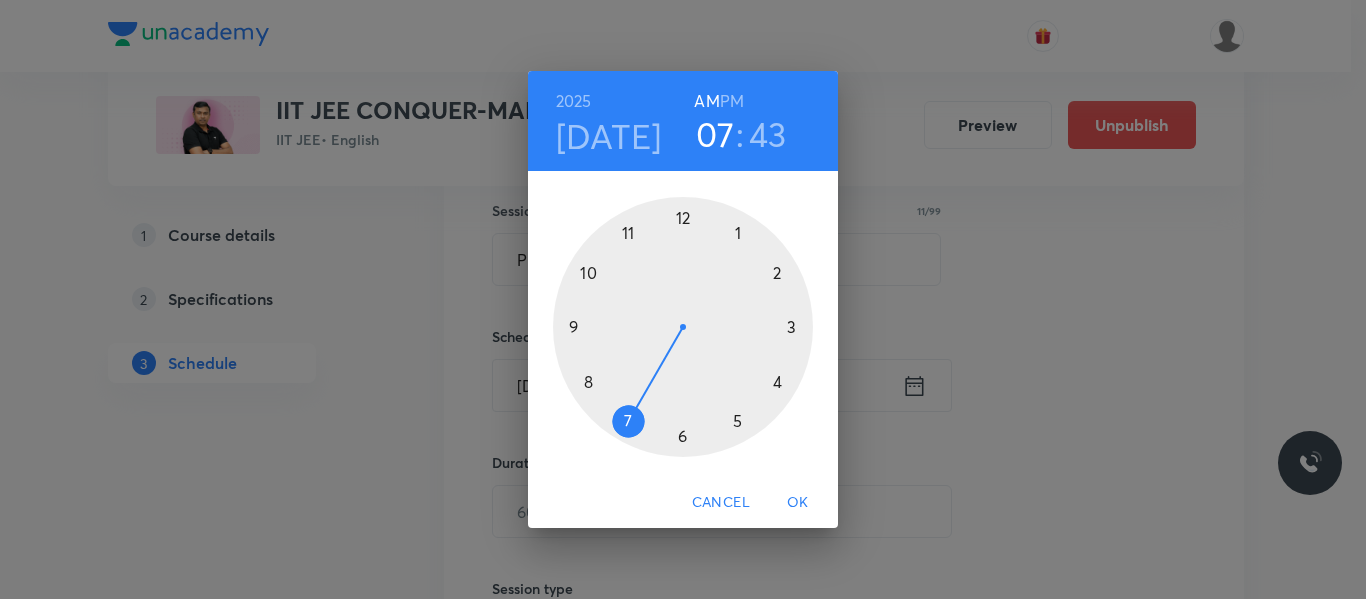 click at bounding box center (683, 327) 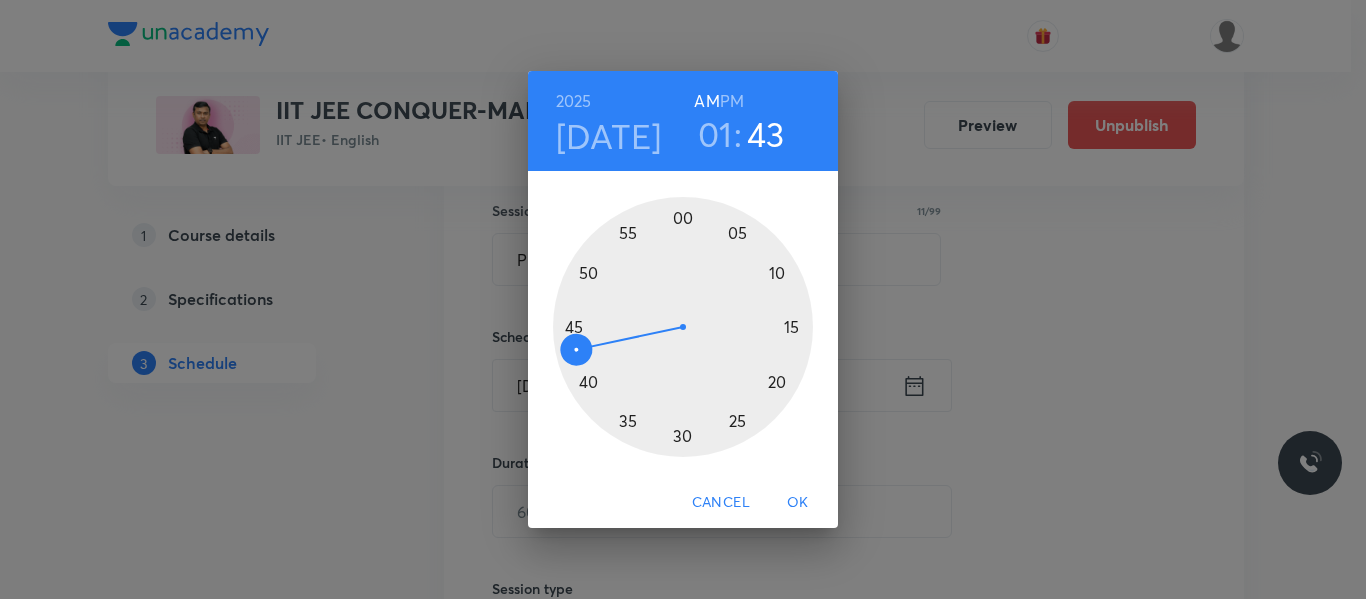 click on "PM" at bounding box center (732, 101) 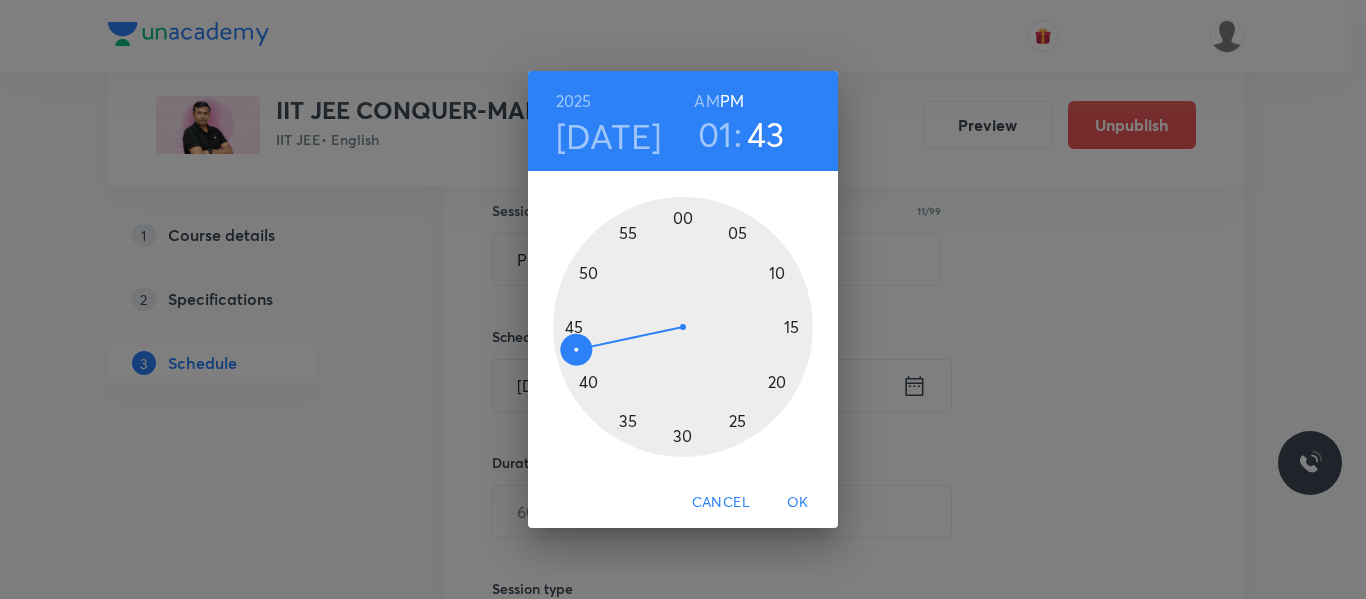 click at bounding box center (683, 327) 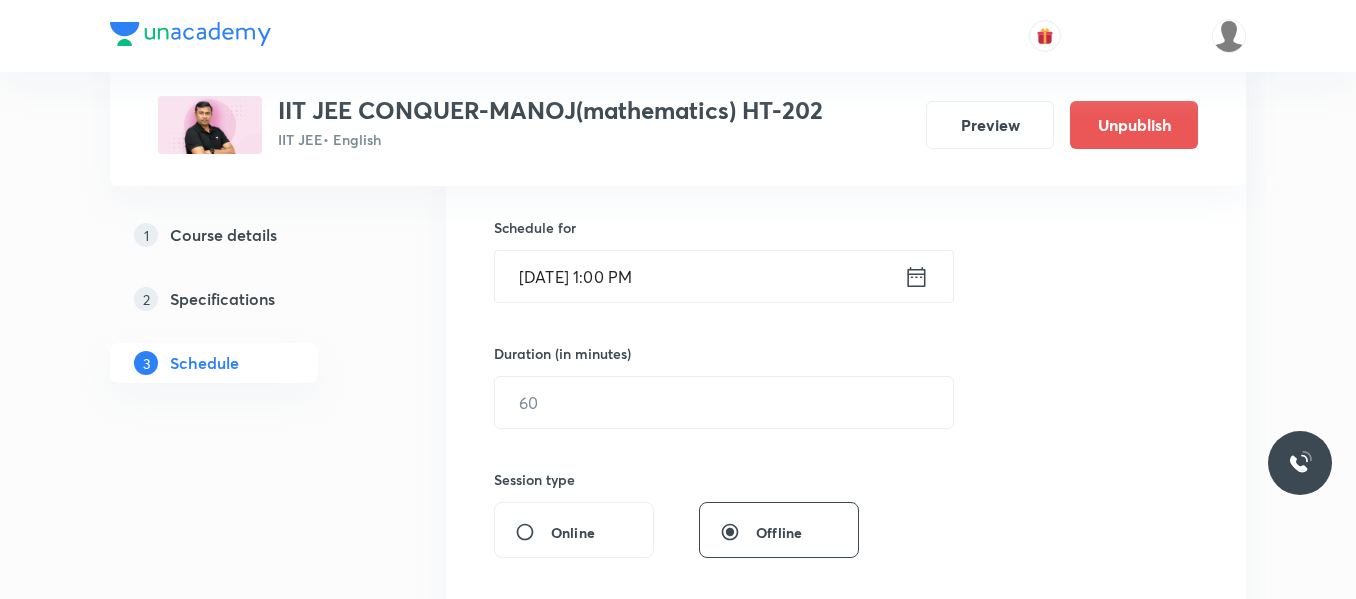scroll, scrollTop: 478, scrollLeft: 0, axis: vertical 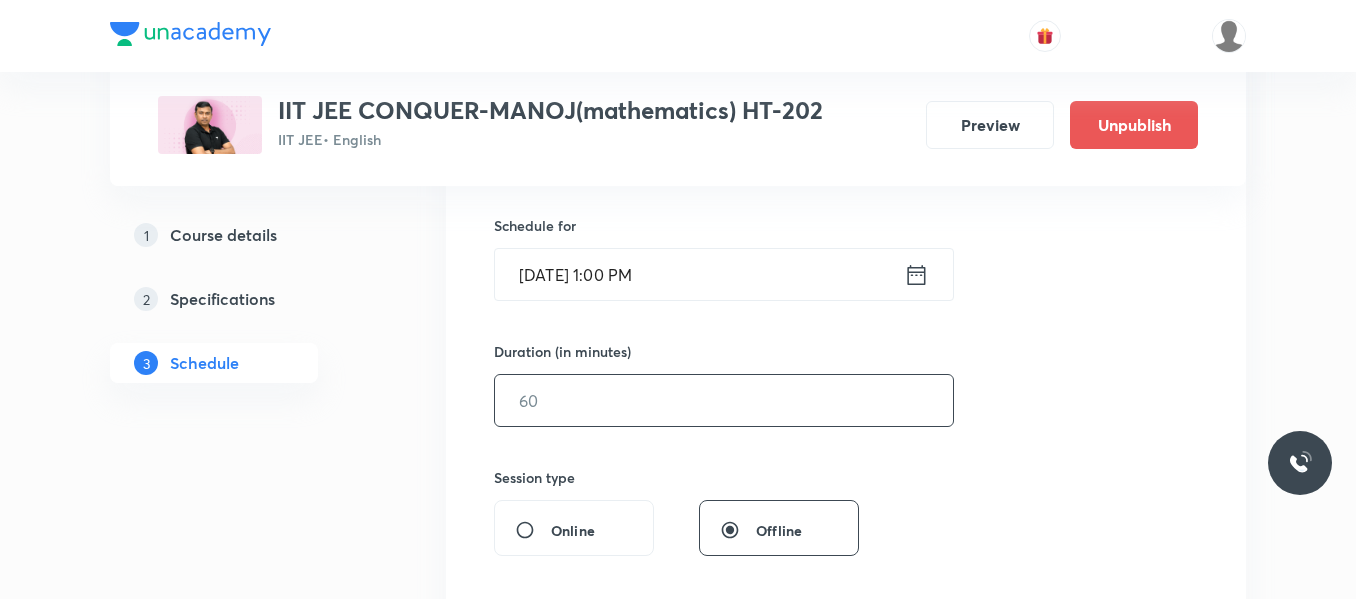 click at bounding box center (724, 400) 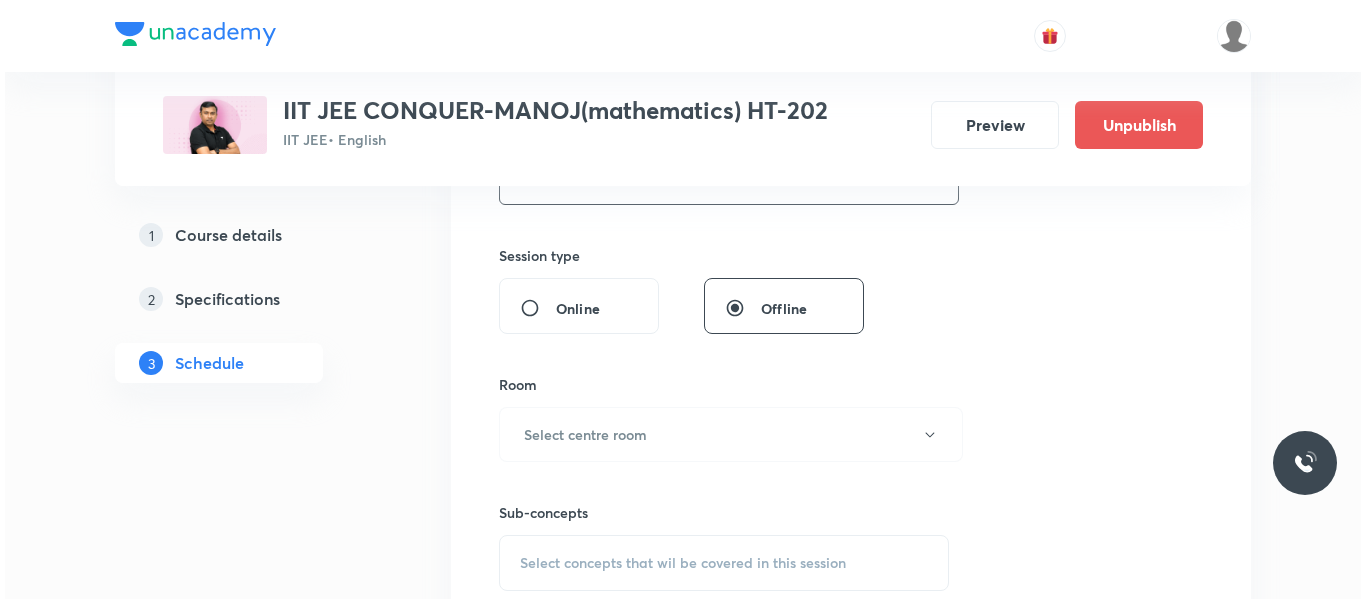 scroll, scrollTop: 701, scrollLeft: 0, axis: vertical 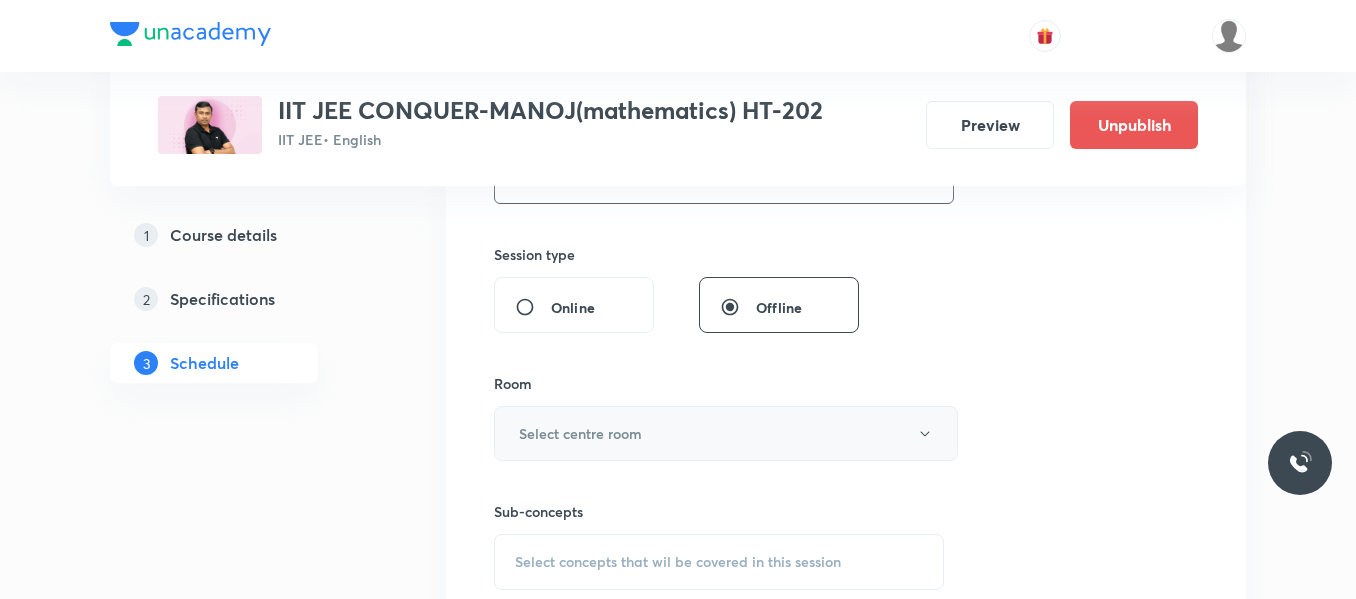 type on "105" 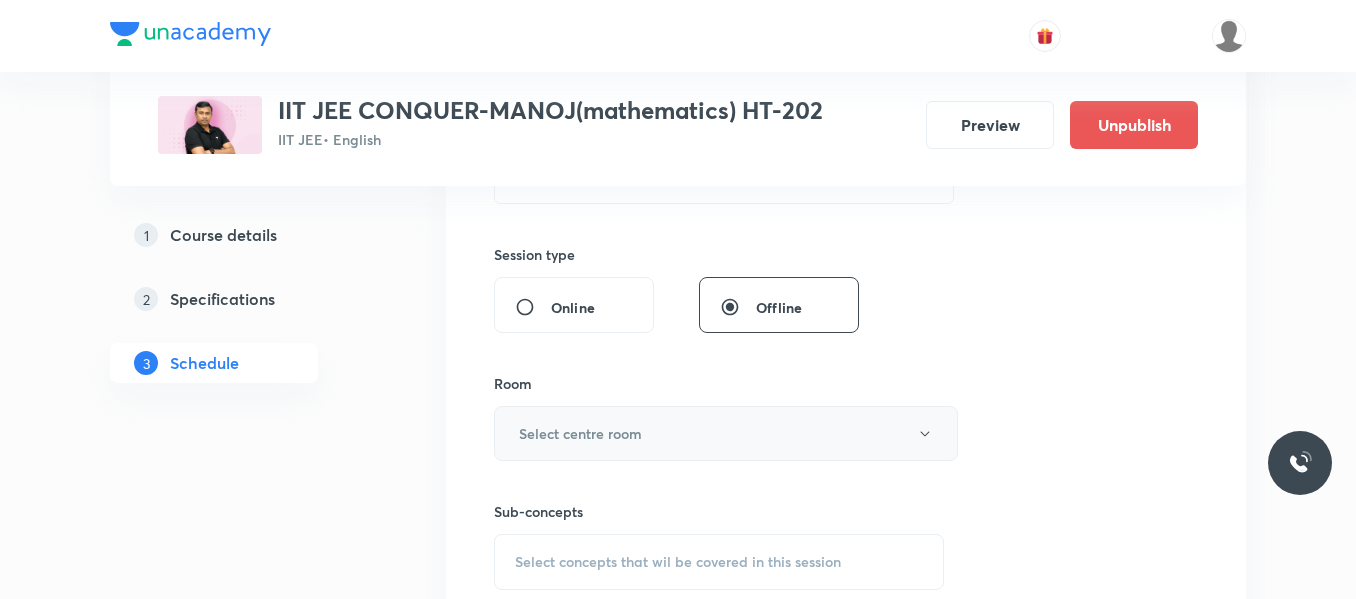click on "Select centre room" at bounding box center (580, 433) 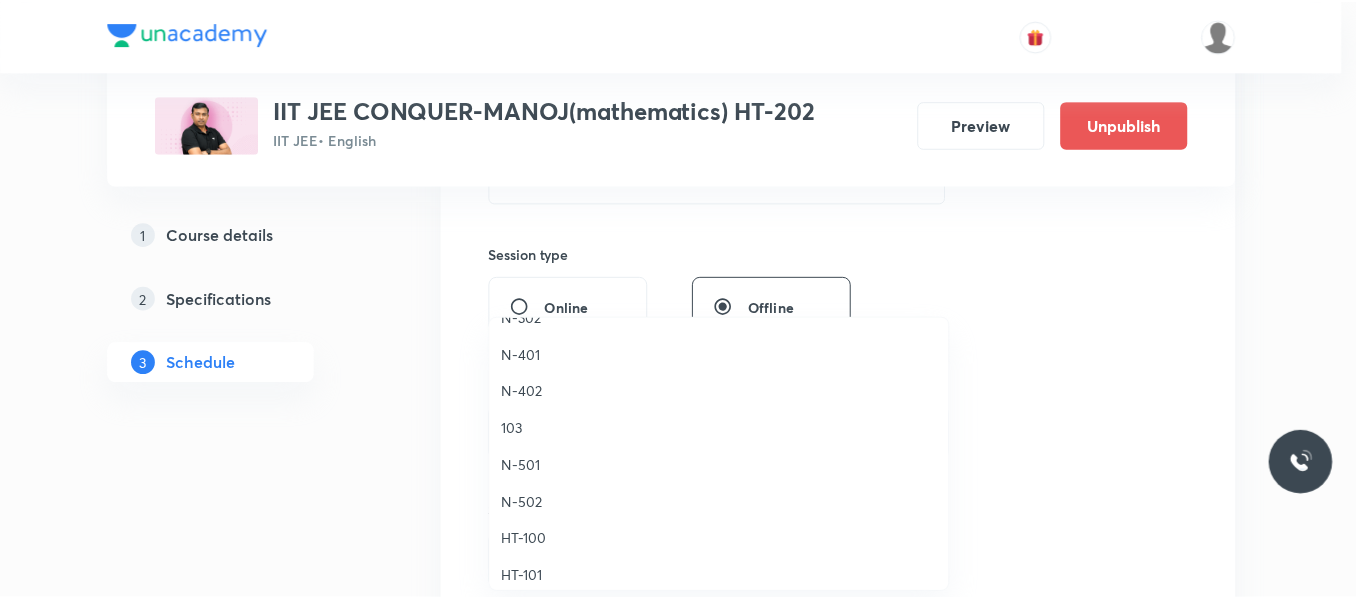 scroll, scrollTop: 652, scrollLeft: 0, axis: vertical 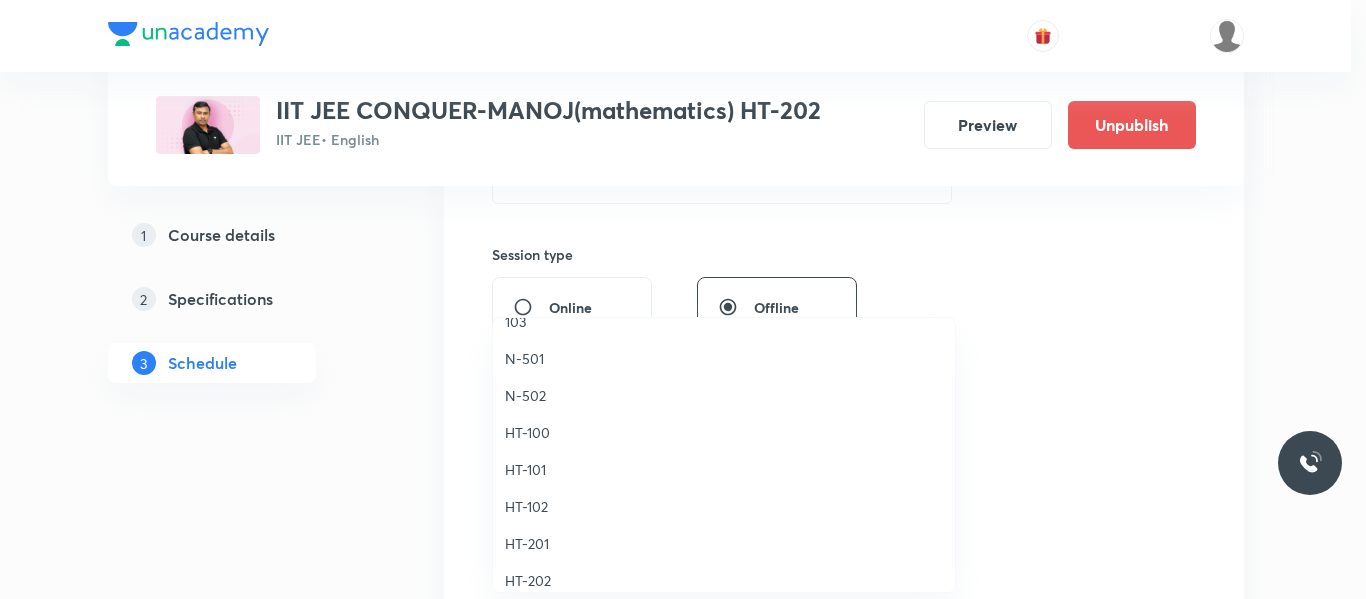 click on "HT-202" at bounding box center [724, 580] 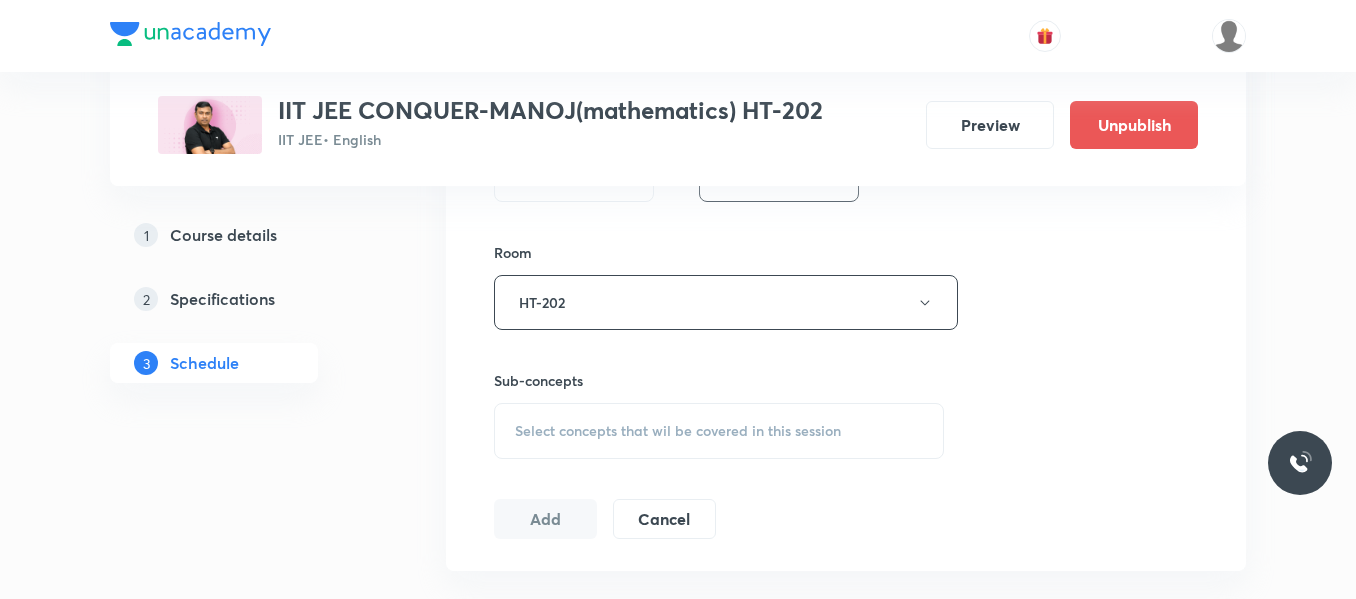 scroll, scrollTop: 852, scrollLeft: 0, axis: vertical 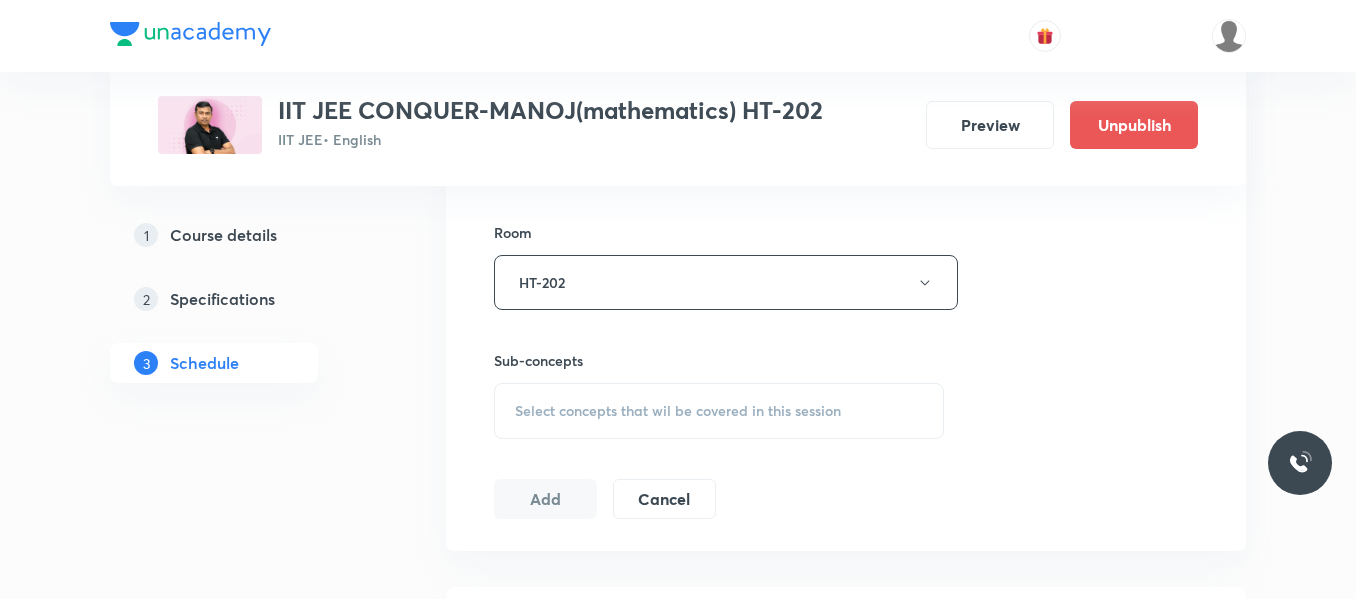click on "Select concepts that wil be covered in this session" at bounding box center (678, 411) 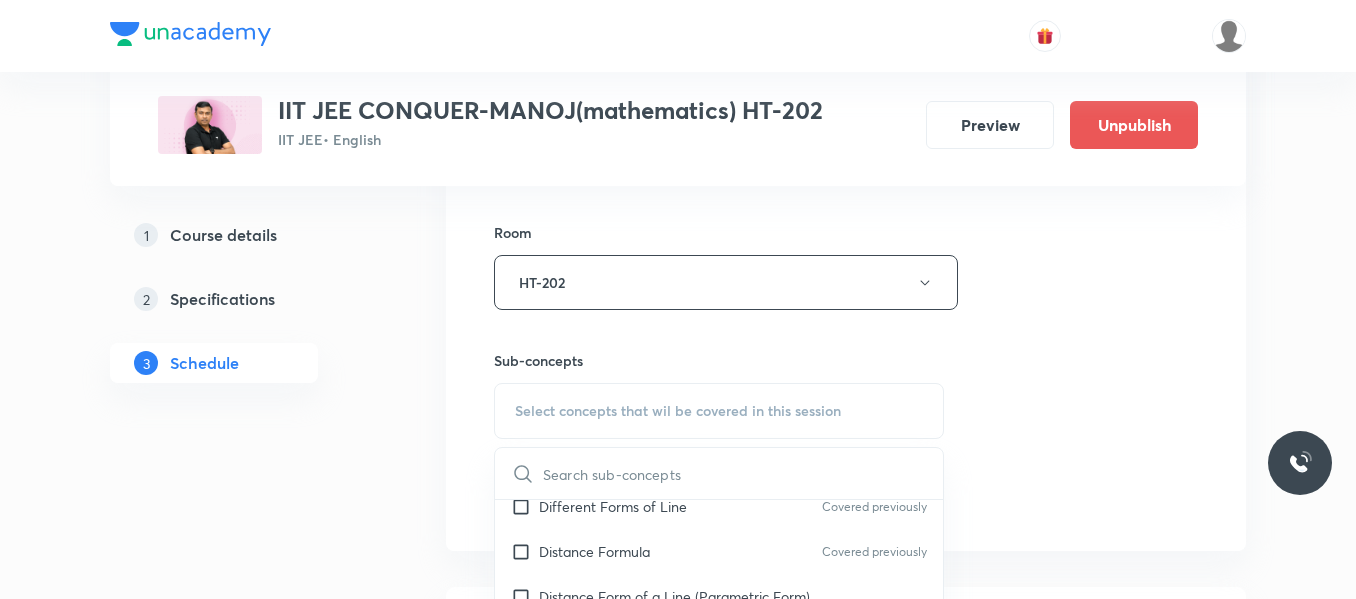scroll, scrollTop: 108, scrollLeft: 0, axis: vertical 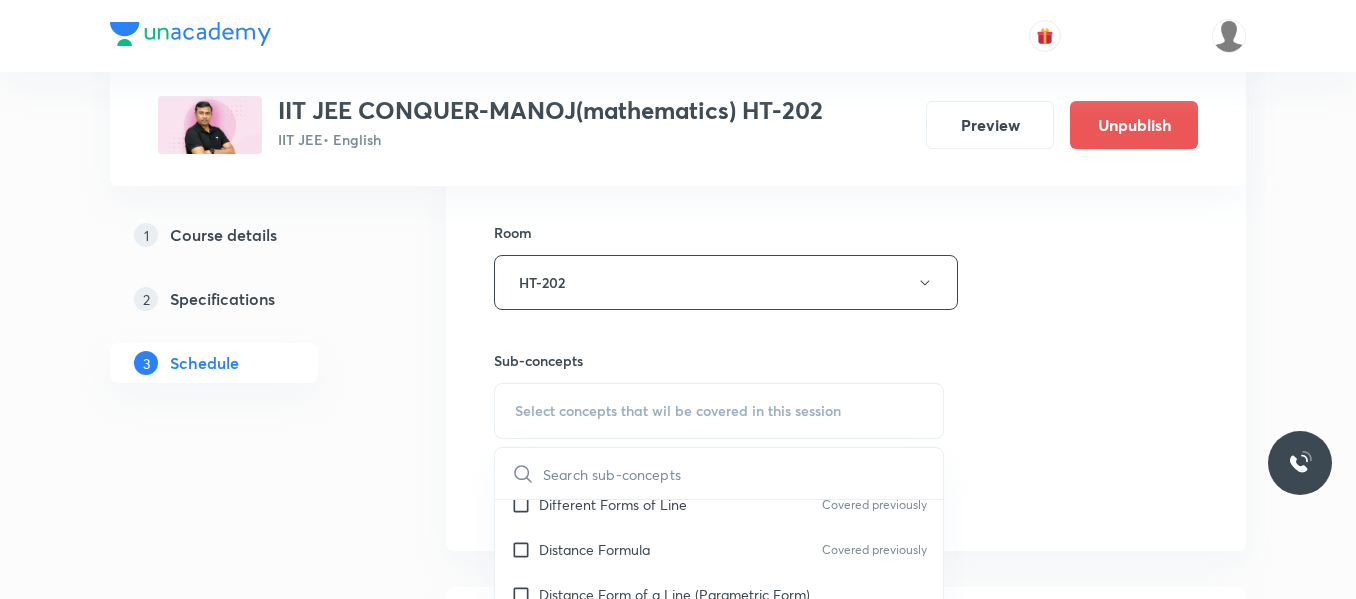 click on "Distance Formula Covered previously" at bounding box center [719, 549] 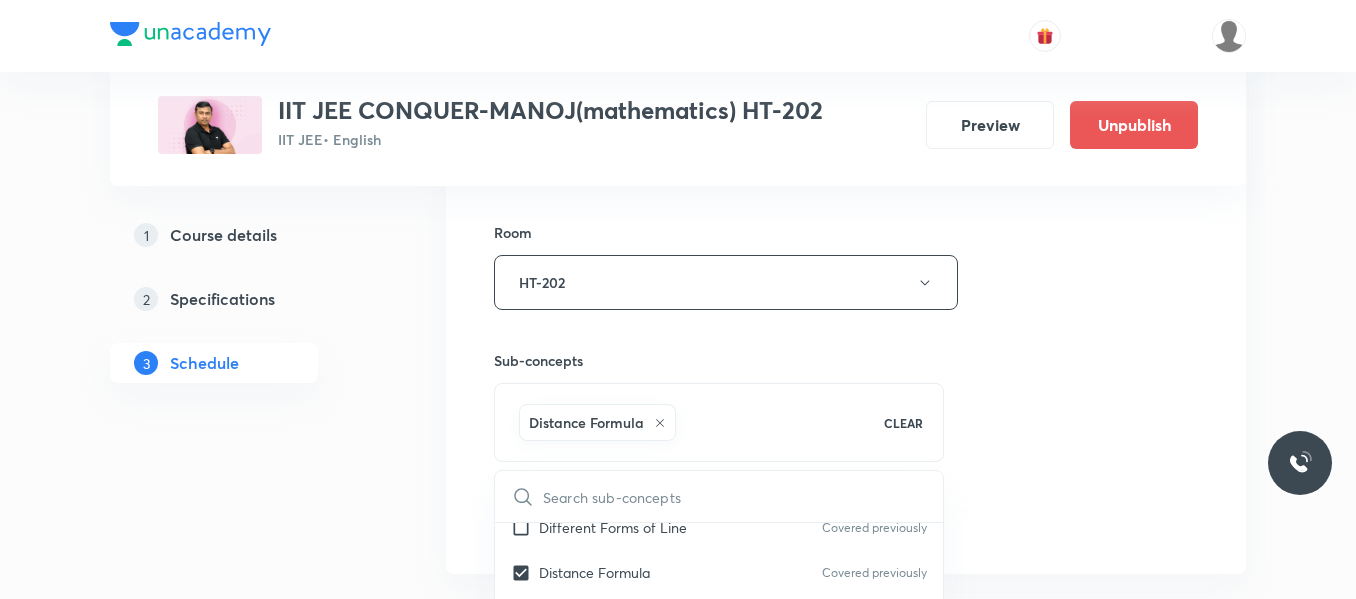 click on "Session  8 Live class Session title 11/99 Probability ​ Schedule for Jul 11, 2025, 1:00 PM ​ Duration (in minutes) 105 ​   Session type Online Offline Room HT-202 Sub-concepts Distance Formula CLEAR ​ Straight Lines Coordinate Geometry Different Forms of Line Covered previously Distance Formula Covered previously Distance Form of a Line (Parametric Form) Distance of a Point from a Line Area of a Triangle/Polygon Position of Points Relative to a Line Section Formula Concurrency of Three Lines Coordinates of Different Centers of a Triangle Locus and Equation to a Locus Equations of Bisectors of the Angles between the Lines Polar Coordinates Family of Straight Lines Shifting of Origin General Equation of Second Degree Rotation of Axis Pair of Straight Lines Slope (Gradient) of a Line  Image and Foot of Perpendicular Angle between Two Lines Area in coordinate system Inclination of a Line Perpendicular Bisector Distance between Two Parallel Lines Circles Definition Intersection of a Line and a Circle Add" at bounding box center (846, 61) 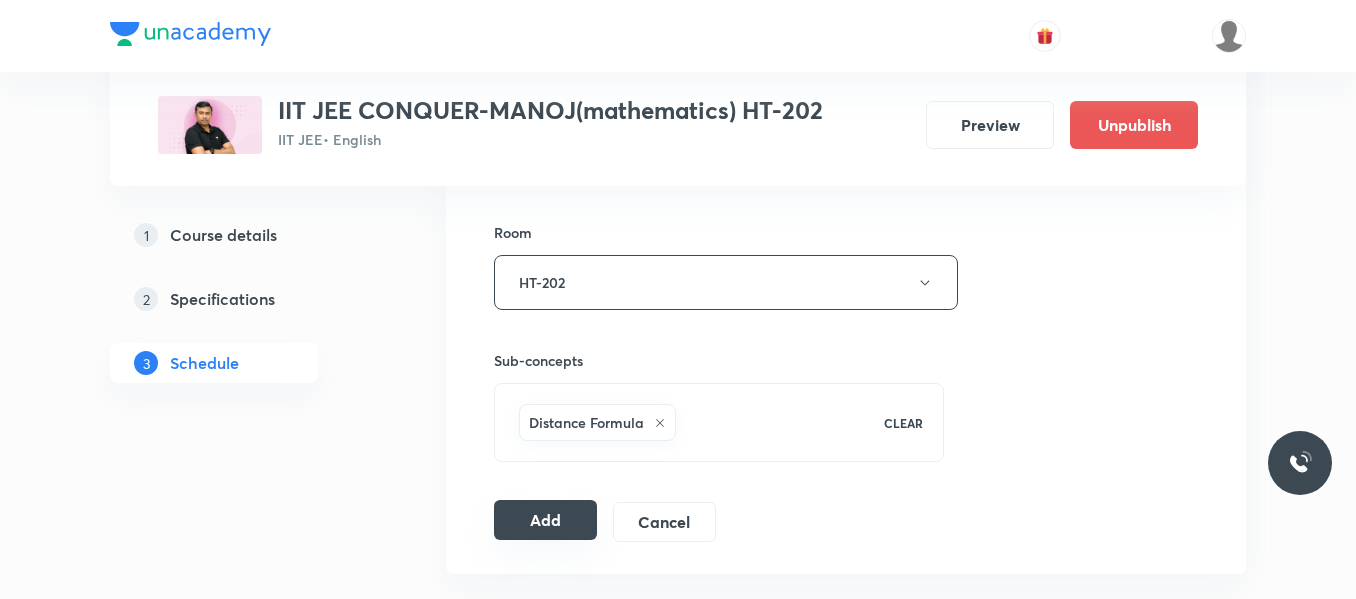 click on "Add" at bounding box center (545, 520) 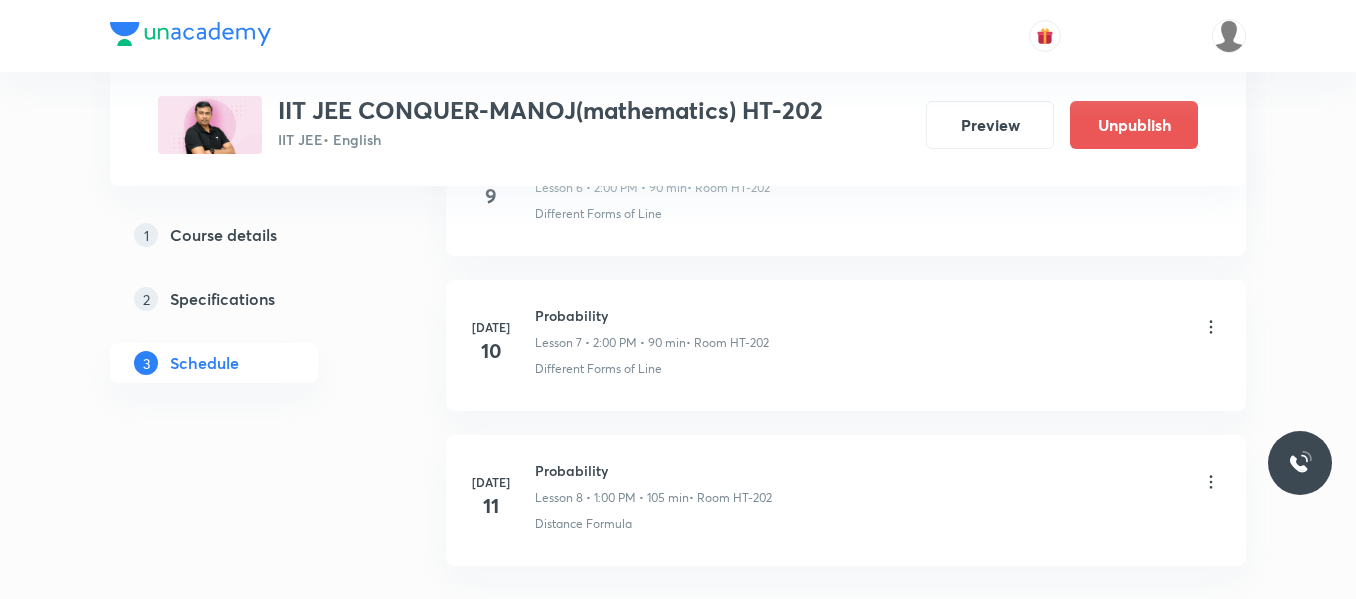 scroll, scrollTop: 1171, scrollLeft: 0, axis: vertical 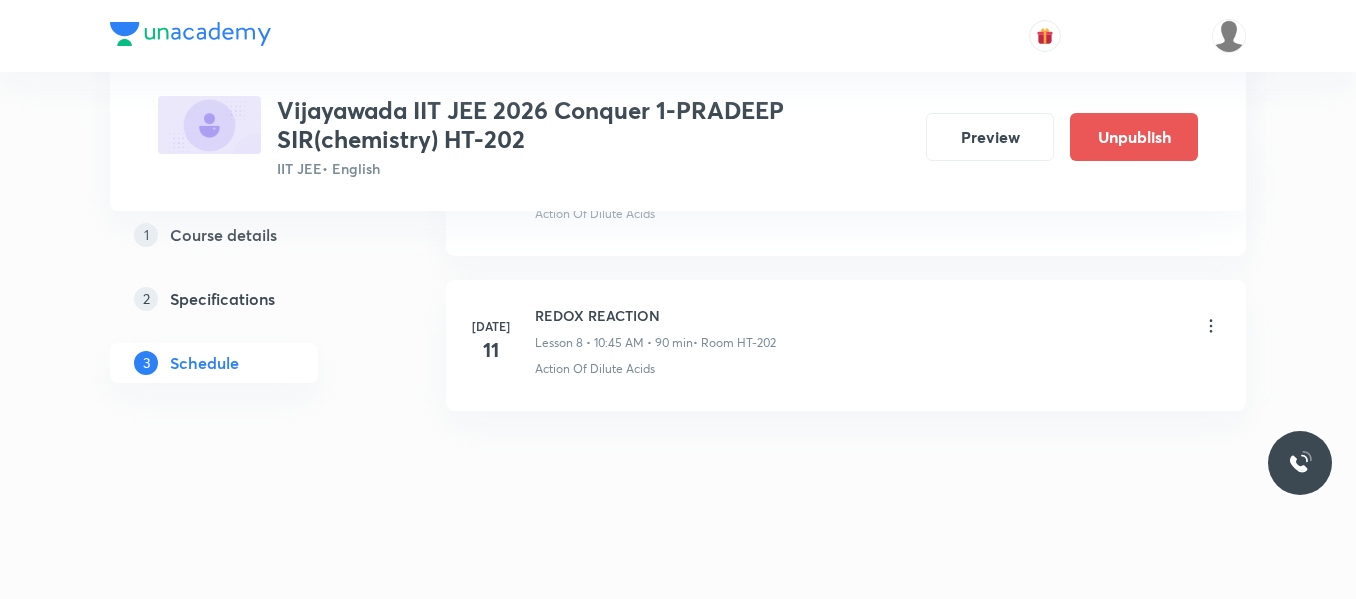 click 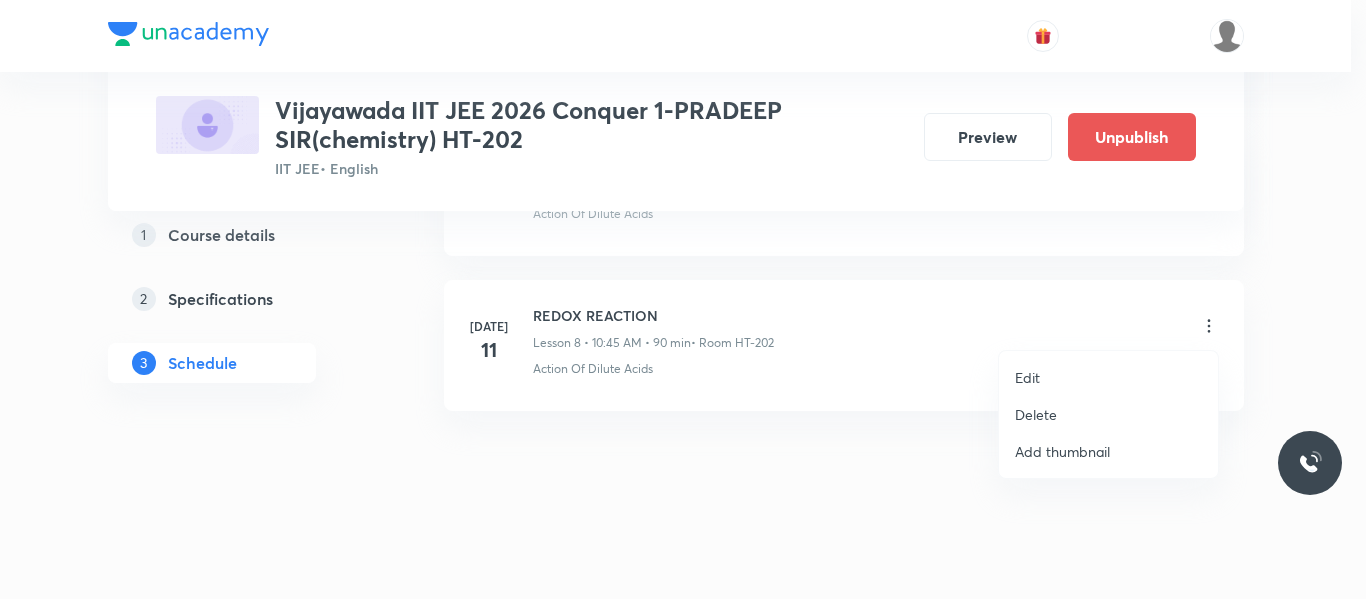 click on "Delete" at bounding box center (1036, 414) 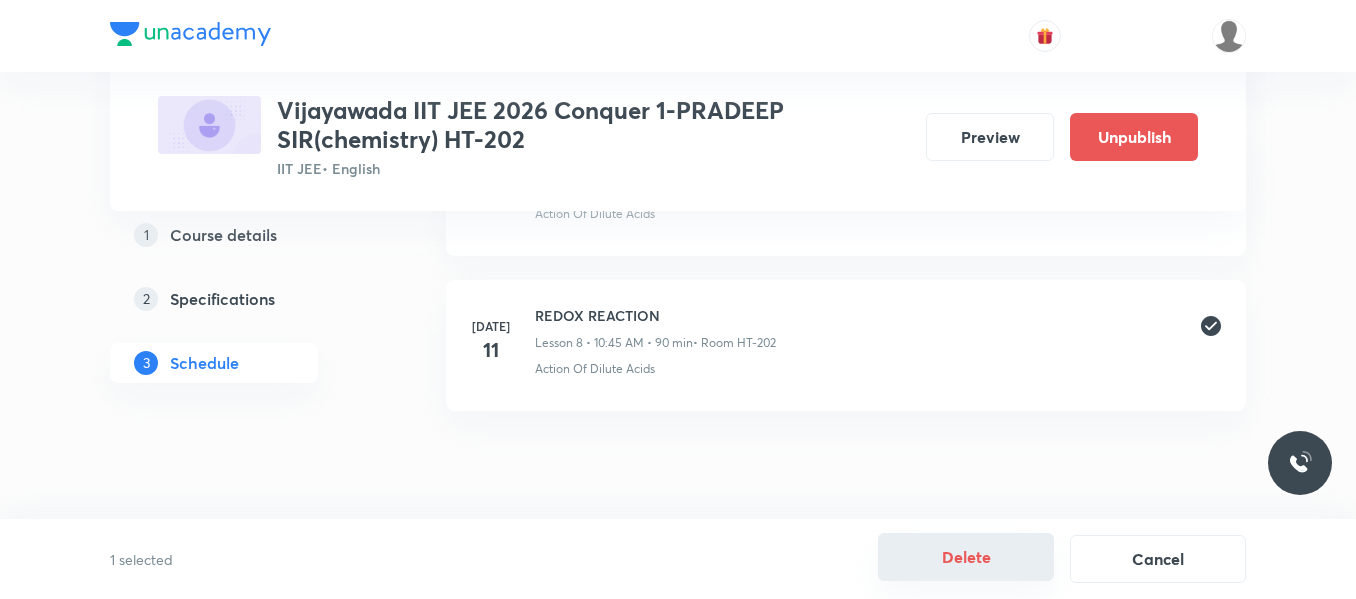 click on "Delete" at bounding box center (966, 557) 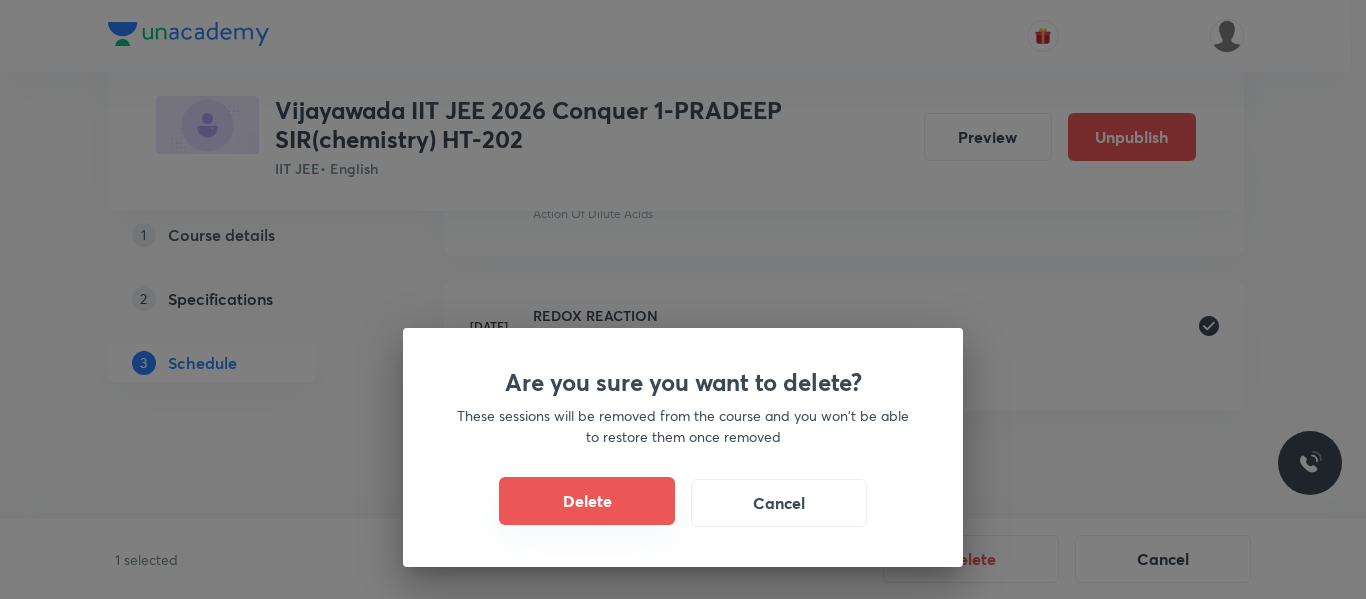 click on "Delete" at bounding box center (587, 501) 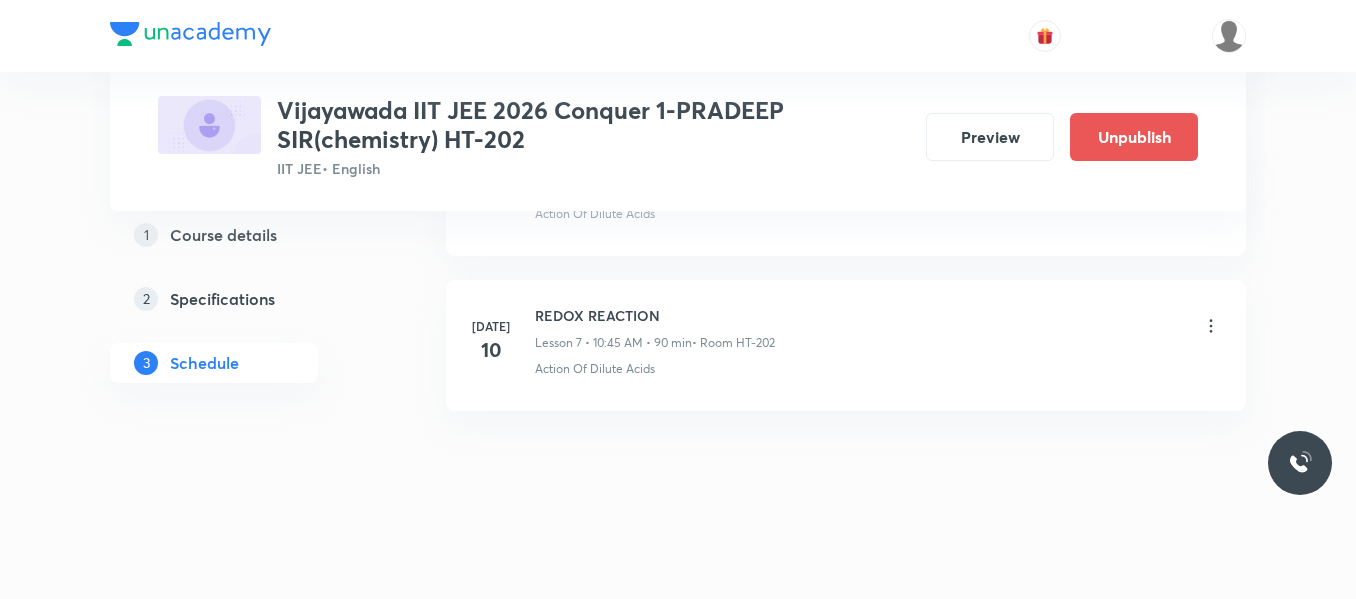scroll, scrollTop: 2114, scrollLeft: 0, axis: vertical 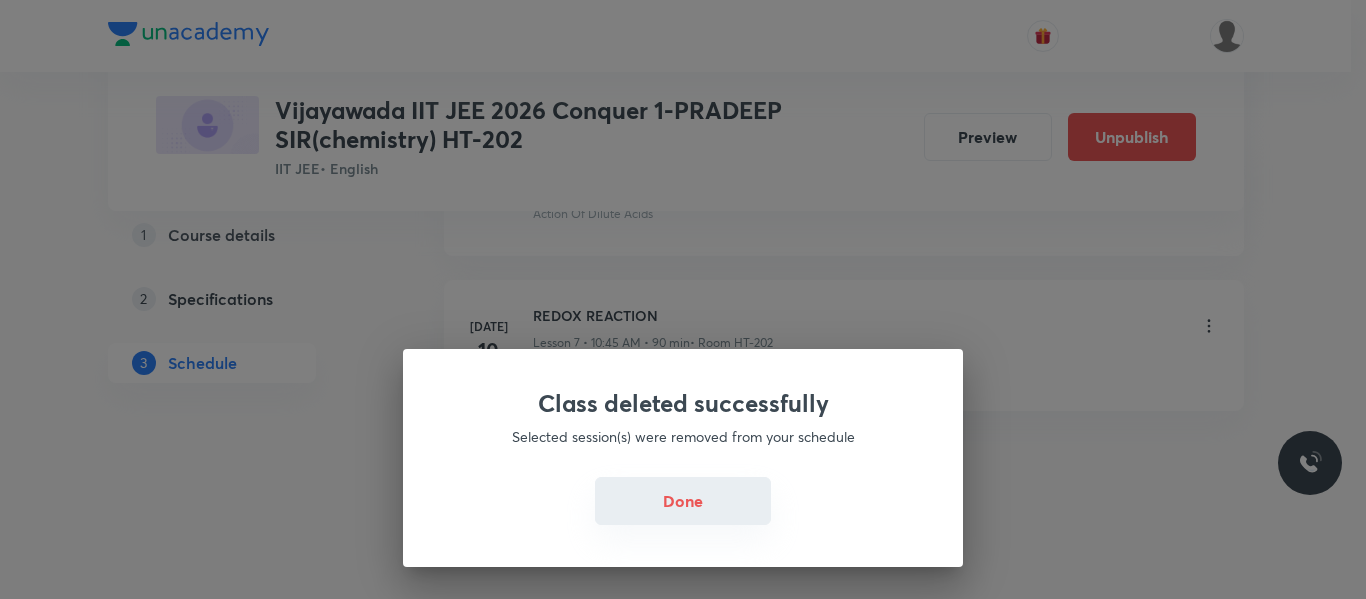 click on "Done" at bounding box center (683, 501) 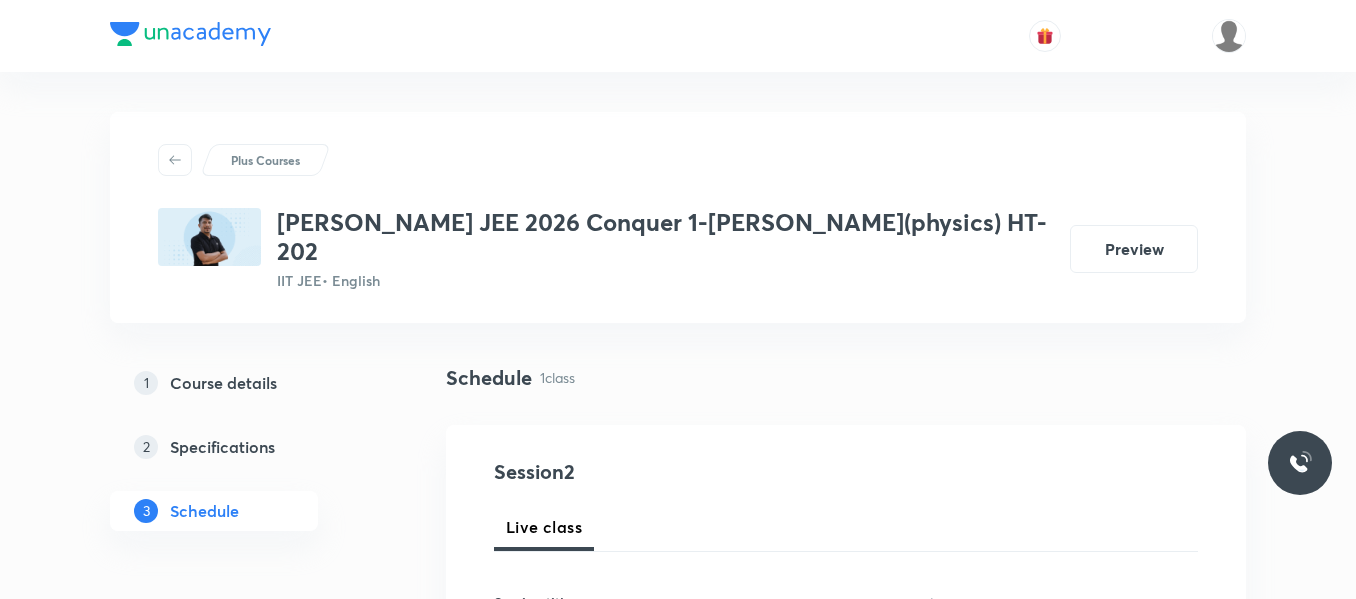 scroll, scrollTop: 0, scrollLeft: 0, axis: both 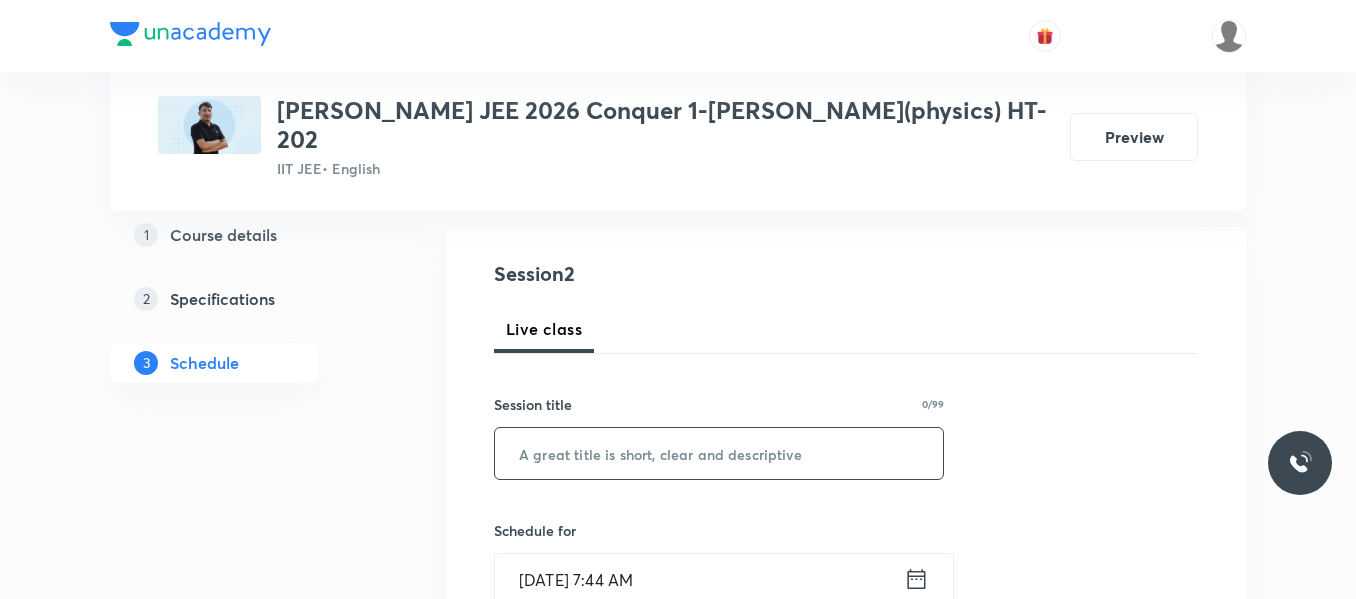 click at bounding box center [719, 453] 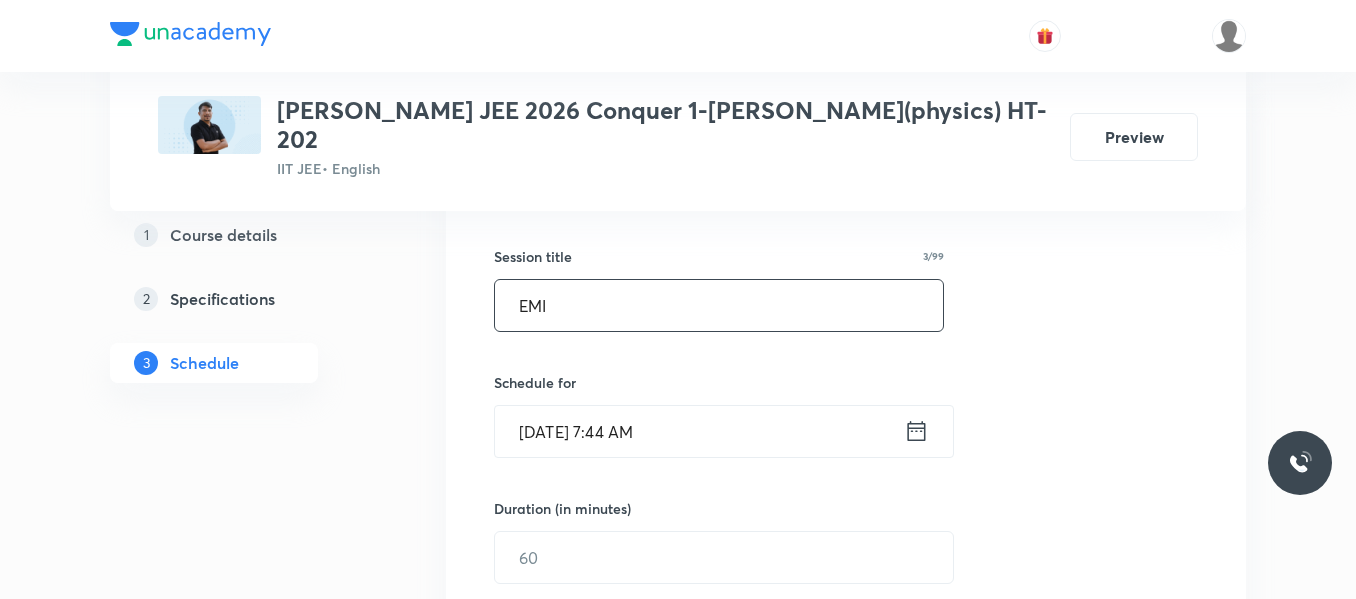 scroll, scrollTop: 347, scrollLeft: 0, axis: vertical 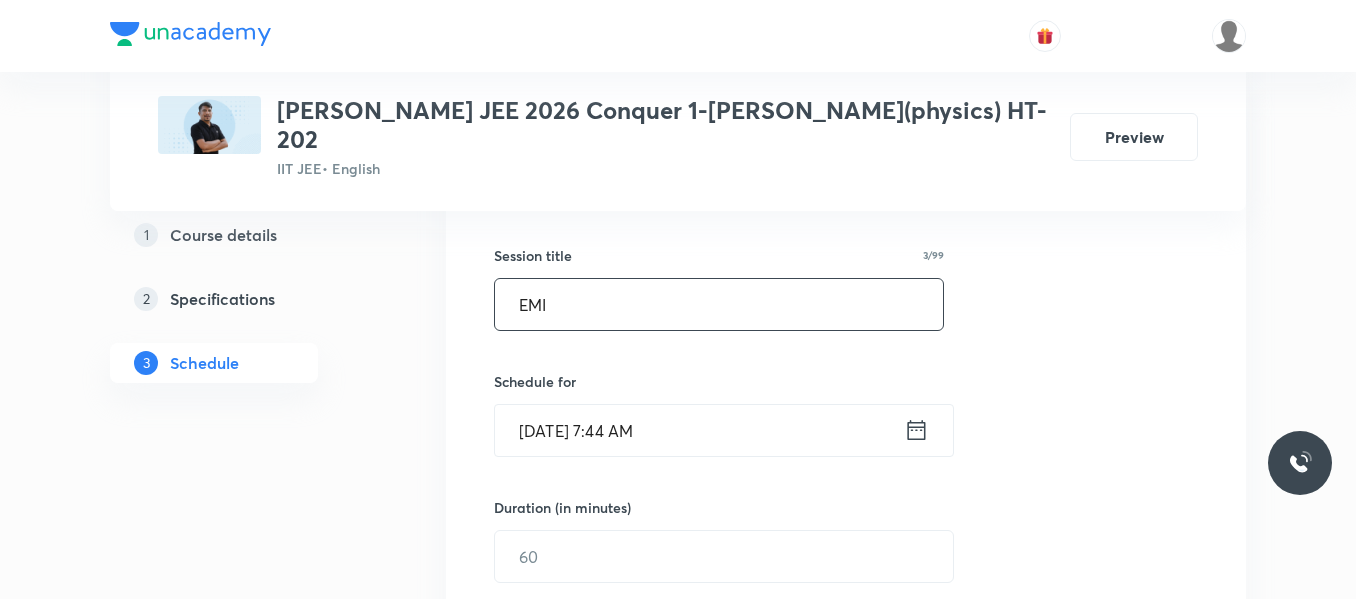 type on "EMI" 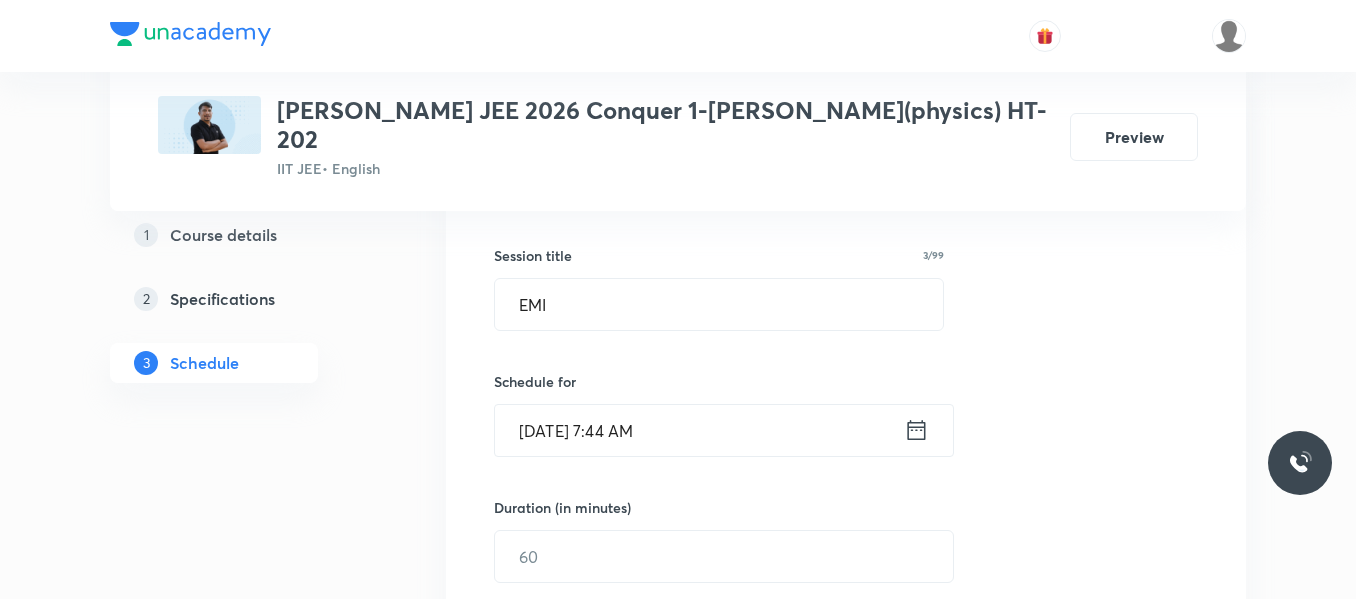 click 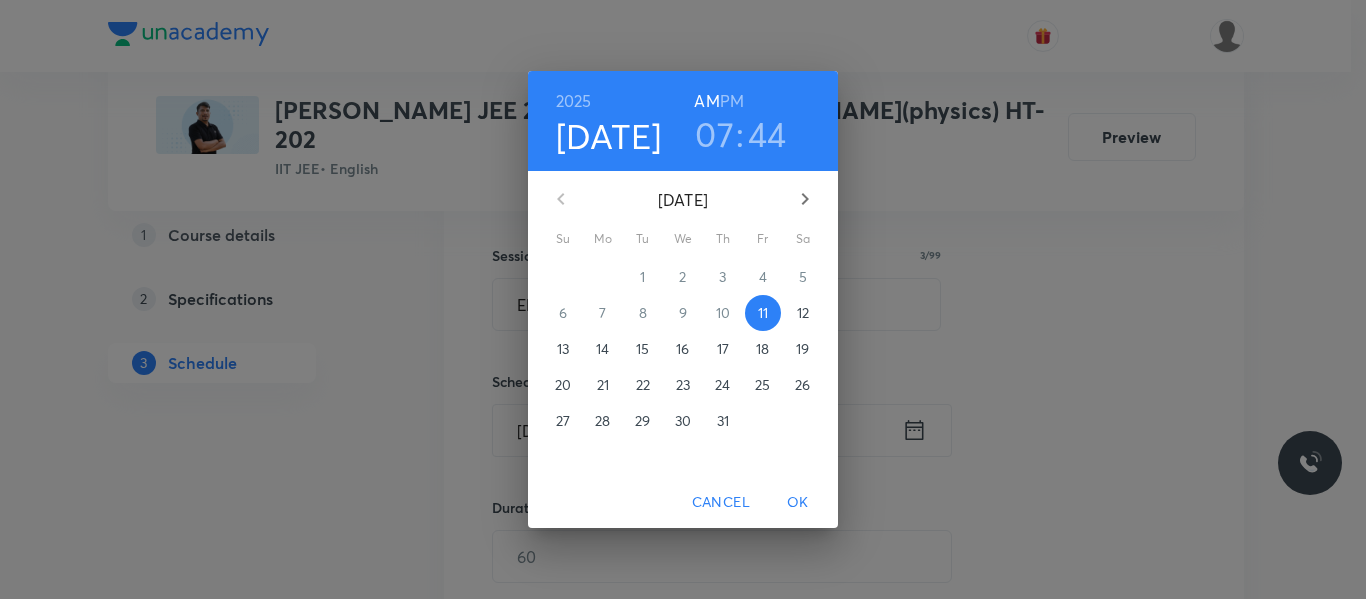 click on "07" at bounding box center (714, 134) 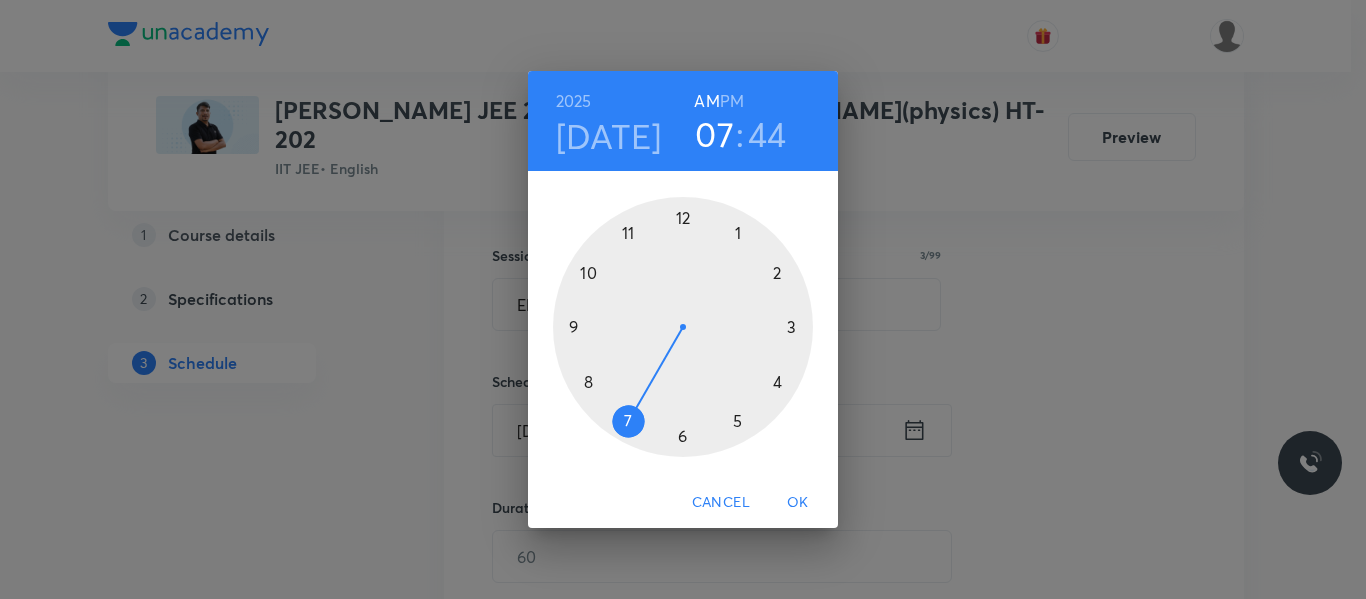 click at bounding box center [683, 327] 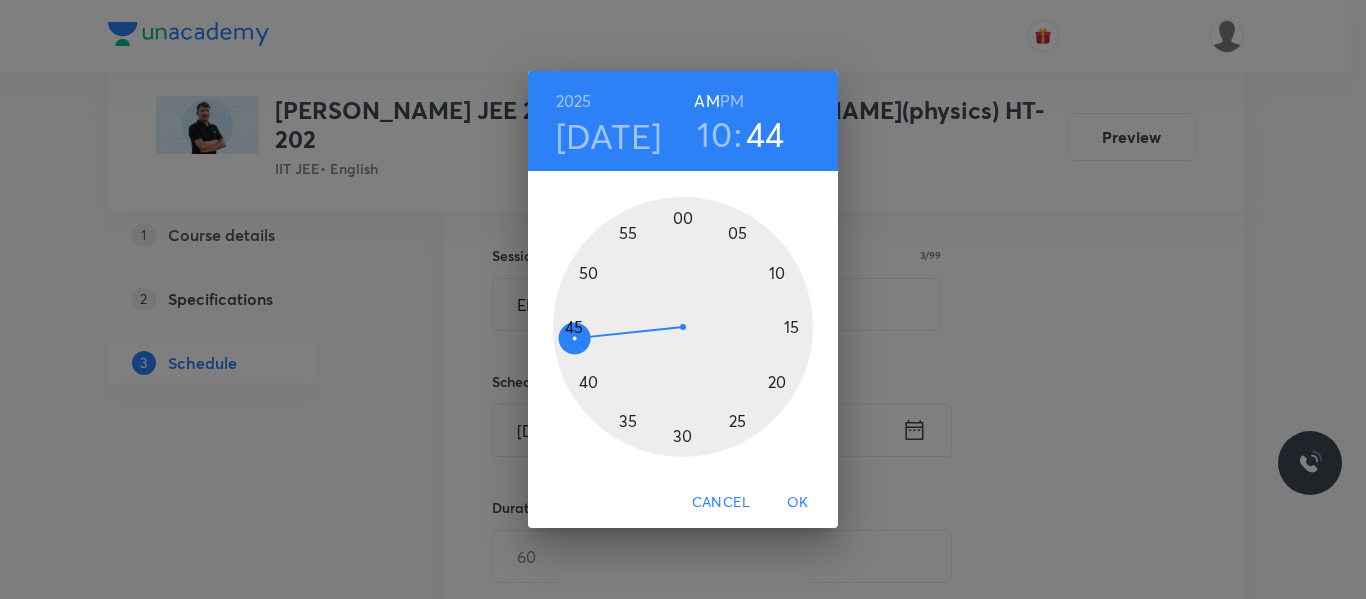 click at bounding box center [683, 327] 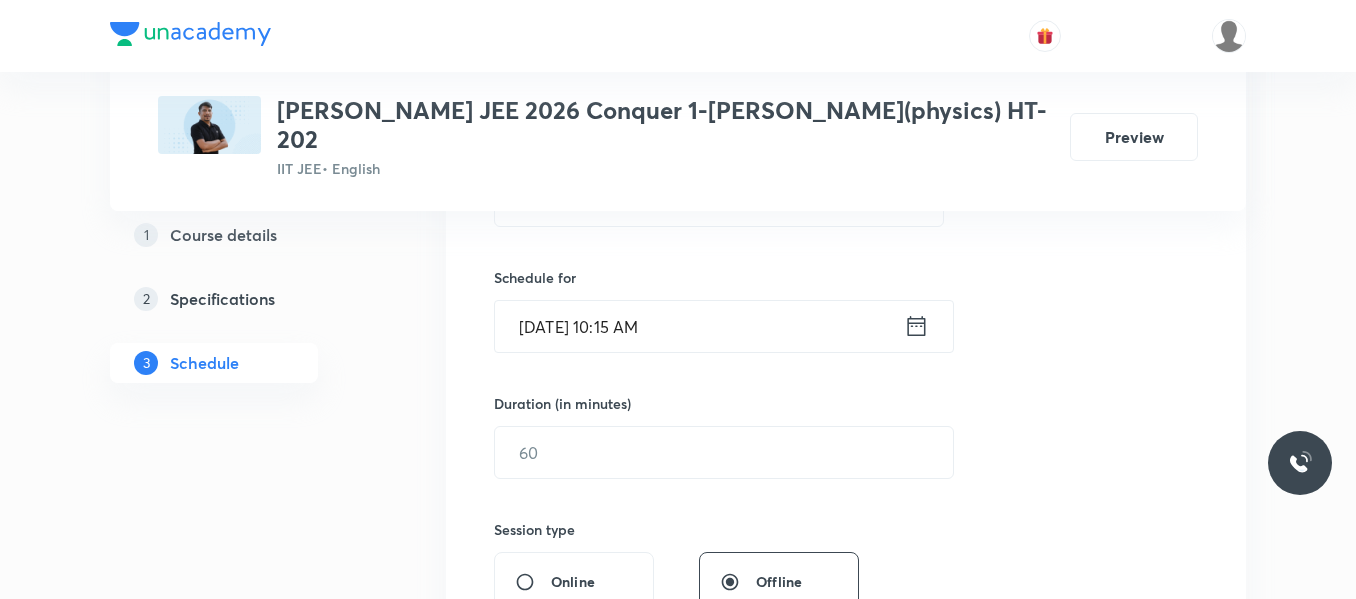 scroll, scrollTop: 452, scrollLeft: 0, axis: vertical 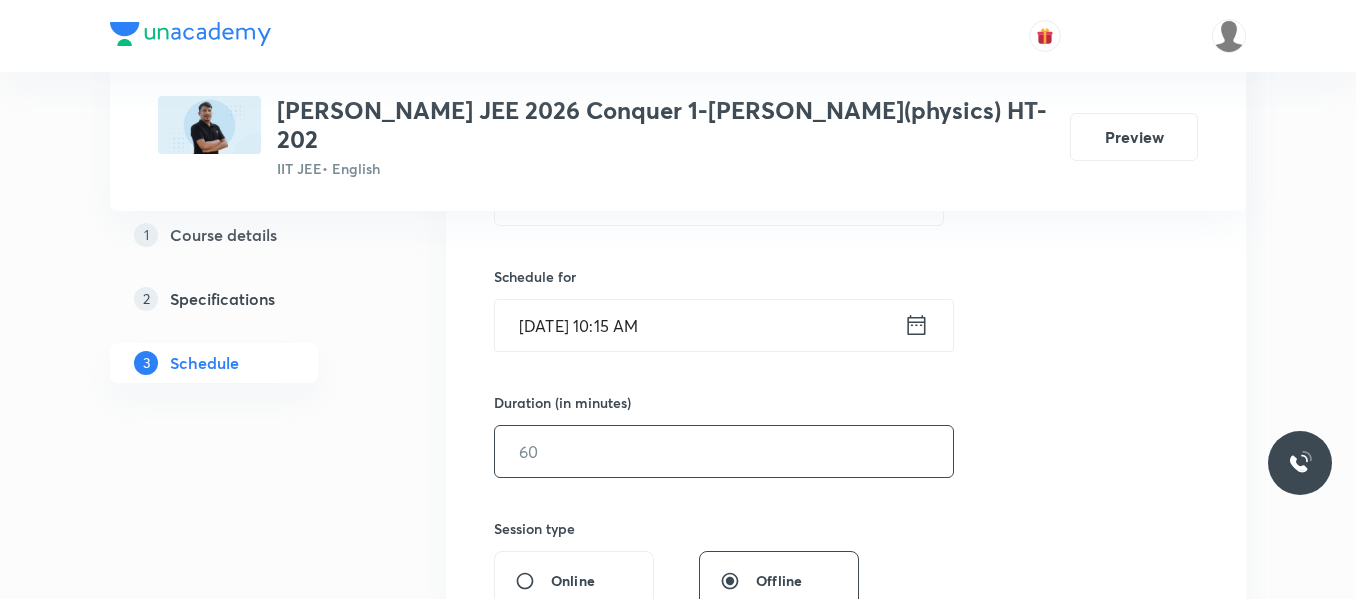 click at bounding box center [724, 451] 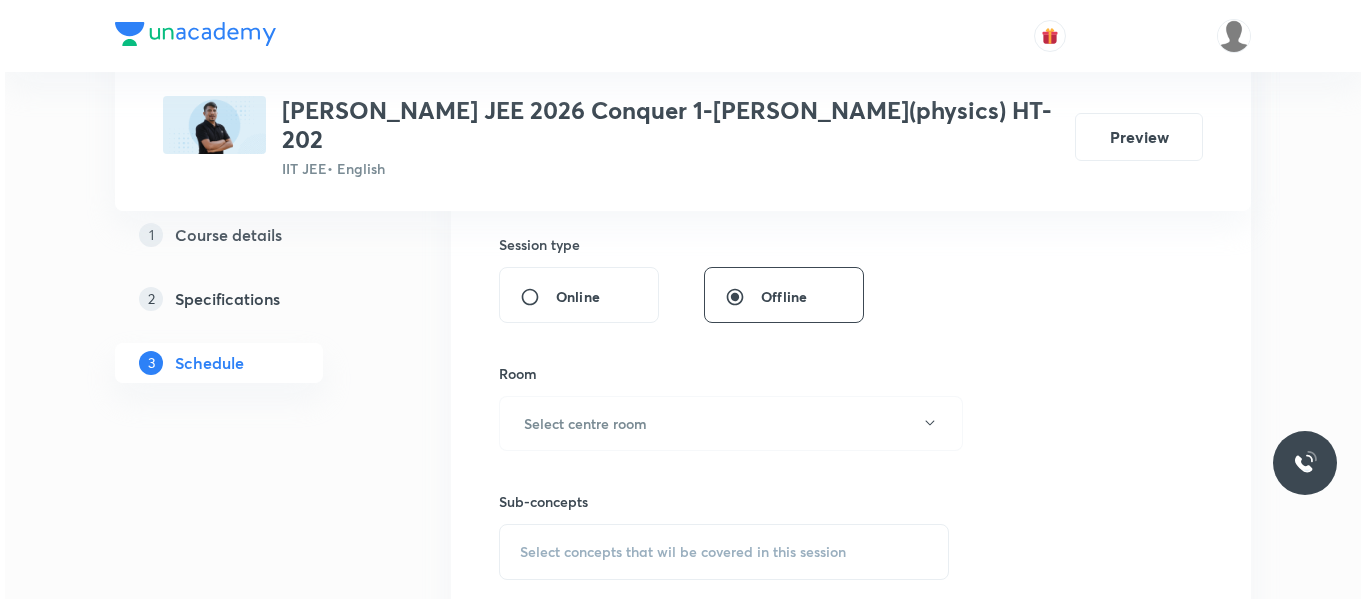 scroll, scrollTop: 737, scrollLeft: 0, axis: vertical 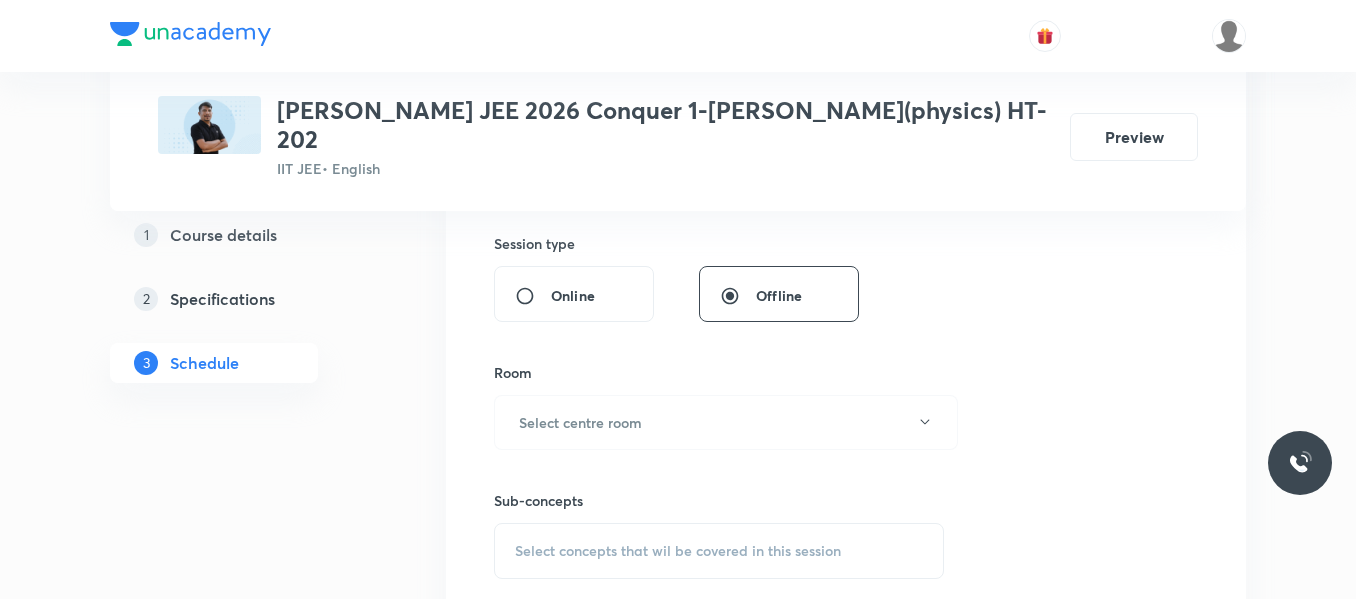 type on "120" 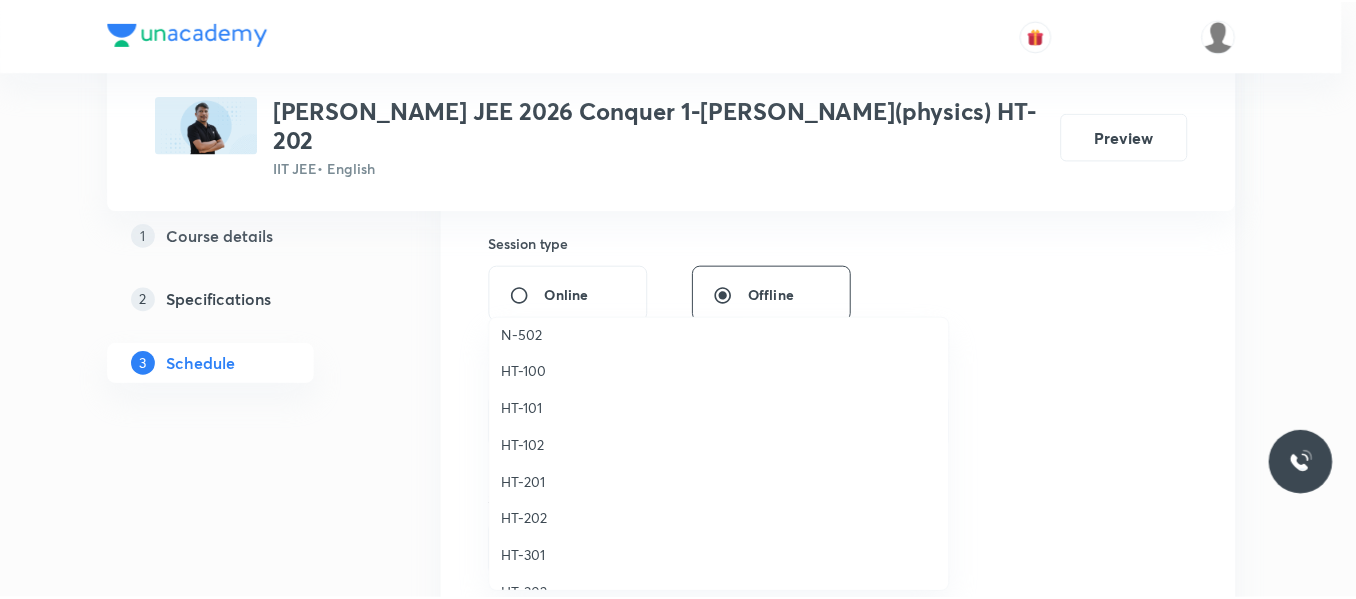 scroll, scrollTop: 717, scrollLeft: 0, axis: vertical 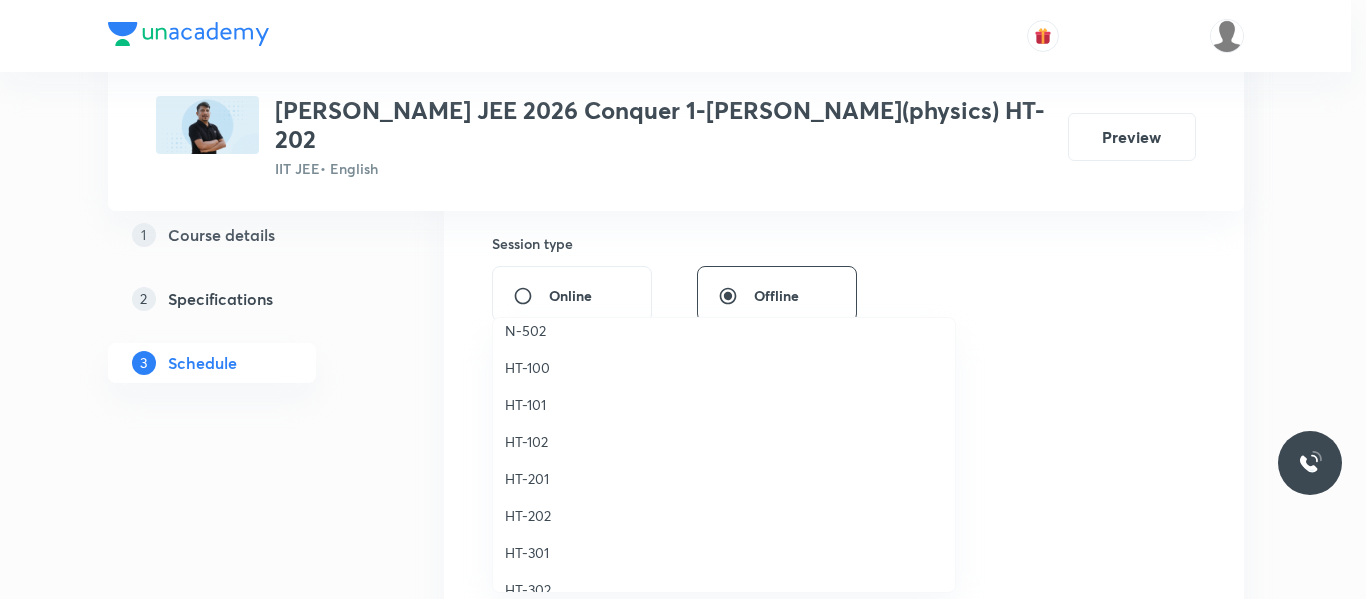 click on "HT-202" at bounding box center (724, 515) 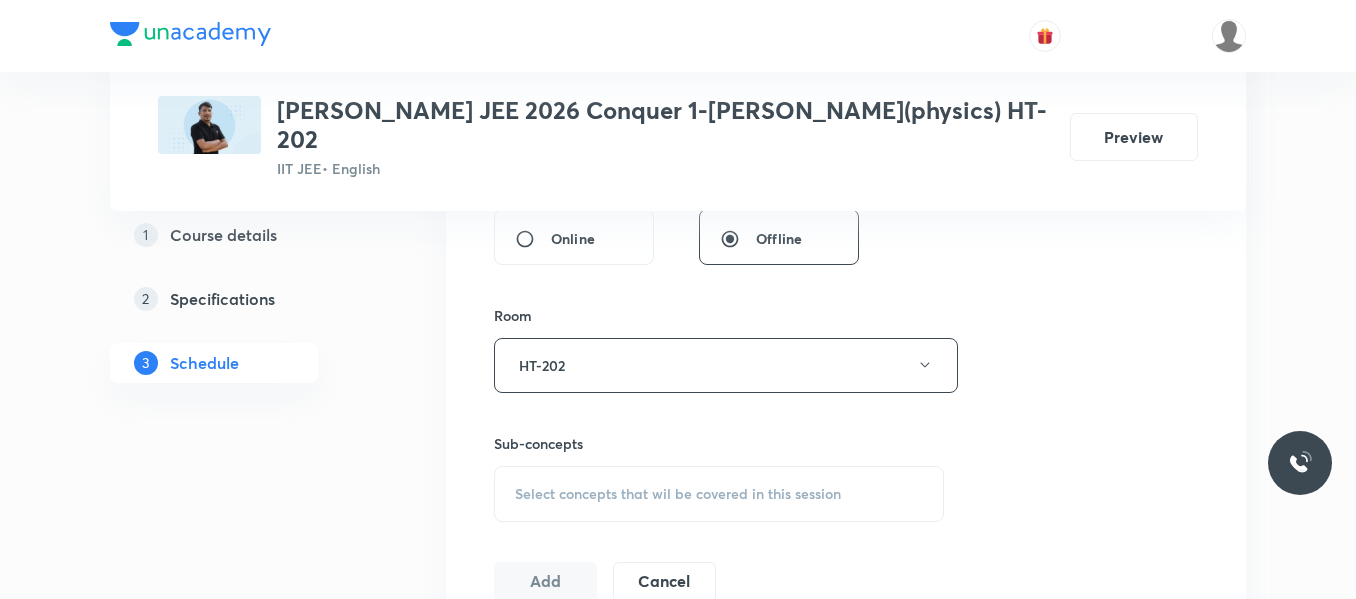scroll, scrollTop: 796, scrollLeft: 0, axis: vertical 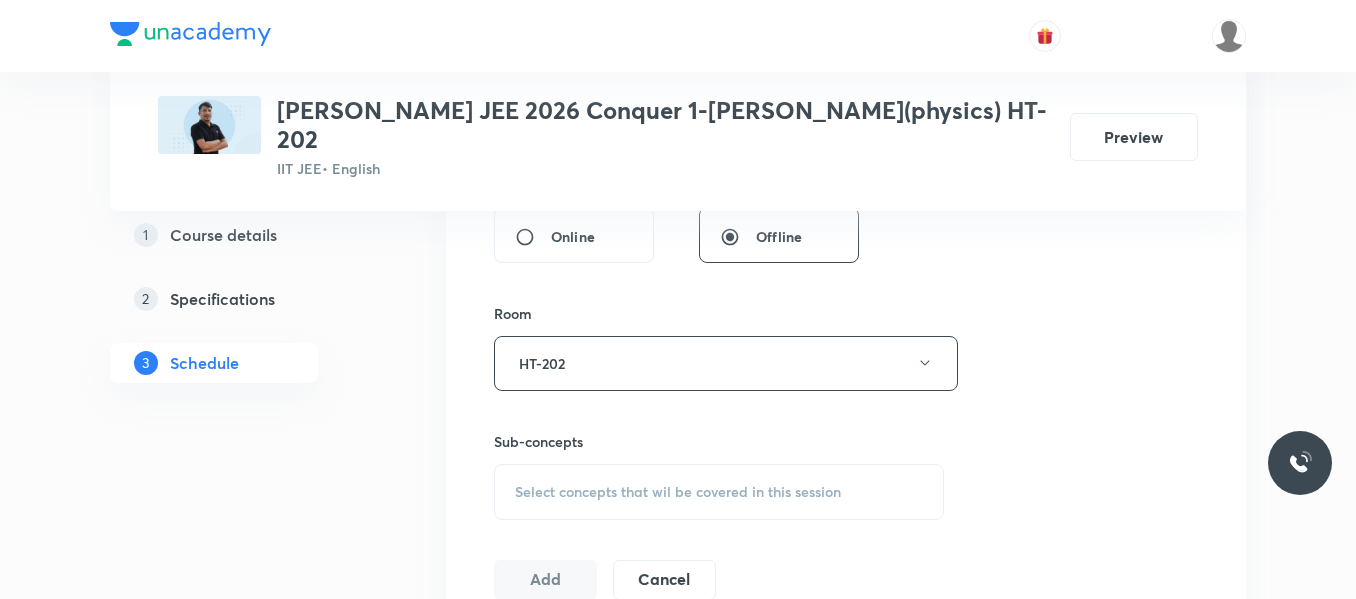 click on "Select concepts that wil be covered in this session" at bounding box center (719, 492) 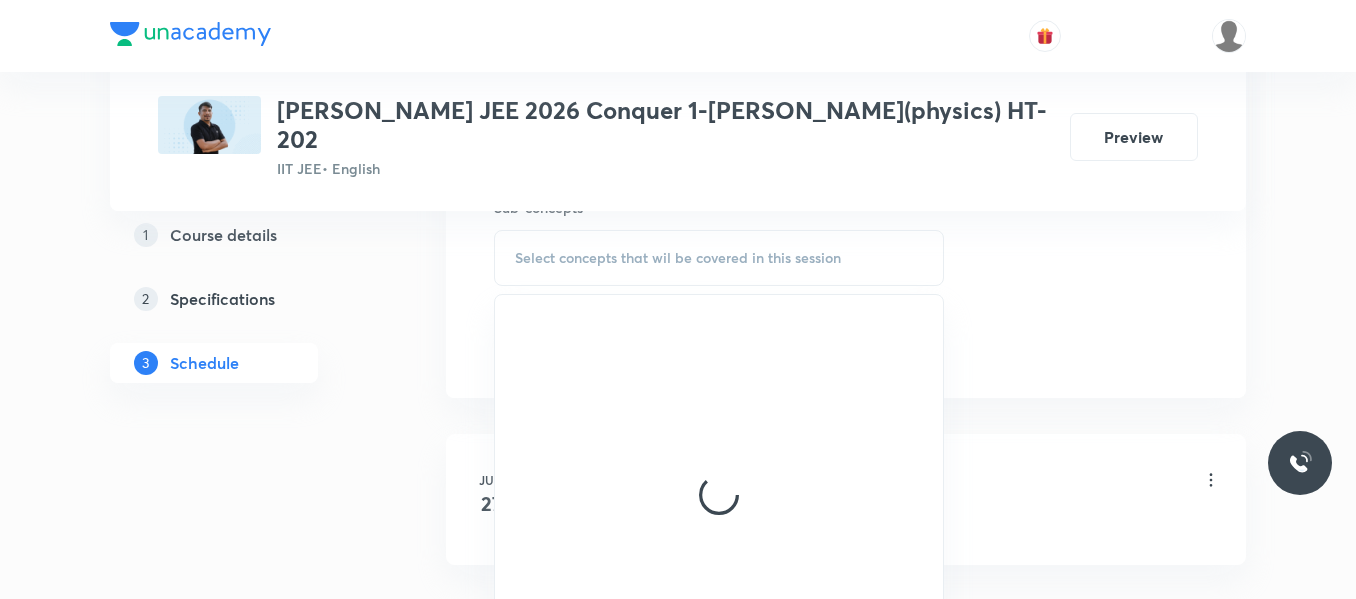 scroll, scrollTop: 1031, scrollLeft: 0, axis: vertical 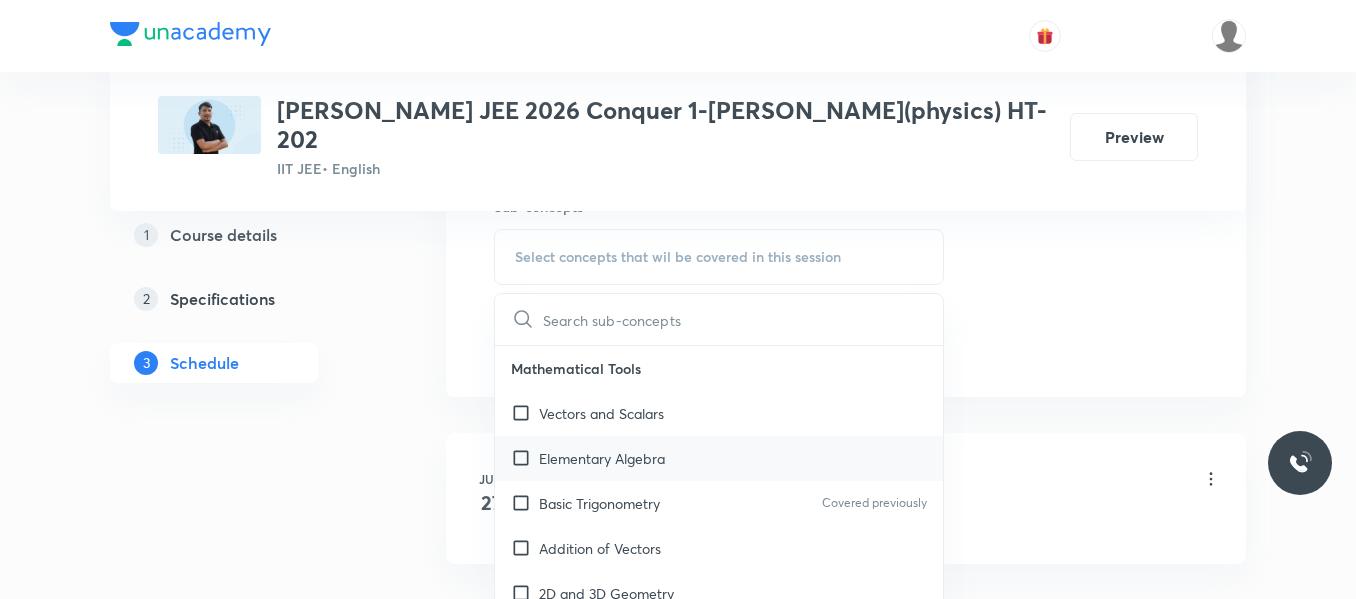 click on "Elementary Algebra" at bounding box center (602, 458) 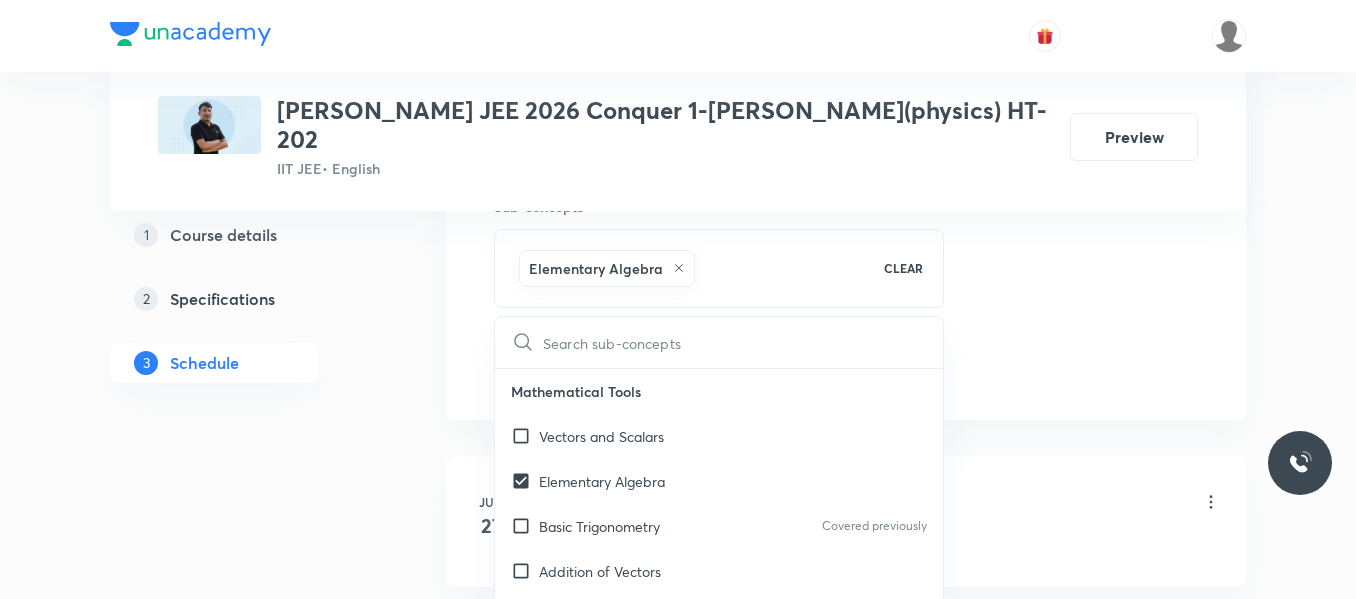 click on "Session  2 Live class Session title 3/99 EMI ​ Schedule for Jul 11, 2025, 10:15 AM ​ Duration (in minutes) 120 ​   Session type Online Offline Room HT-202 Sub-concepts Elementary Algebra CLEAR ​ Mathematical Tools Vectors and Scalars  Elementary Algebra Basic Trigonometry Covered previously Addition of Vectors 2D and 3D Geometry Representation of Vector  Components of a Vector Functions Unit Vectors Differentiation Integration Rectangular Components of a Vector in Three Dimensions Position Vector Use of Differentiation & Integration in One Dimensional Motion Displacement Vector Derivatives of Equations of Motion by Calculus Vectors Product of Two Vectors Differentiation: Basic Formula and Rule Definite Integration and Area Under The Curve Maxima and Minima Chain Rule Cross Product Dot-Product Resolution of Vectors Subtraction of Vectors Addition of More than Two Vectors Units & Dimensions Physical quantity Dimensional Analysis Significant Figures Errors of Measurement Error Analysis Vernier Callipers" at bounding box center [846, -93] 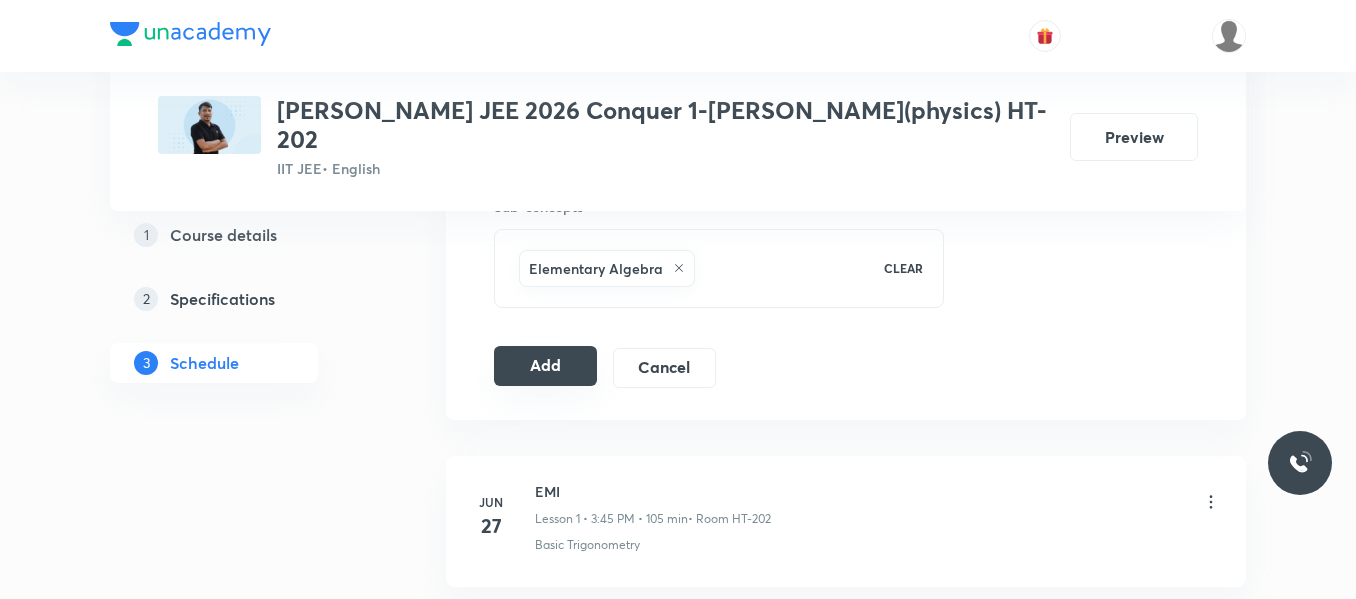 click on "Add" at bounding box center [545, 366] 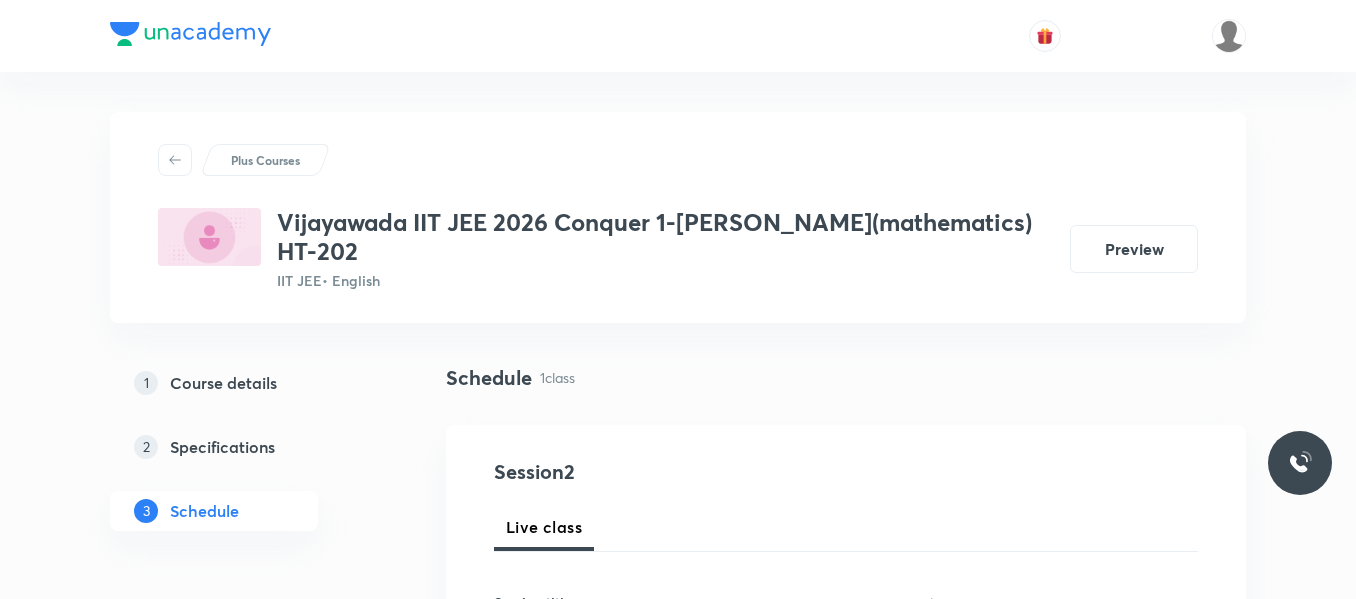 scroll, scrollTop: 244, scrollLeft: 0, axis: vertical 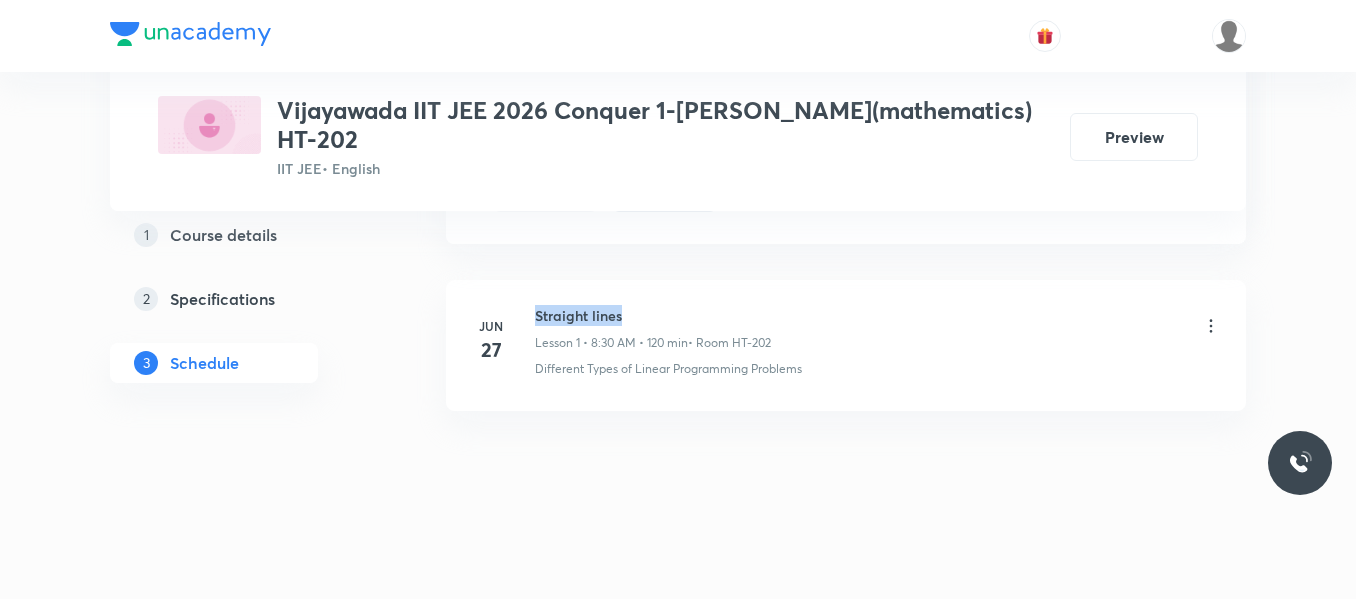 drag, startPoint x: 537, startPoint y: 315, endPoint x: 666, endPoint y: 305, distance: 129.38702 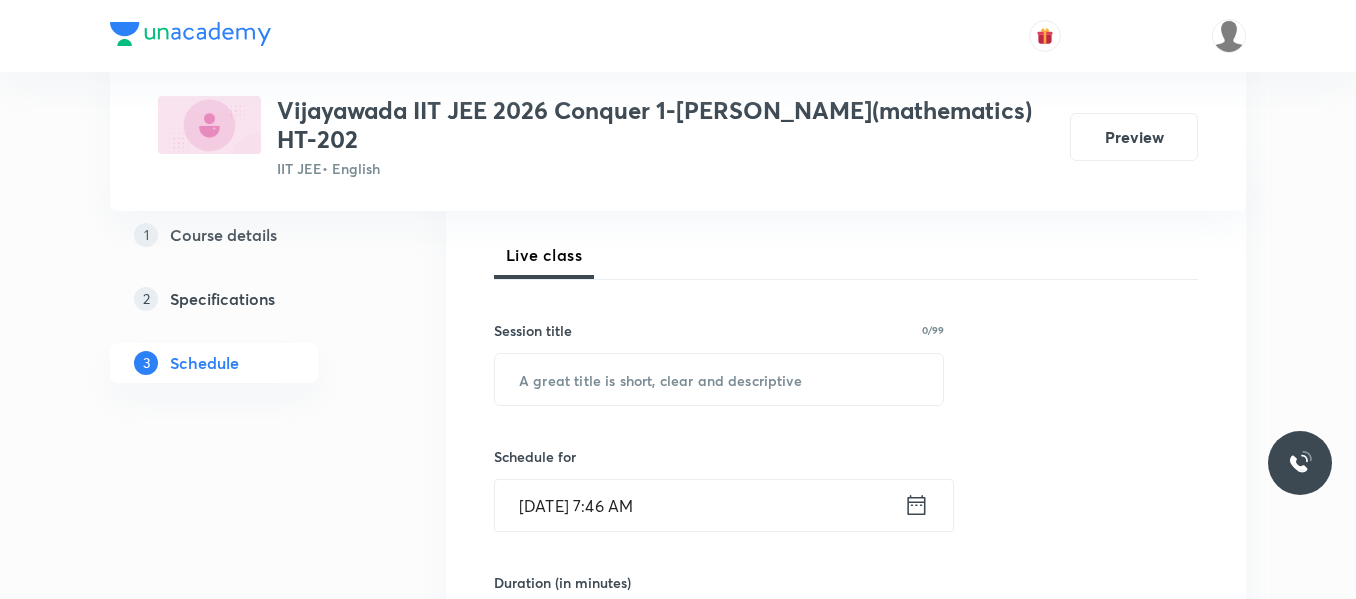 scroll, scrollTop: 299, scrollLeft: 0, axis: vertical 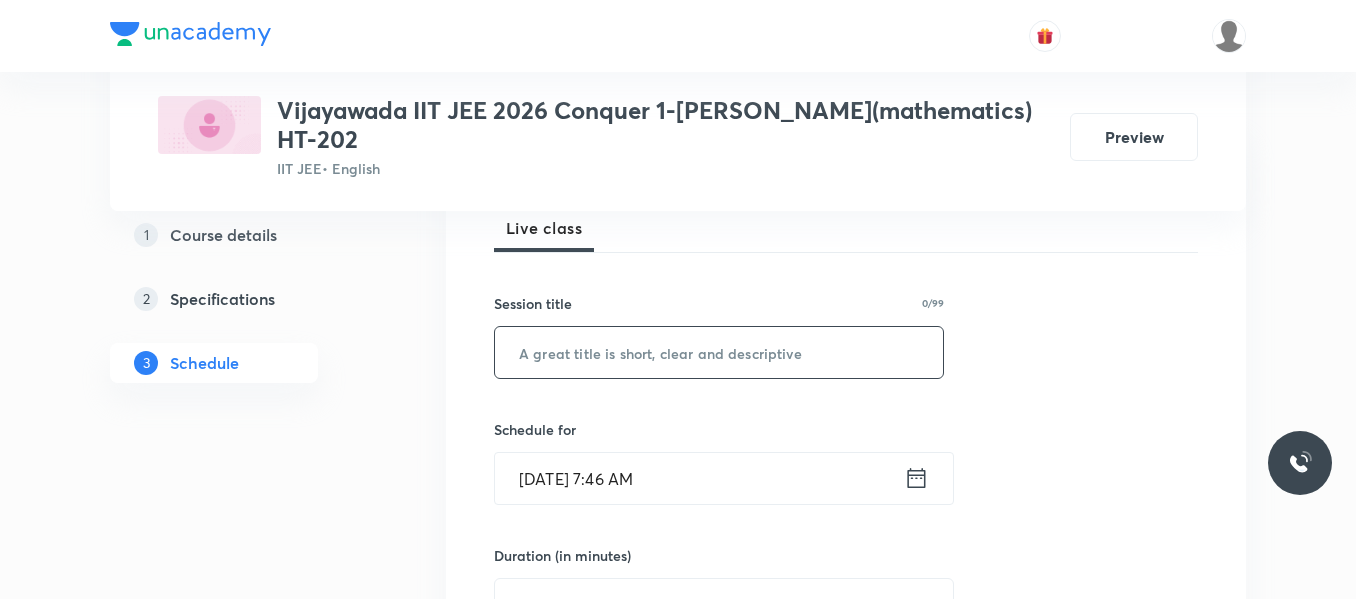 click at bounding box center (719, 352) 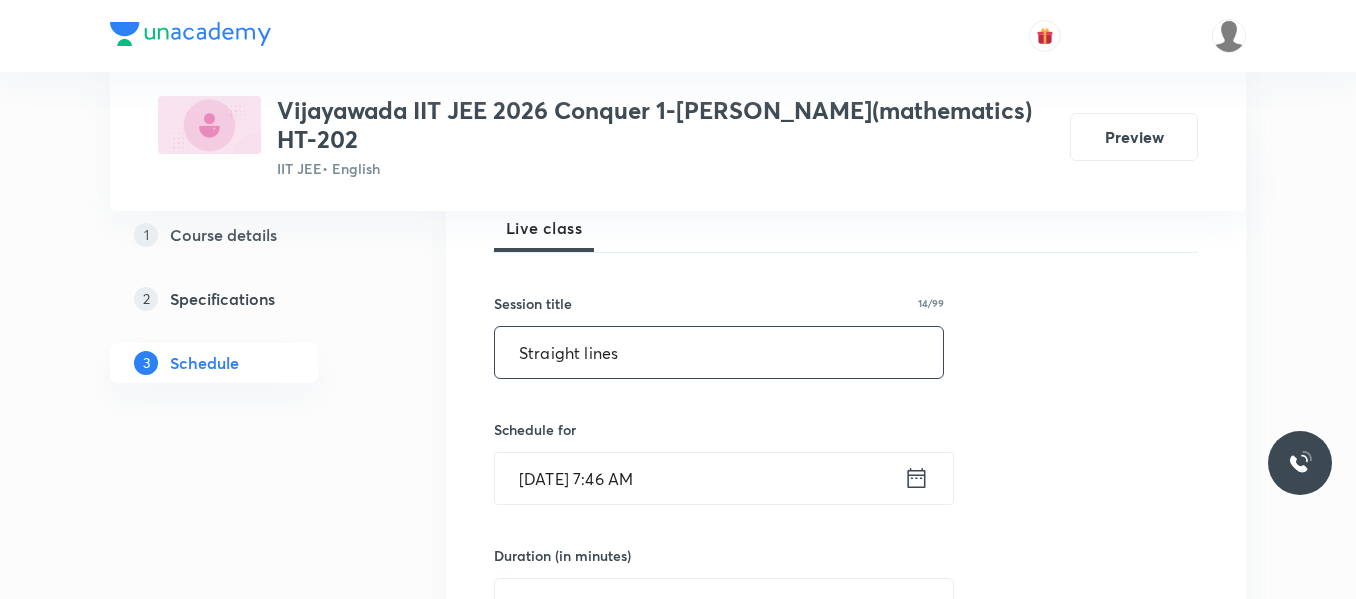 type on "Straight lines" 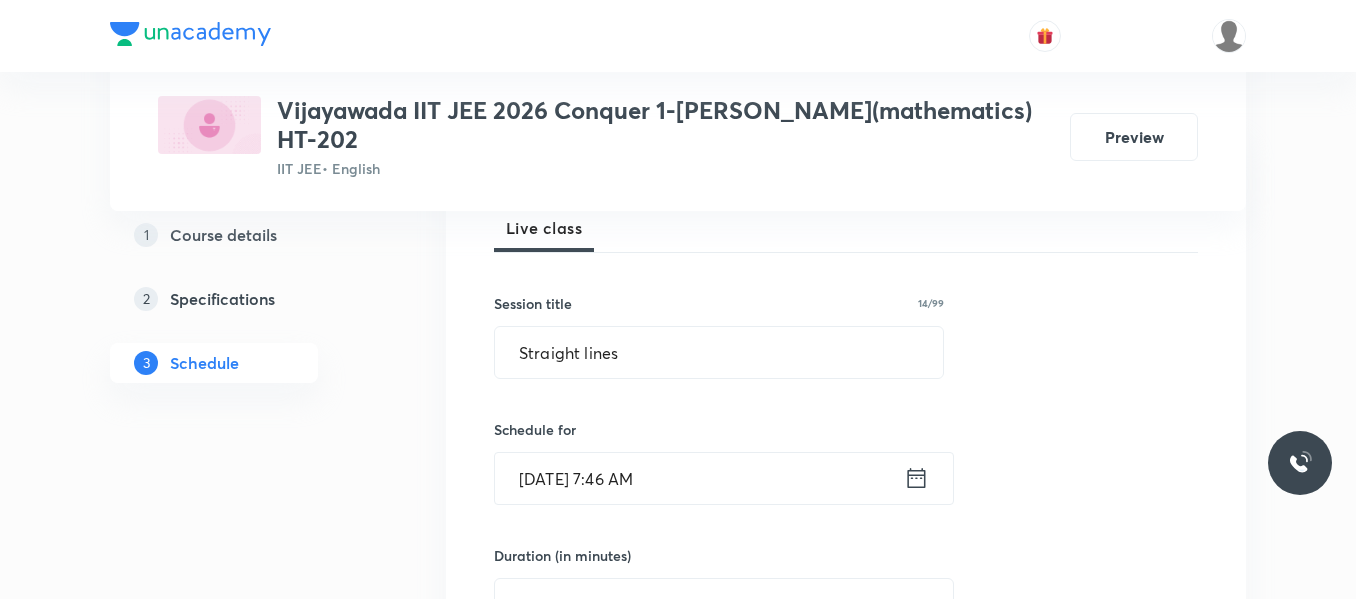 click 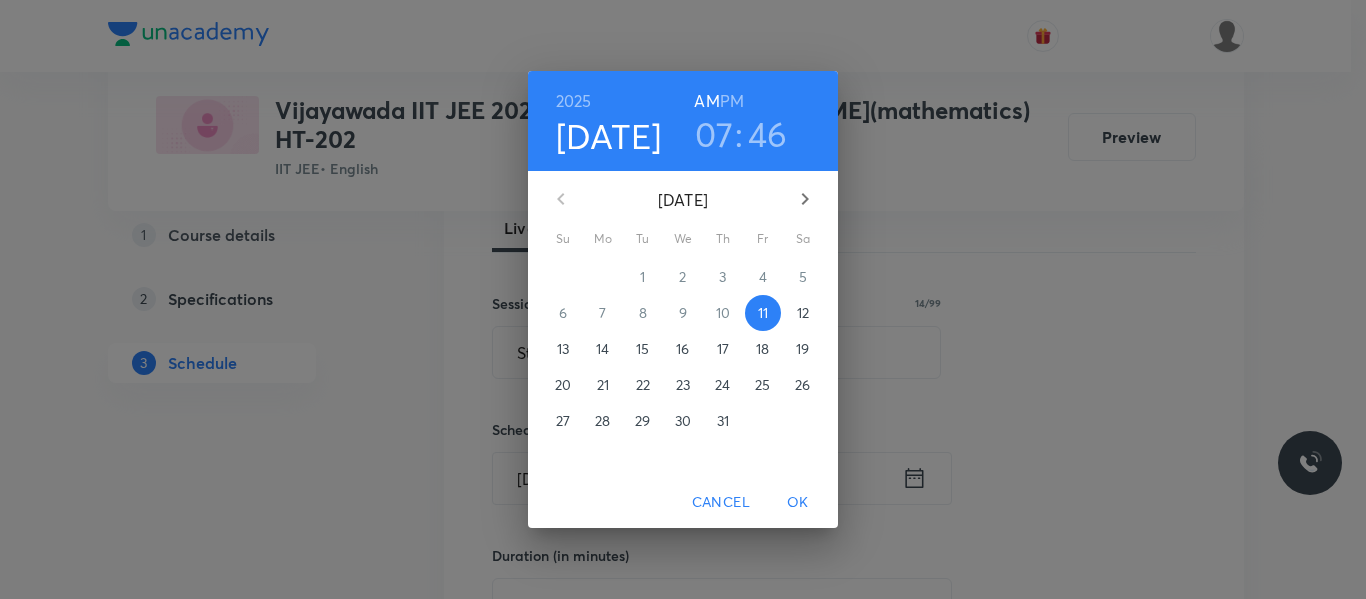 click on "07" at bounding box center [714, 134] 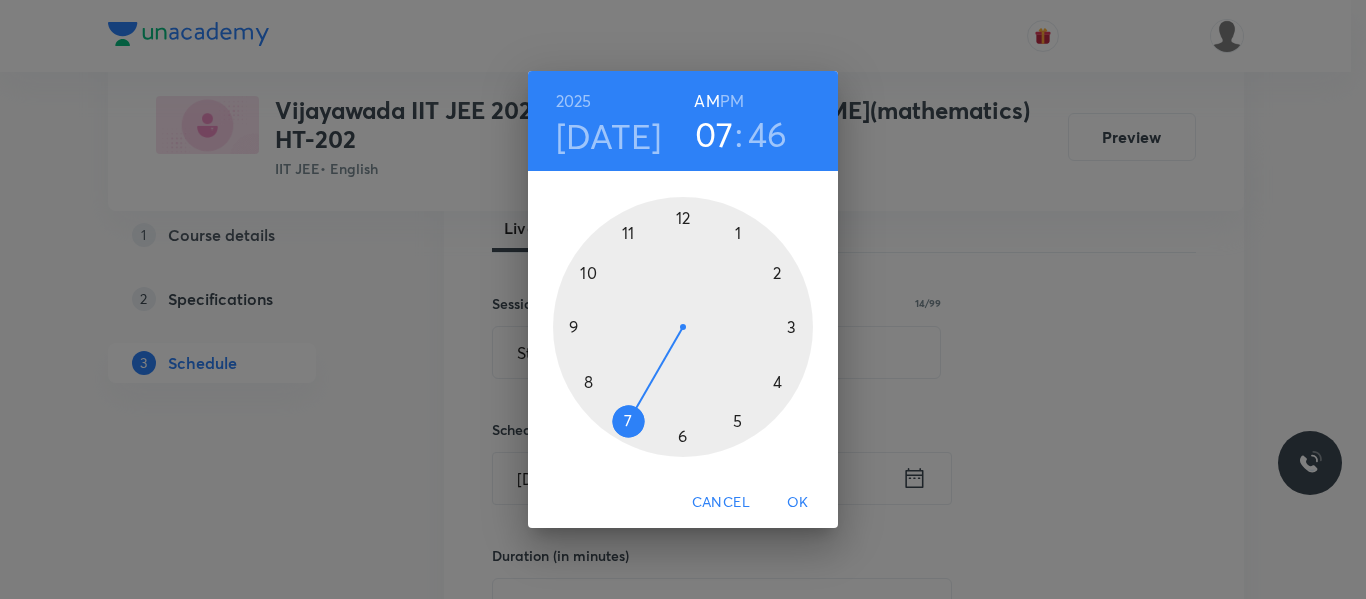 click at bounding box center (683, 327) 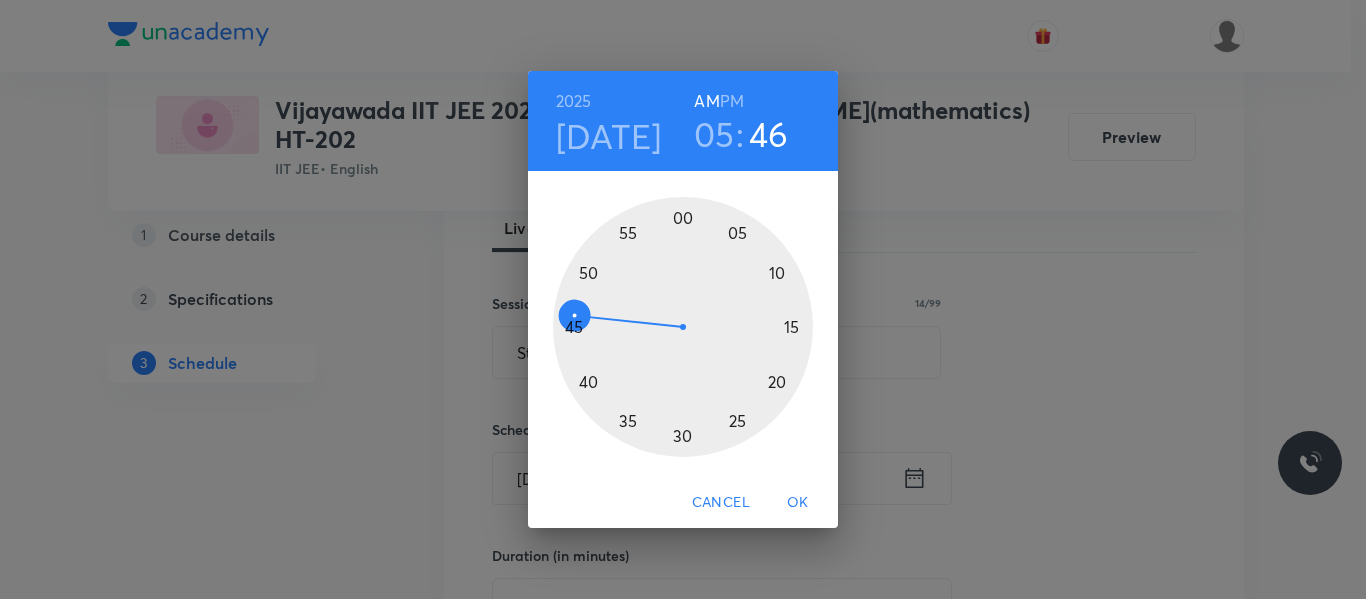 click at bounding box center (683, 327) 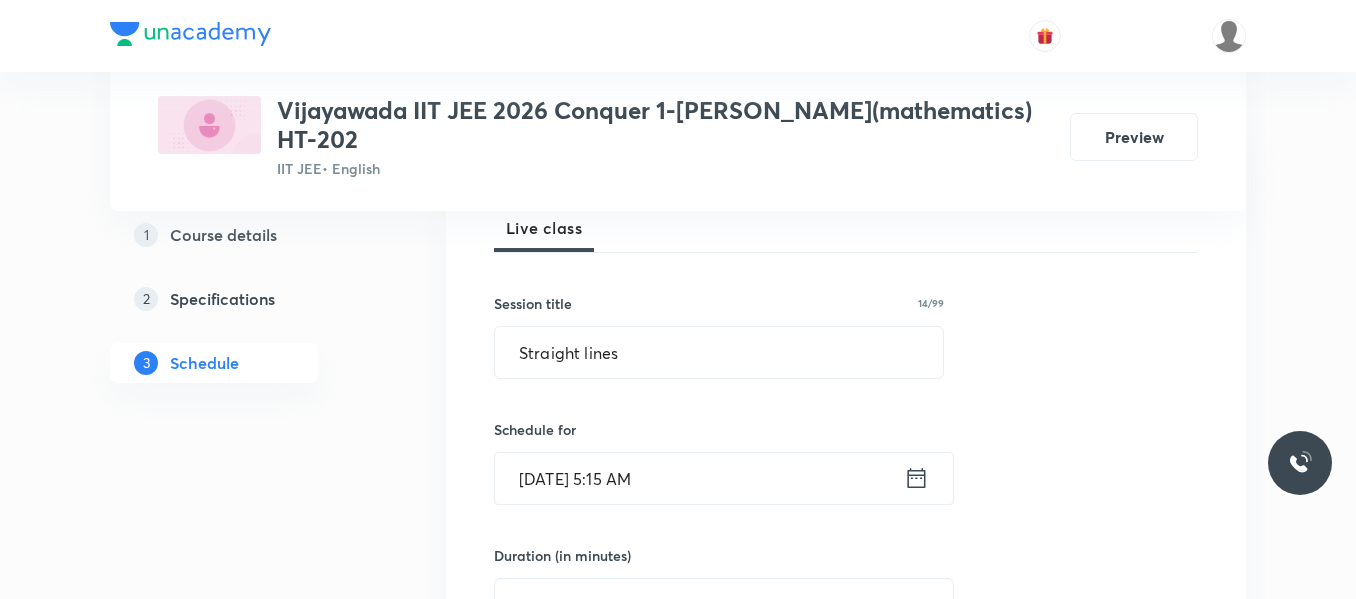 click 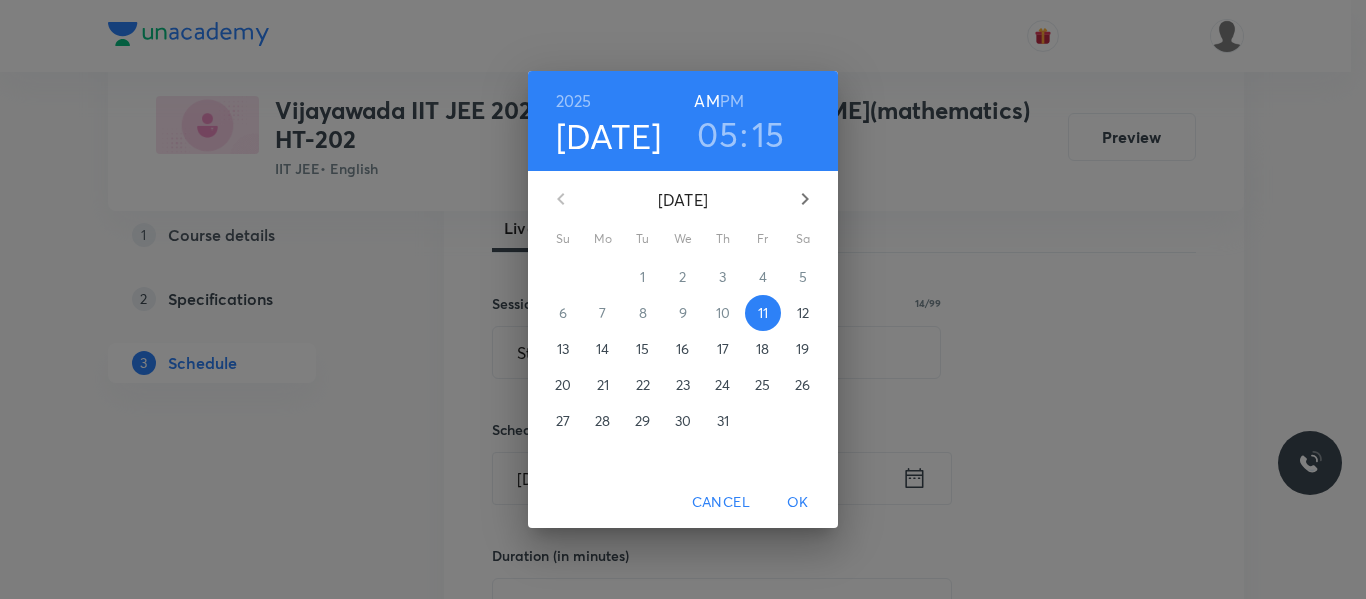 click on "PM" at bounding box center [732, 101] 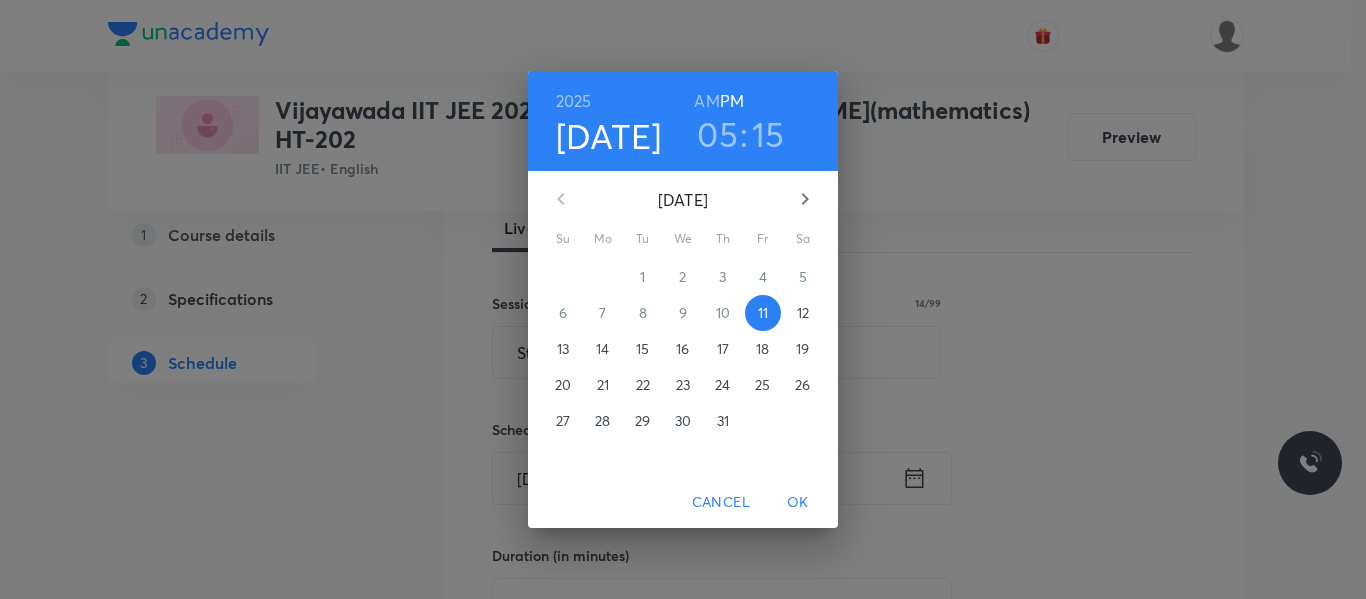 click on "OK" at bounding box center [798, 502] 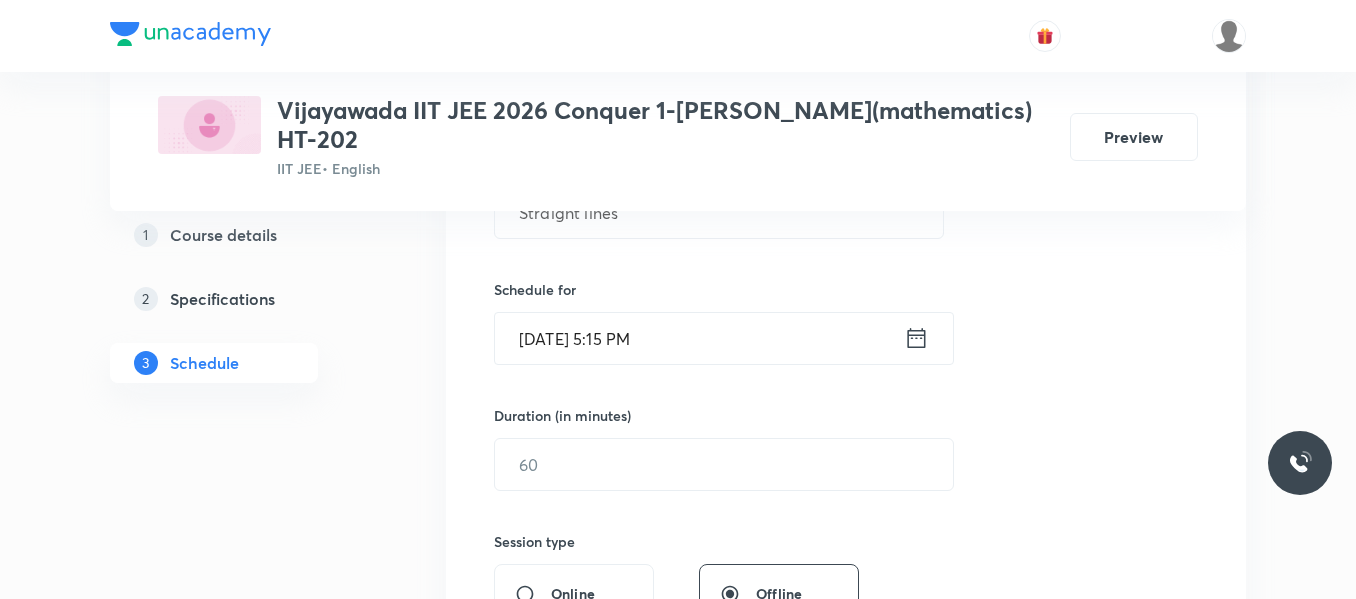 scroll, scrollTop: 440, scrollLeft: 0, axis: vertical 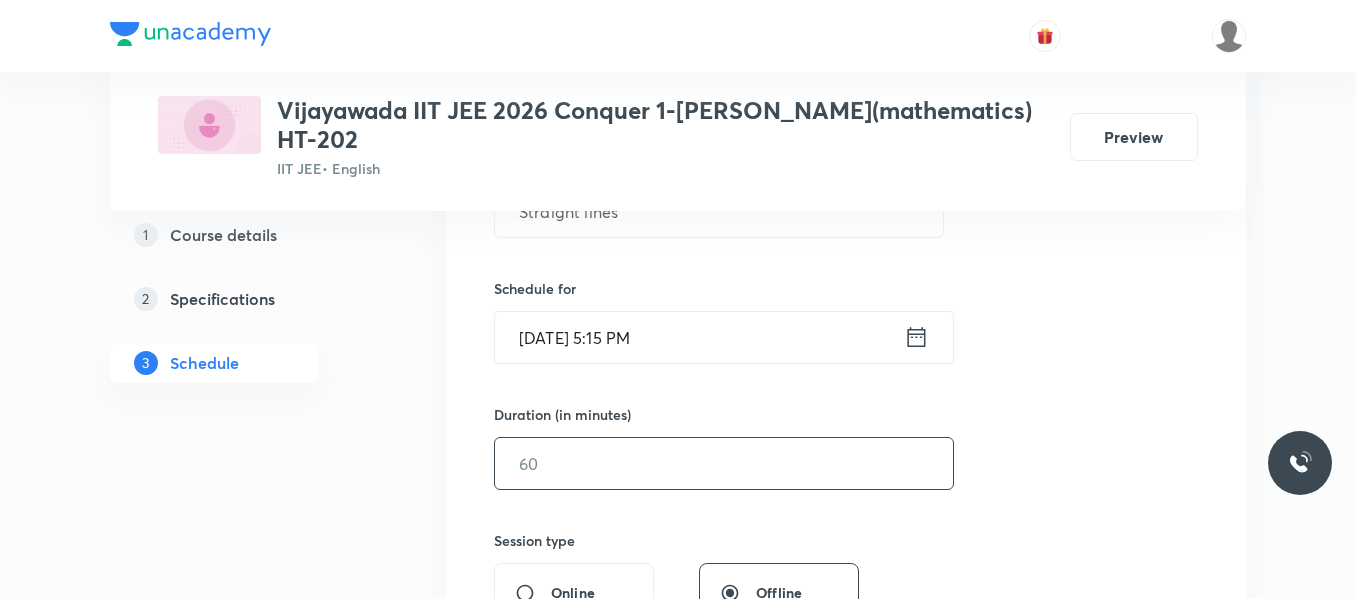click at bounding box center (724, 463) 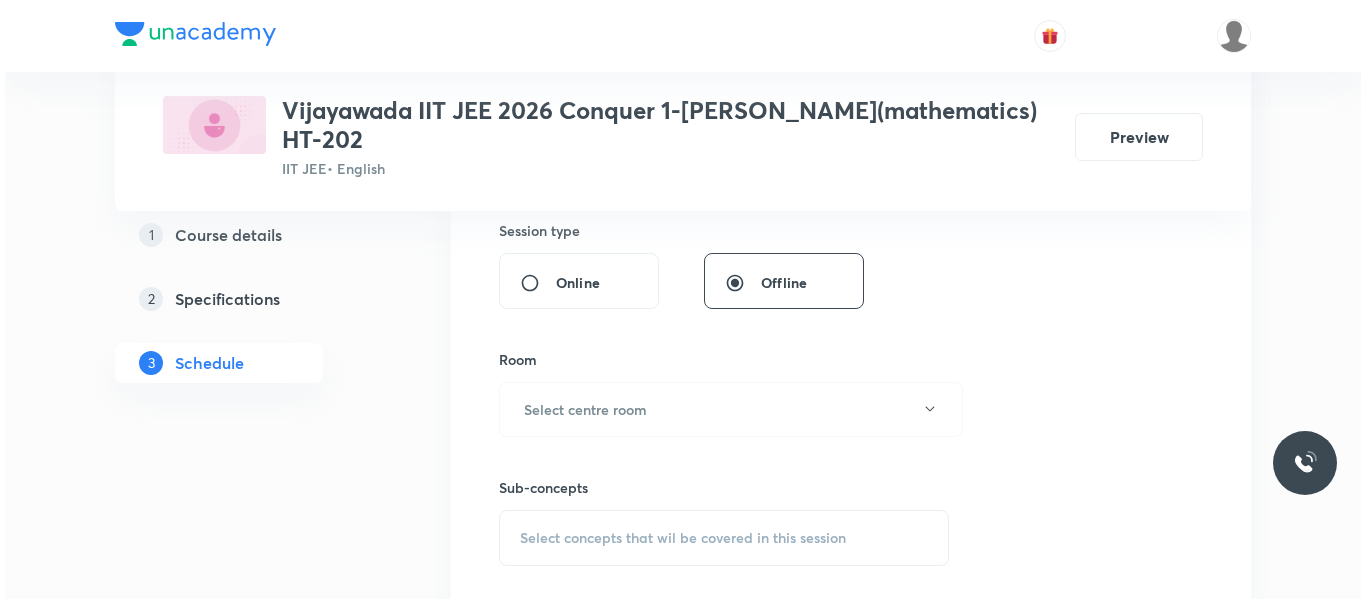 scroll, scrollTop: 752, scrollLeft: 0, axis: vertical 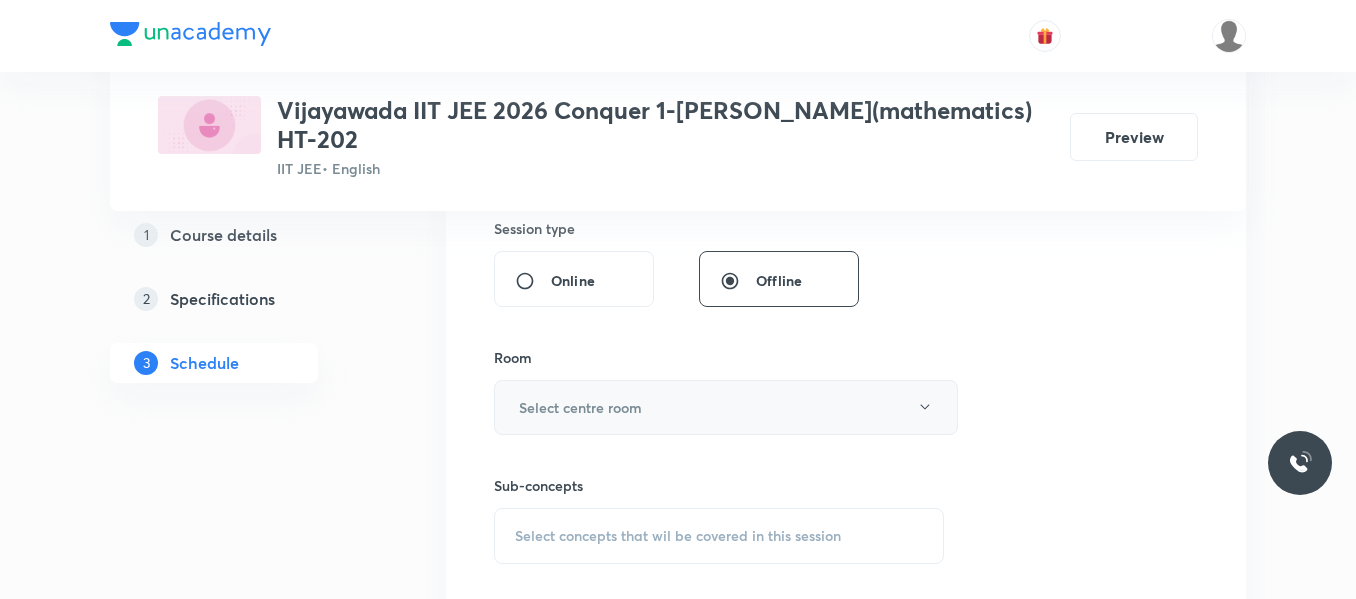 type on "75" 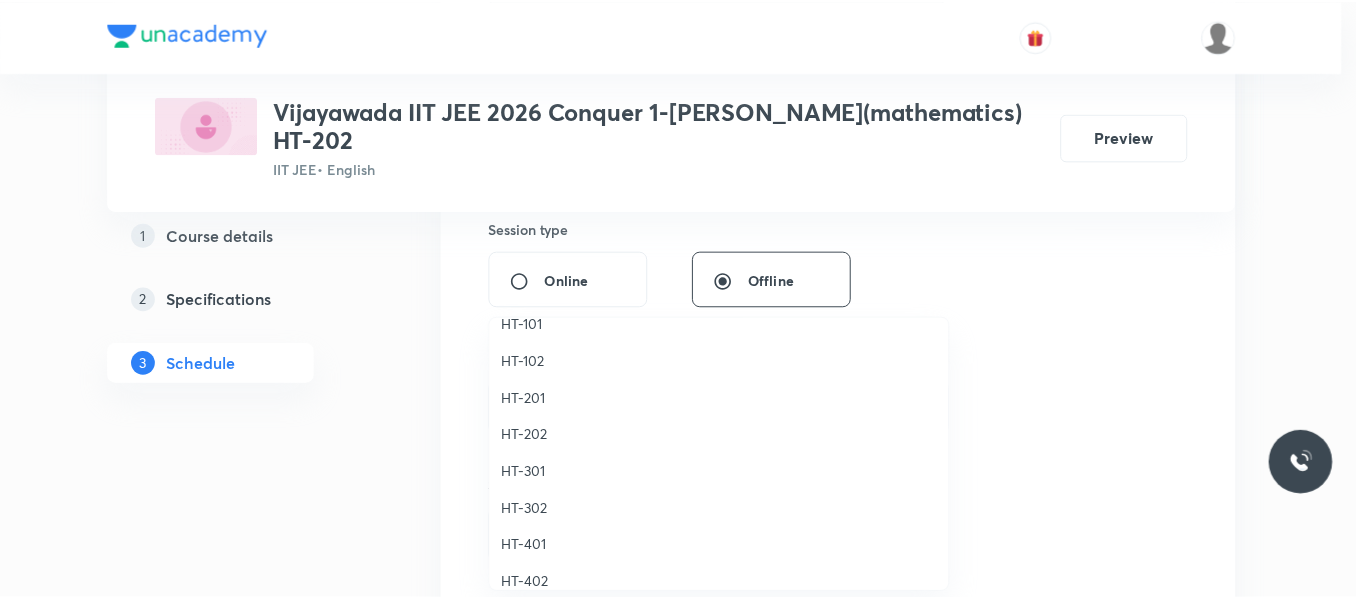scroll, scrollTop: 797, scrollLeft: 0, axis: vertical 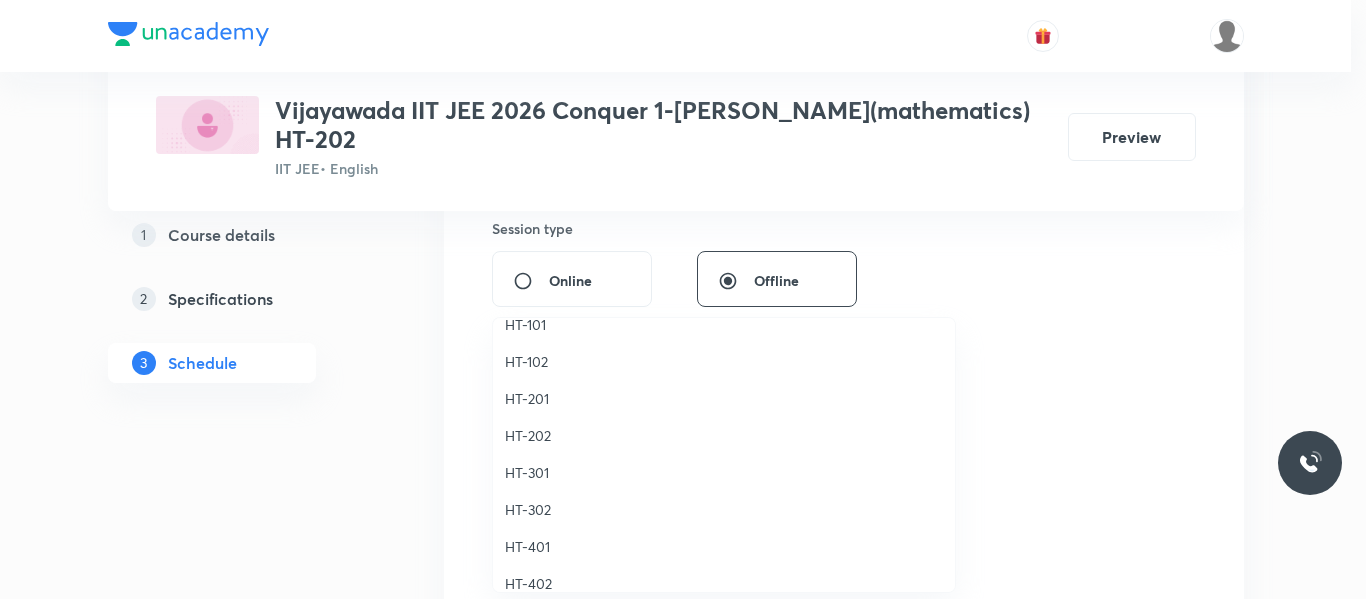 click on "HT-202" at bounding box center [724, 435] 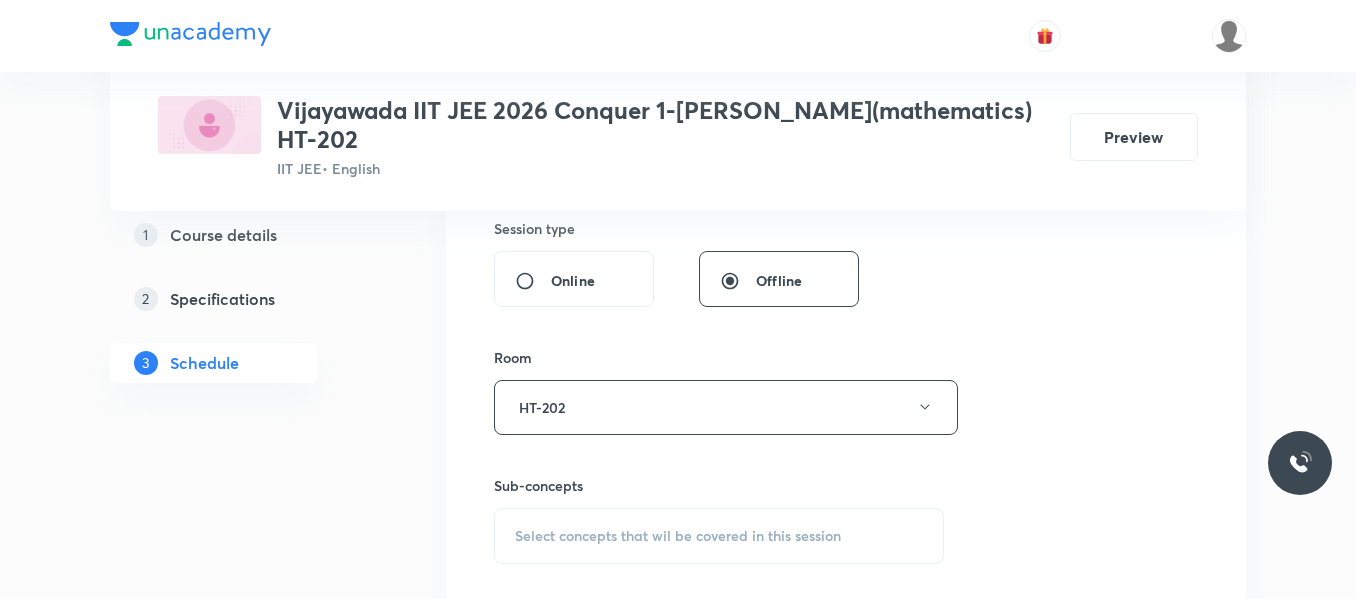 scroll, scrollTop: 833, scrollLeft: 0, axis: vertical 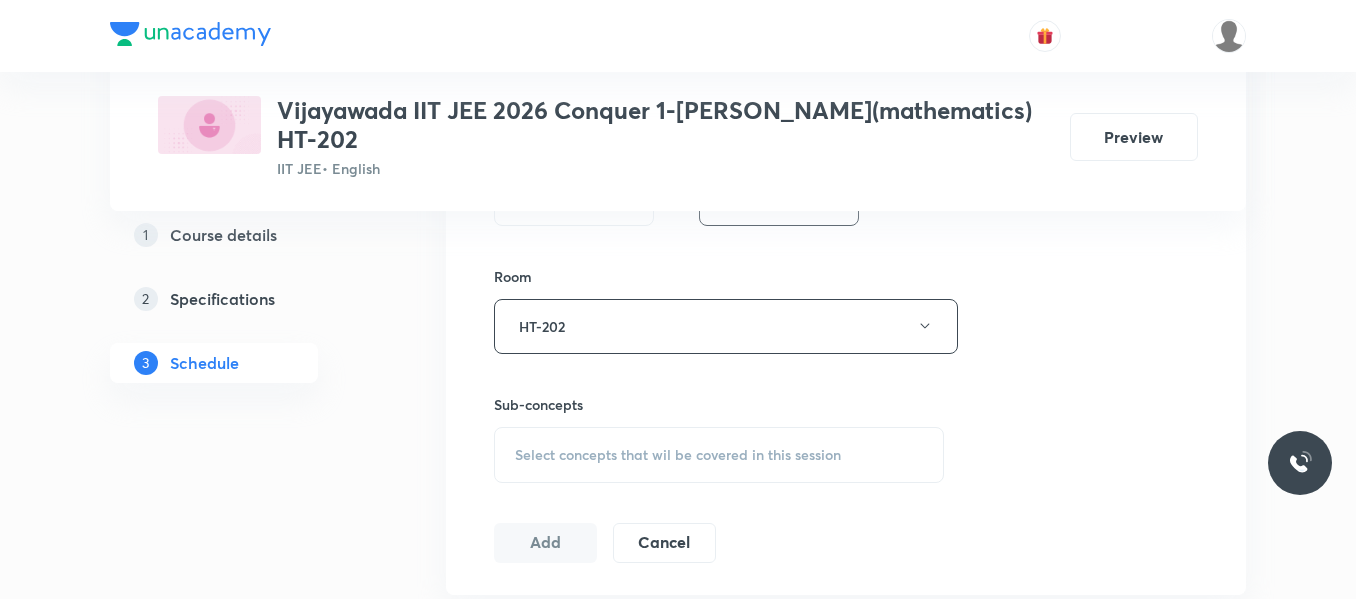 click on "Select concepts that wil be covered in this session" at bounding box center (678, 455) 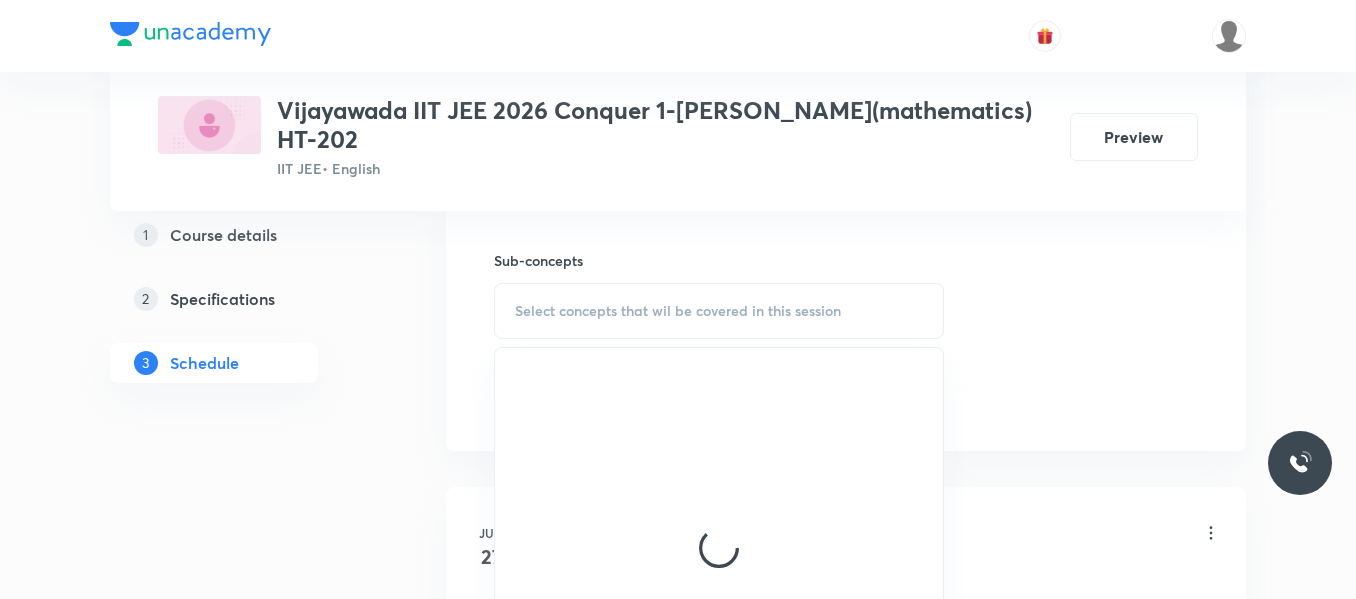 scroll, scrollTop: 978, scrollLeft: 0, axis: vertical 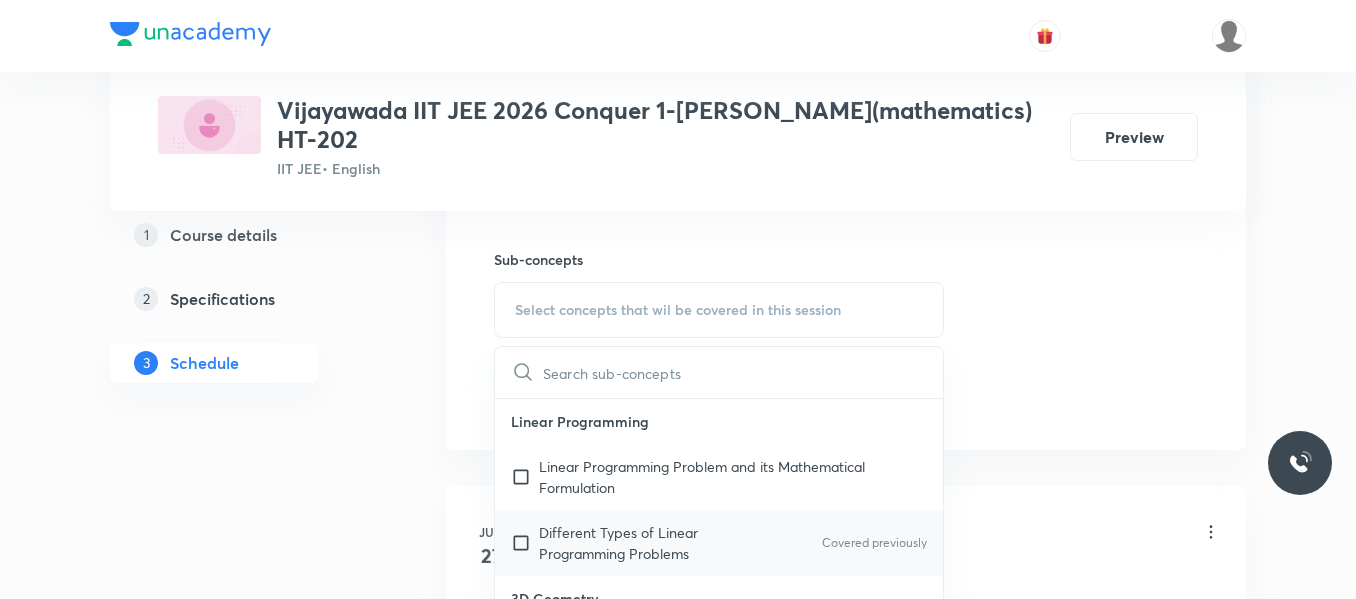 click on "Different Types of Linear Programming Problems" at bounding box center [640, 543] 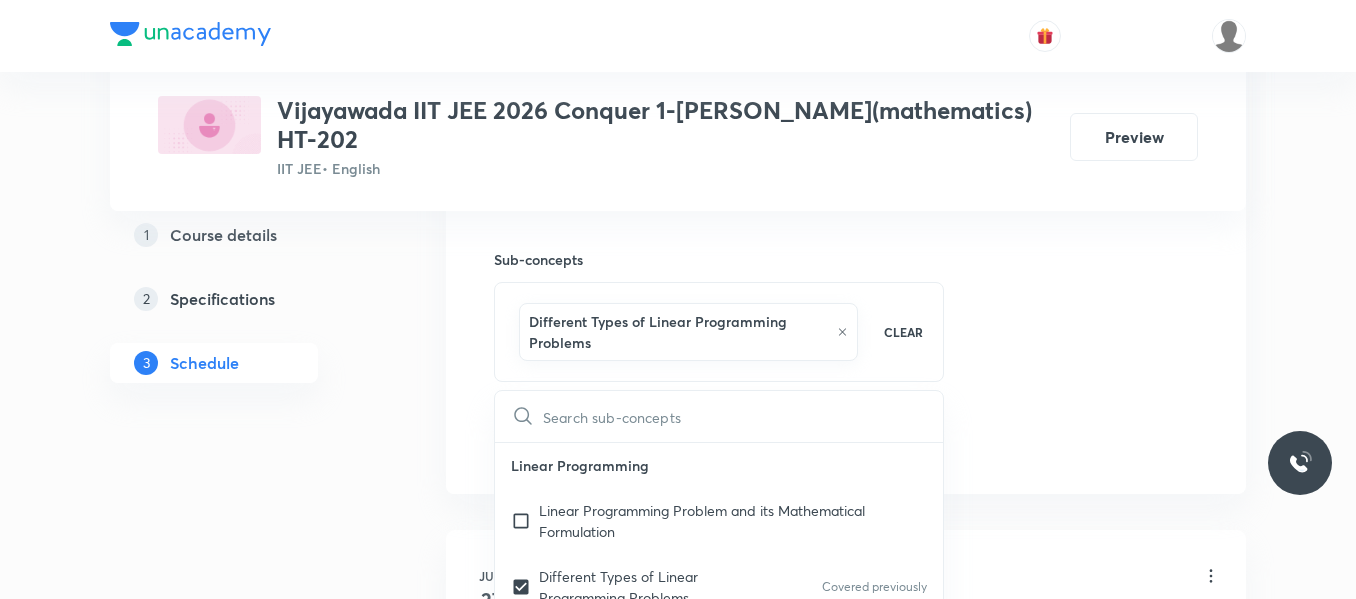 click on "Session  2 Live class Session title 14/99 Straight lines ​ Schedule for Jul 11, 2025, 5:15 PM ​ Duration (in minutes) 75 ​   Session type Online Offline Room HT-202 Sub-concepts Different Types of Linear Programming Problems CLEAR ​ Linear Programming Linear Programming Problem and its Mathematical Formulation Different Types of Linear Programming Problems Covered previously 3D Geometry Direction Cosines and Direction Ratios Equation of a Straight Line Passing Through a Given Point and Parallel to a Given Vector Equation of Line Passing Through Two Given Points Angle between Two Lines Foot of Perpendicular and Image Shortest Distance between Two Lines Plane Angle Between Two Planes Line of intersection of Two Planes Angle Between a Line and a Plane Equation of a Plane Passing through the Line of Intersection of Two Planes Equation of a Plane Passing through the Line of Intersection of Two Planes Distance Between Parallel Planes Equation of a Plane Bisecting the Angle between Two Planes Spheres Vectors" at bounding box center [846, -30] 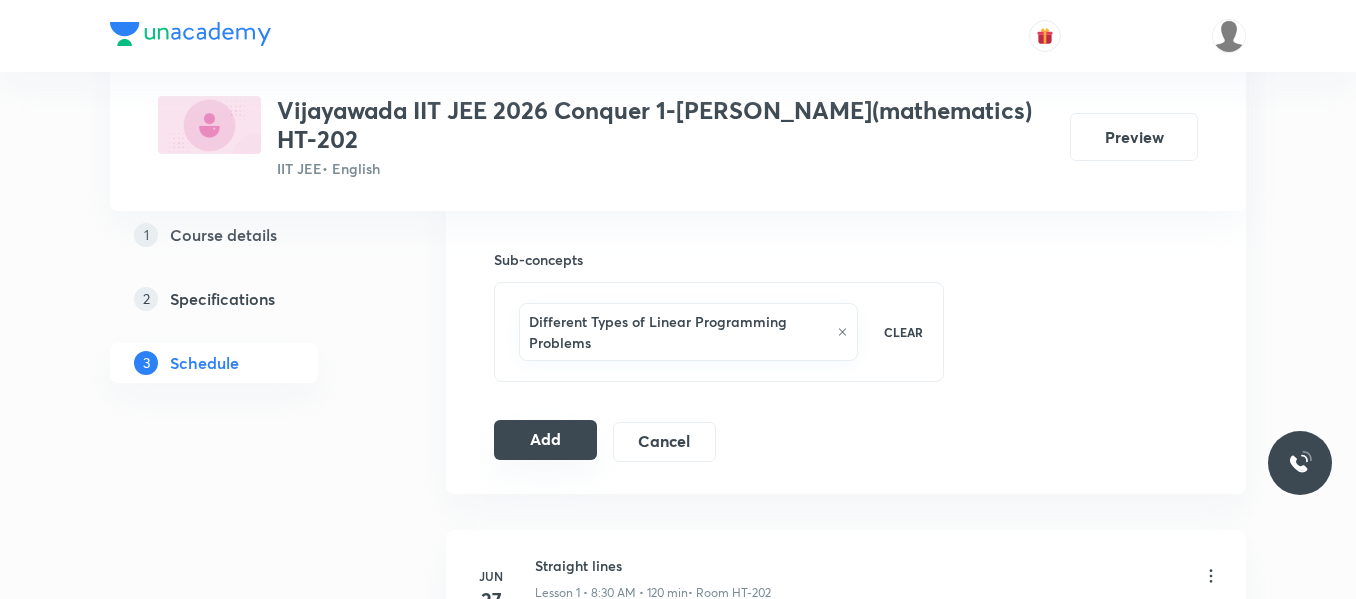 click on "Add" at bounding box center (545, 440) 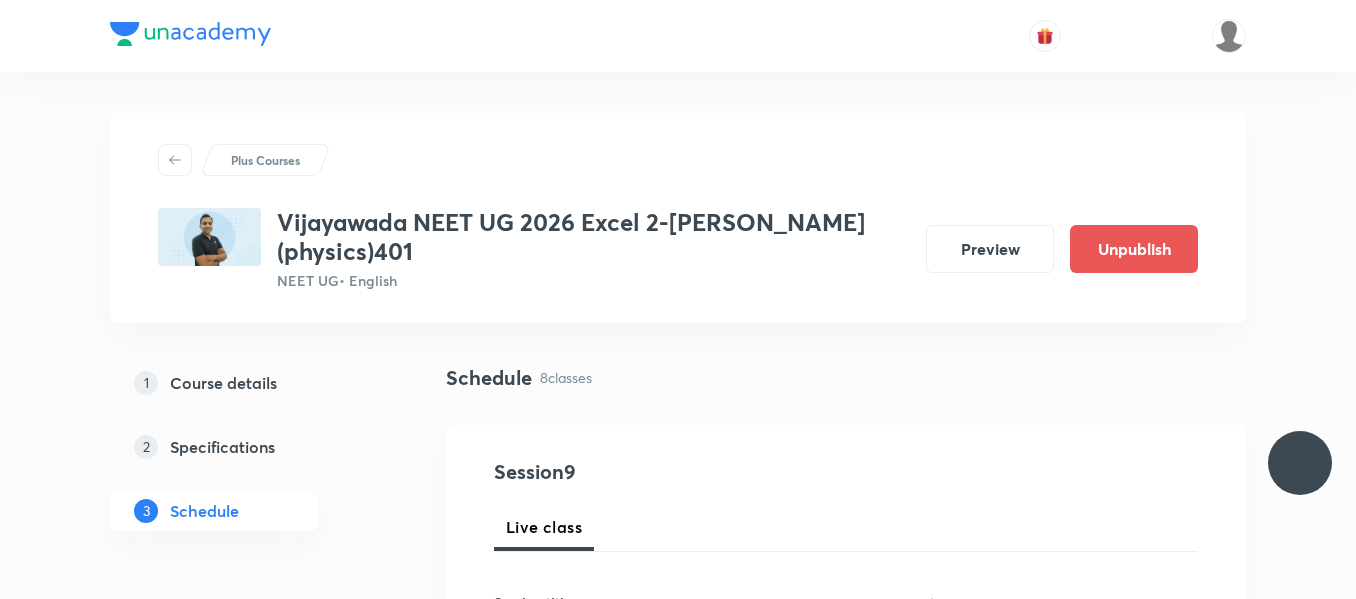 scroll, scrollTop: 0, scrollLeft: 0, axis: both 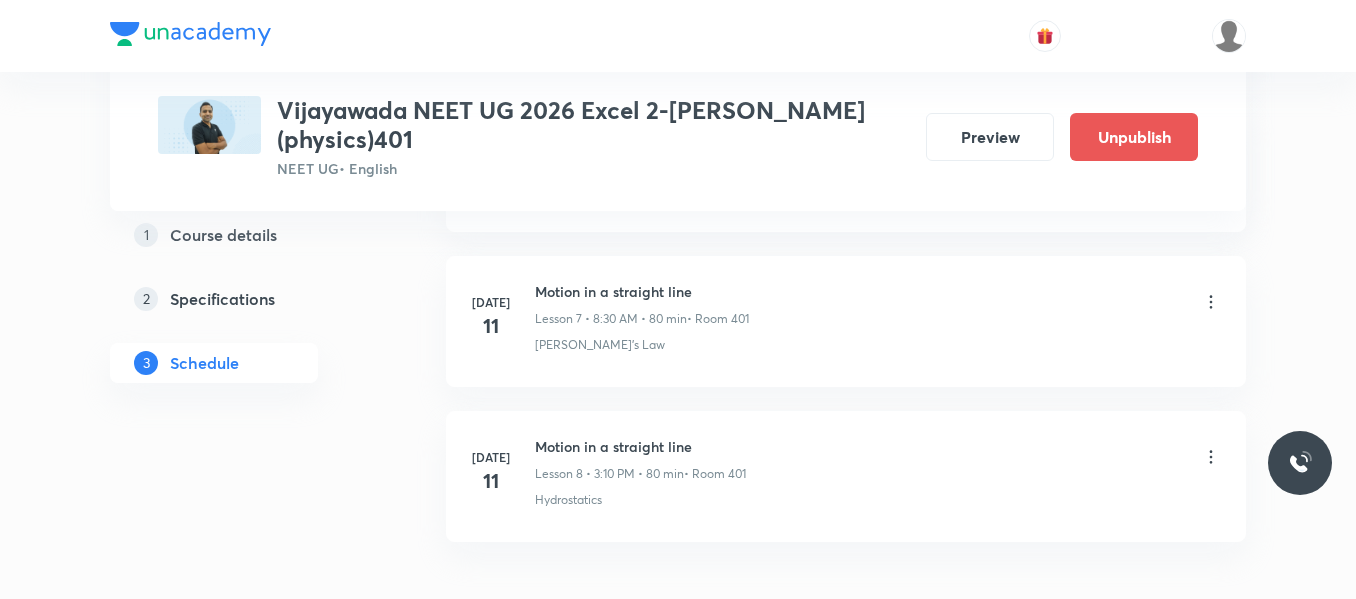 click 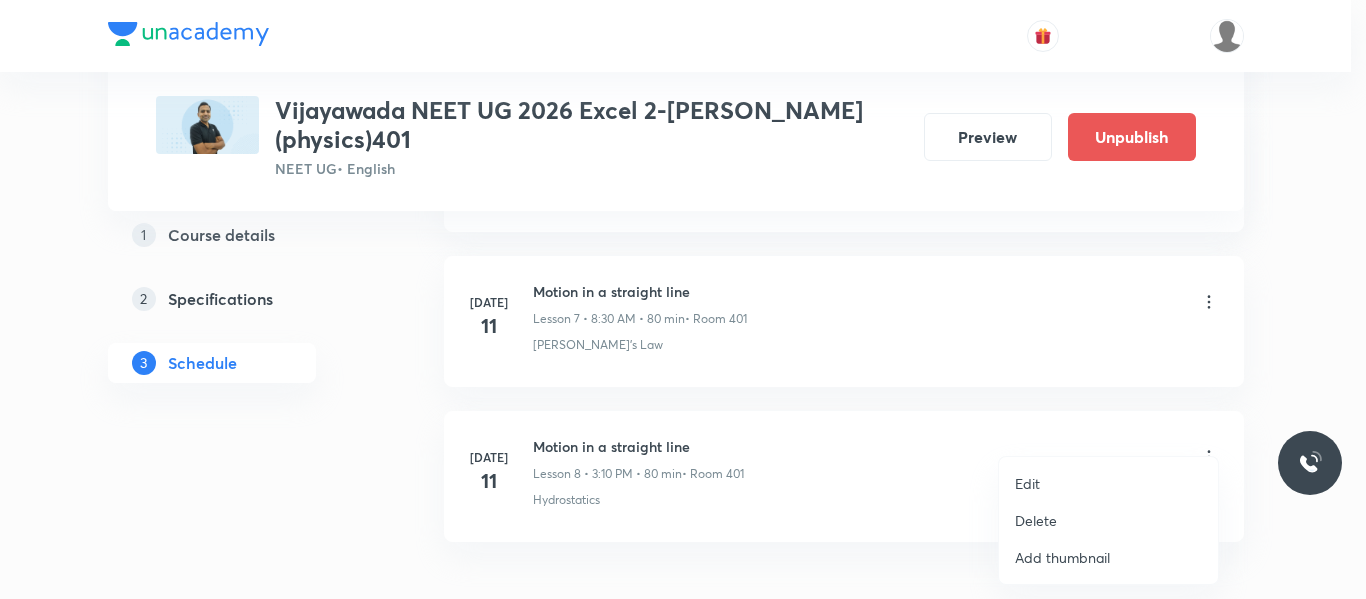 click on "Edit" at bounding box center [1027, 483] 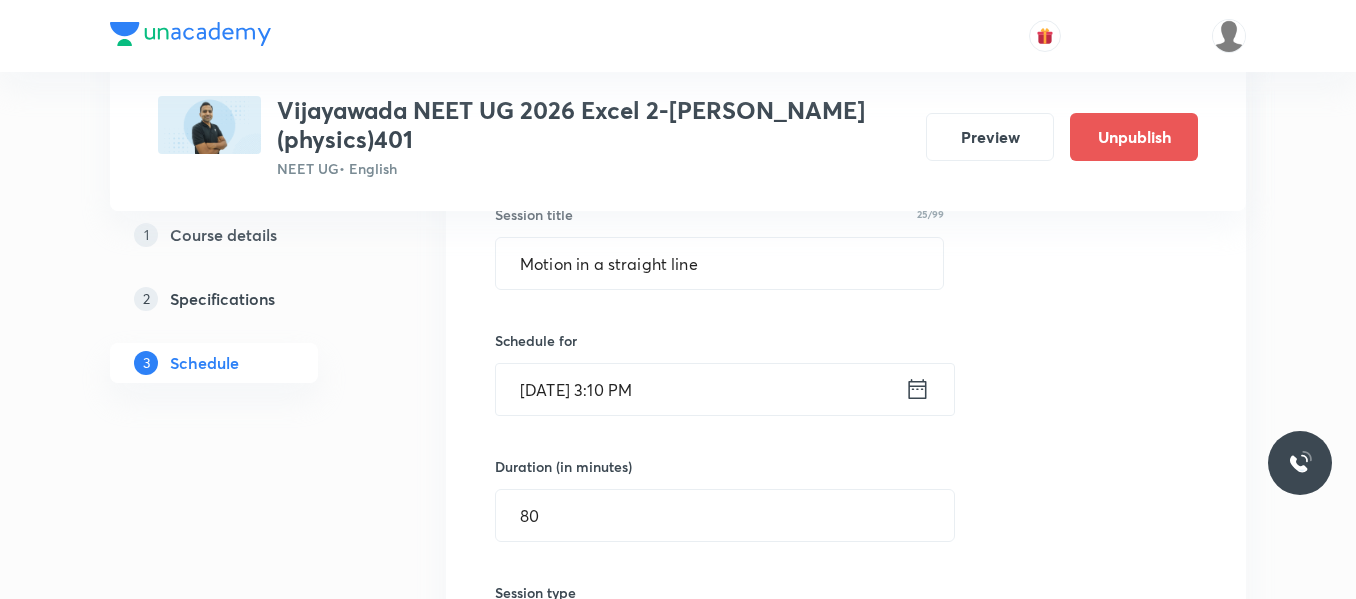 scroll, scrollTop: 1467, scrollLeft: 0, axis: vertical 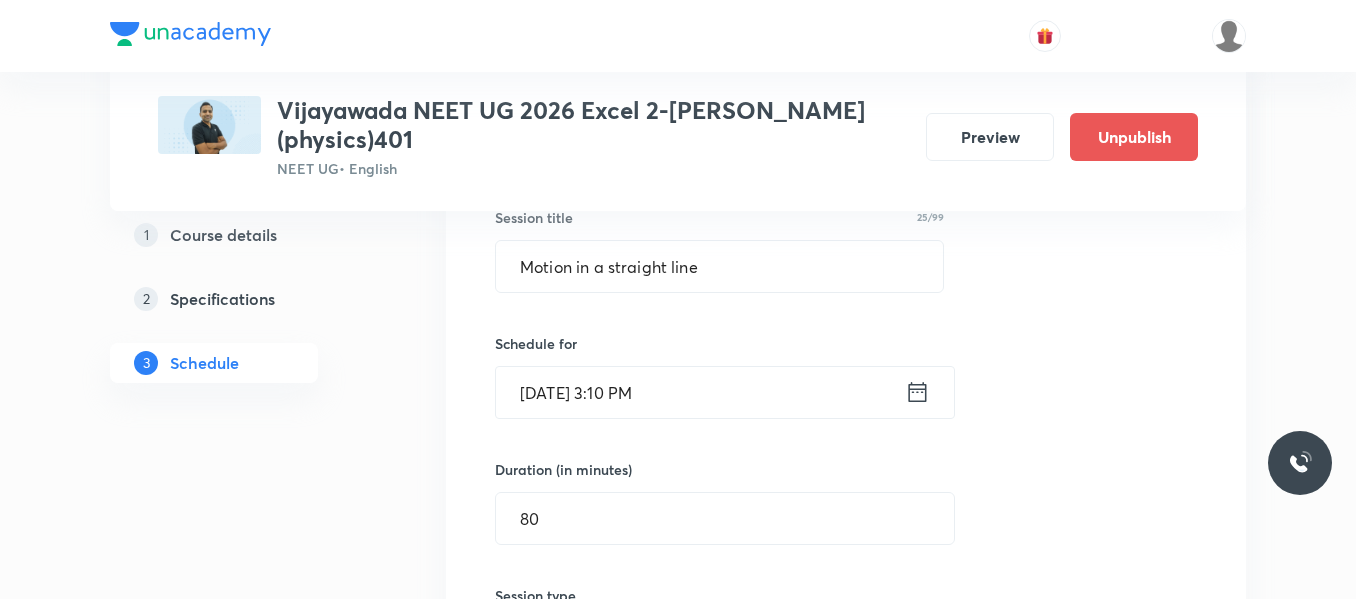 click 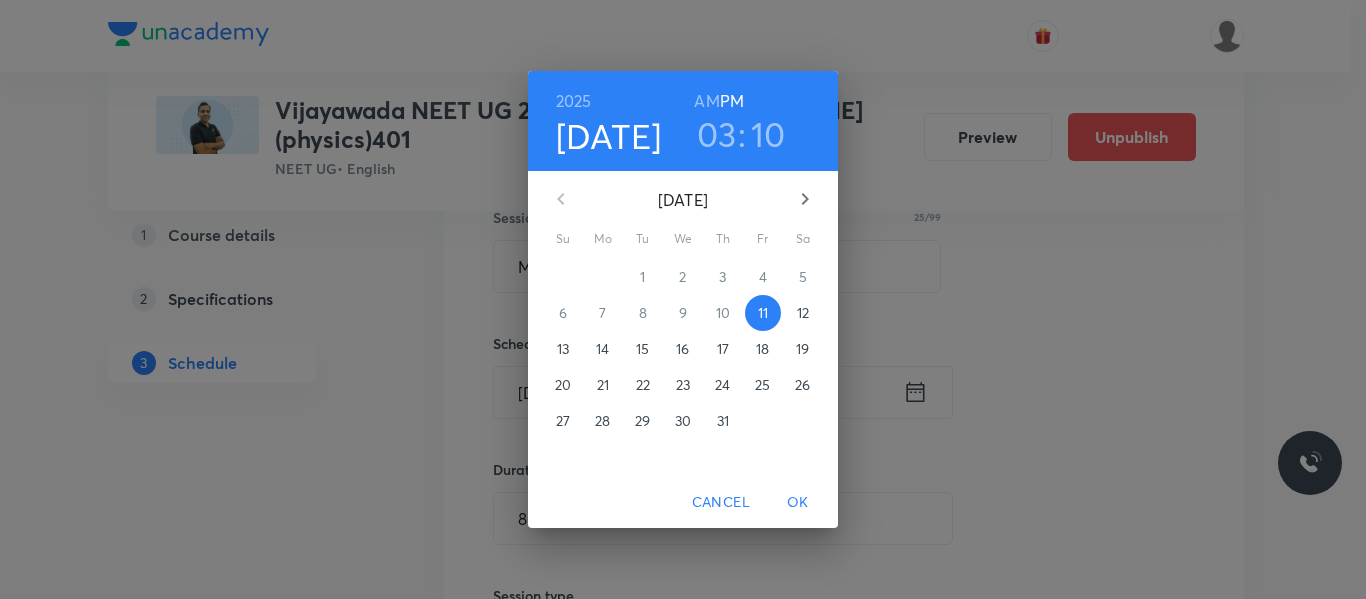 click on "03" at bounding box center (717, 134) 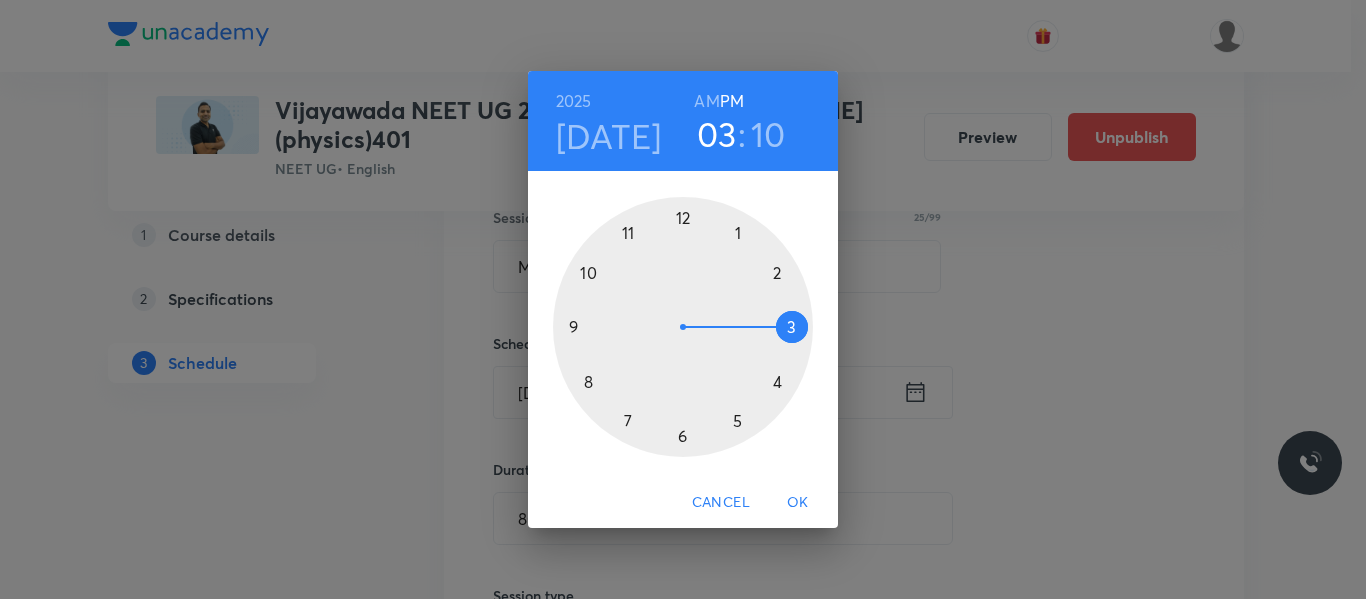 click at bounding box center [683, 327] 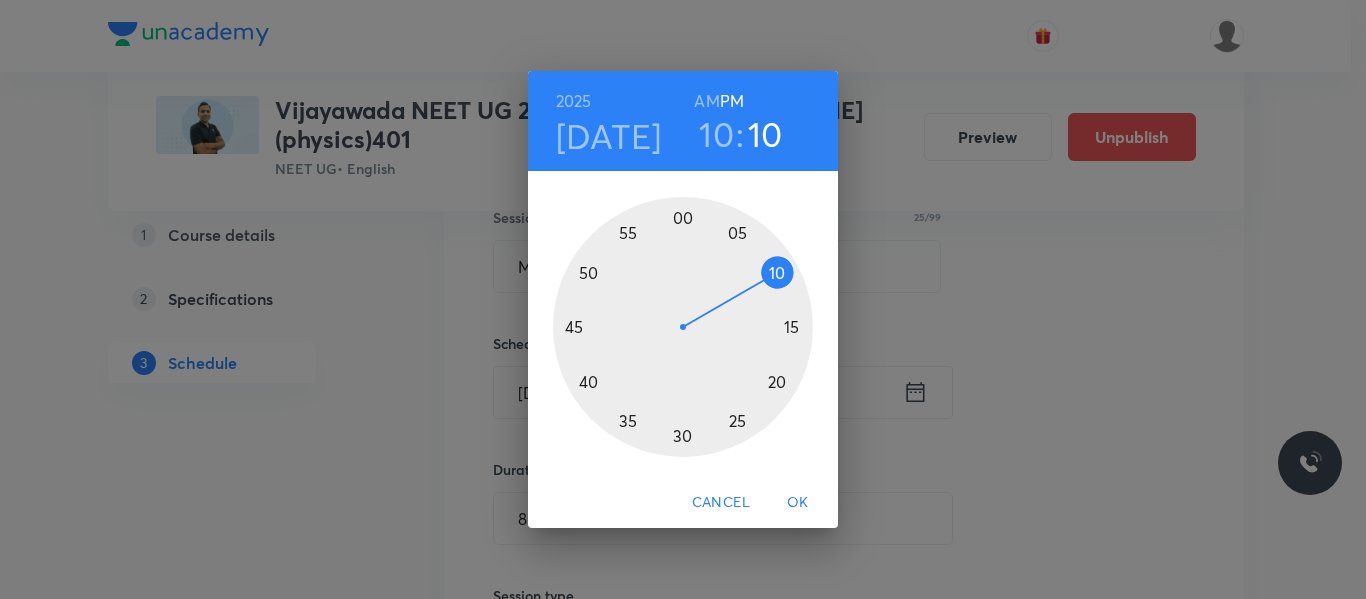 click on "AM" at bounding box center [706, 101] 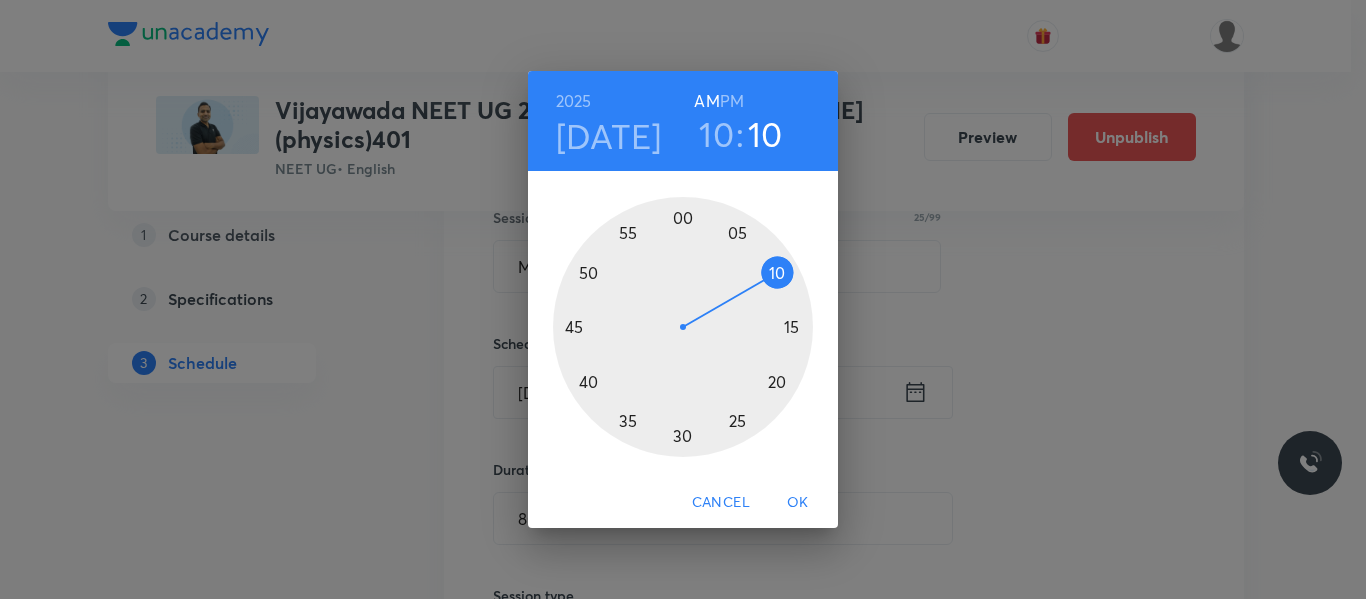 click at bounding box center [683, 327] 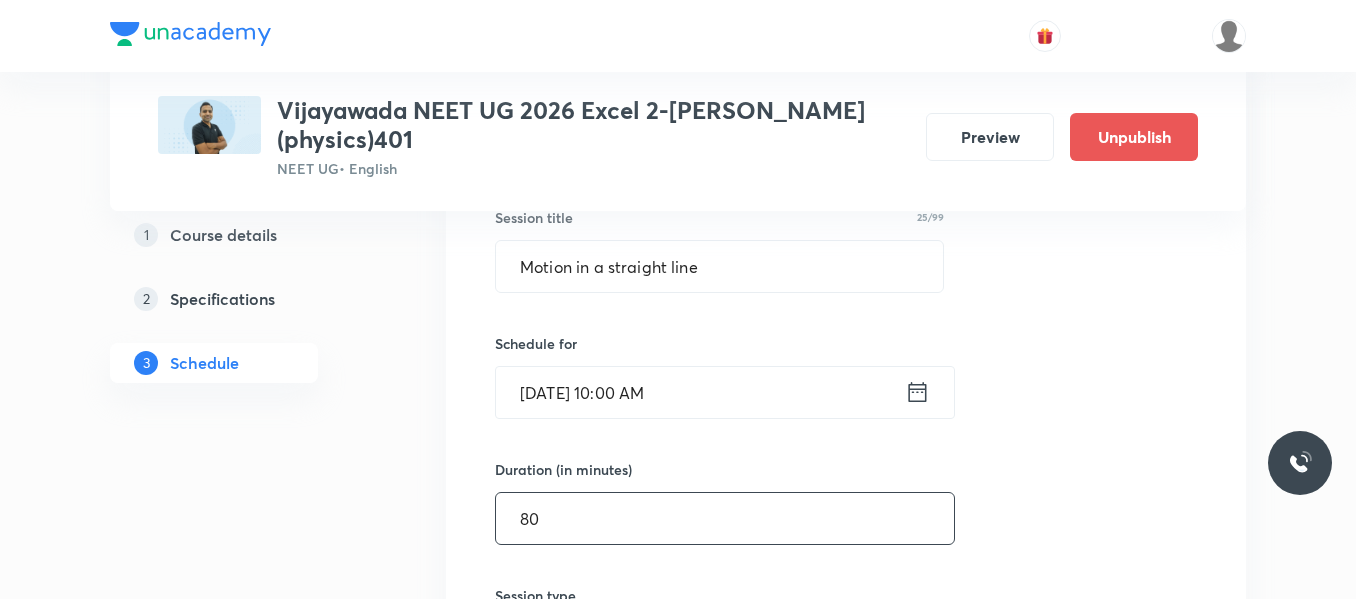 click on "80" at bounding box center [725, 518] 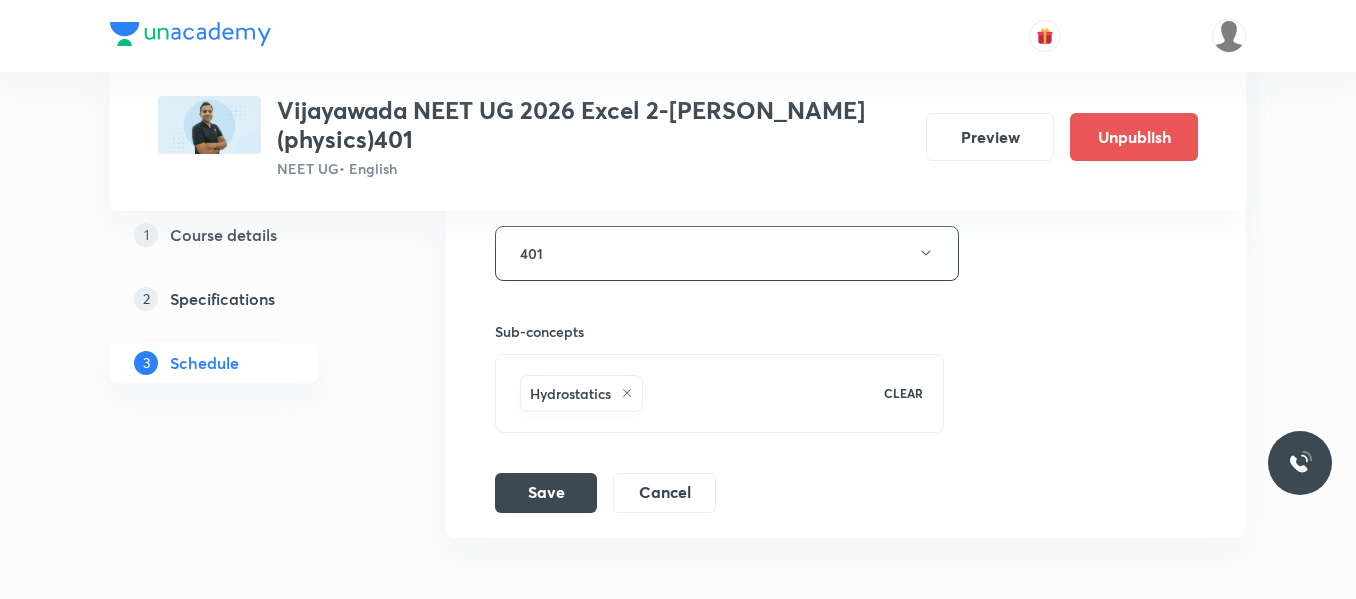 scroll, scrollTop: 1993, scrollLeft: 0, axis: vertical 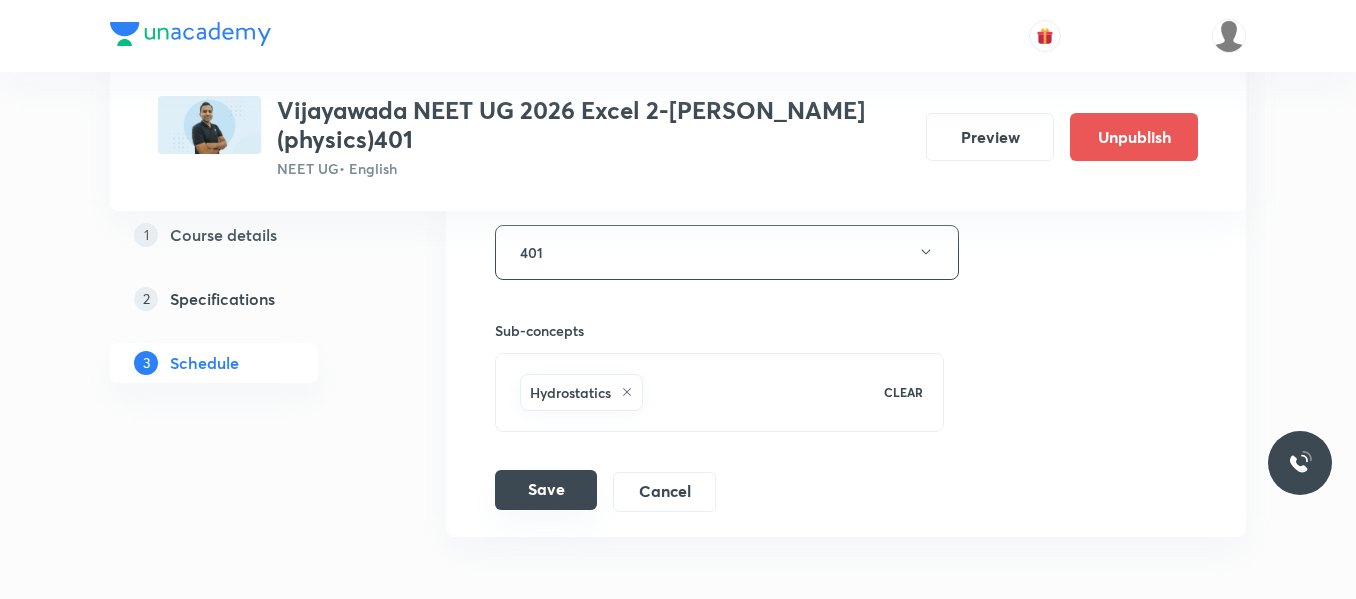 click on "Save" at bounding box center (546, 490) 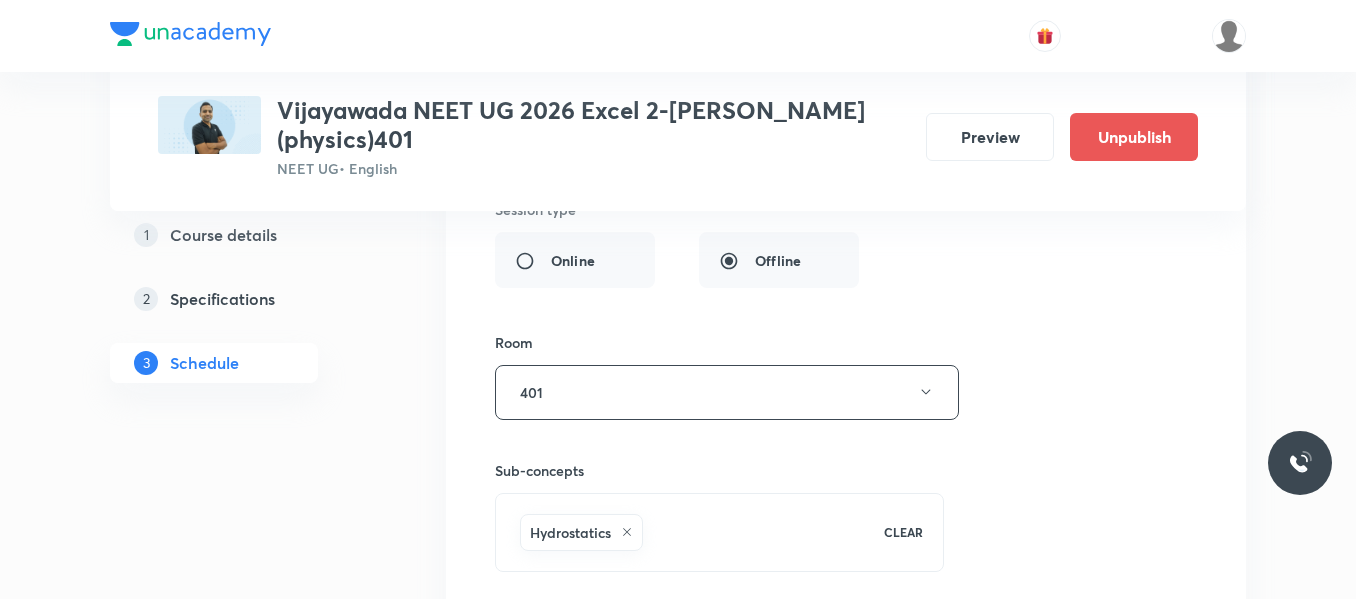 scroll, scrollTop: 2149, scrollLeft: 0, axis: vertical 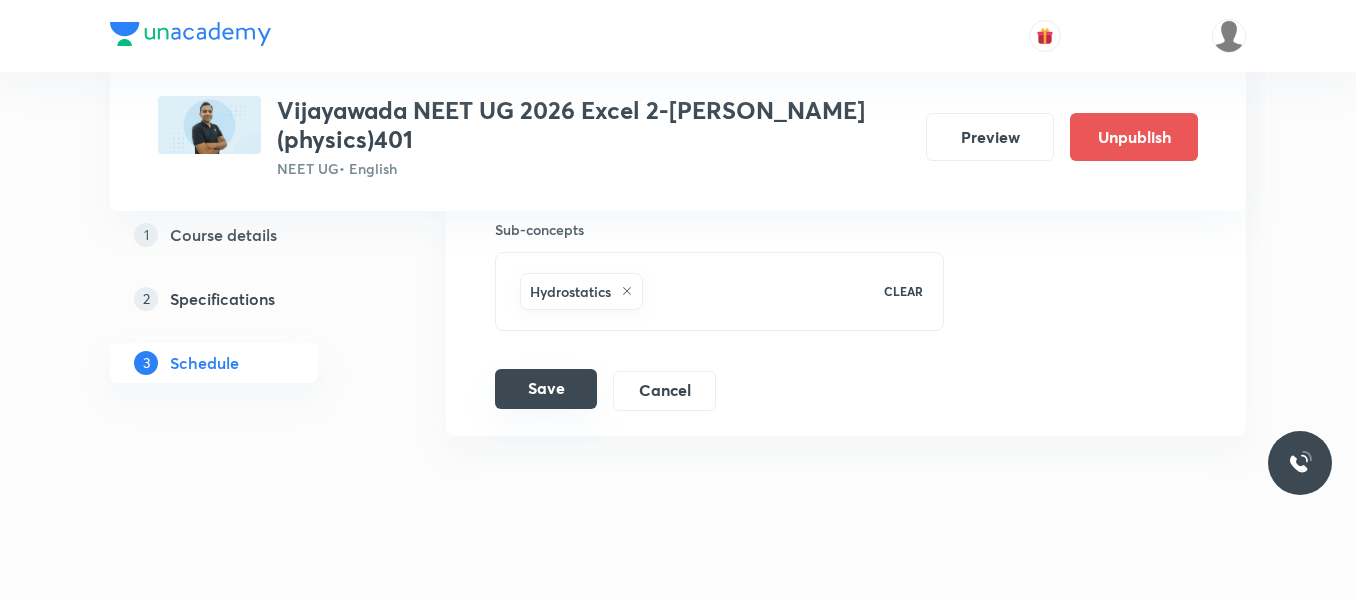 click on "Save" at bounding box center [546, 389] 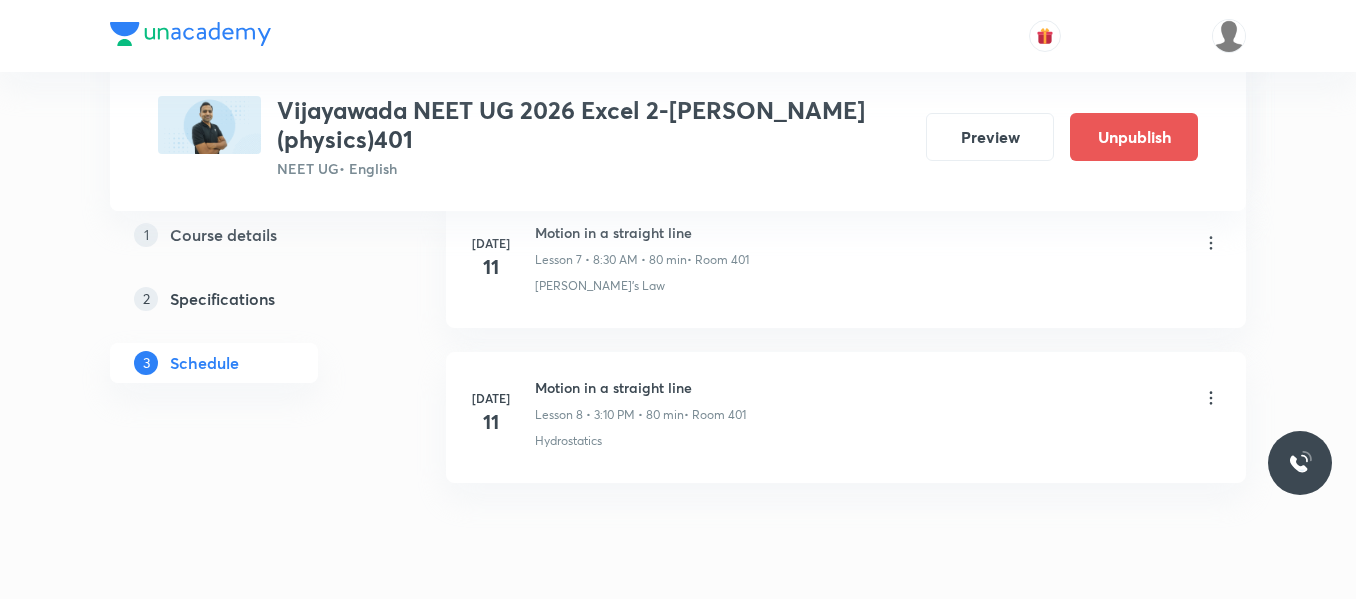 scroll, scrollTop: 1268, scrollLeft: 0, axis: vertical 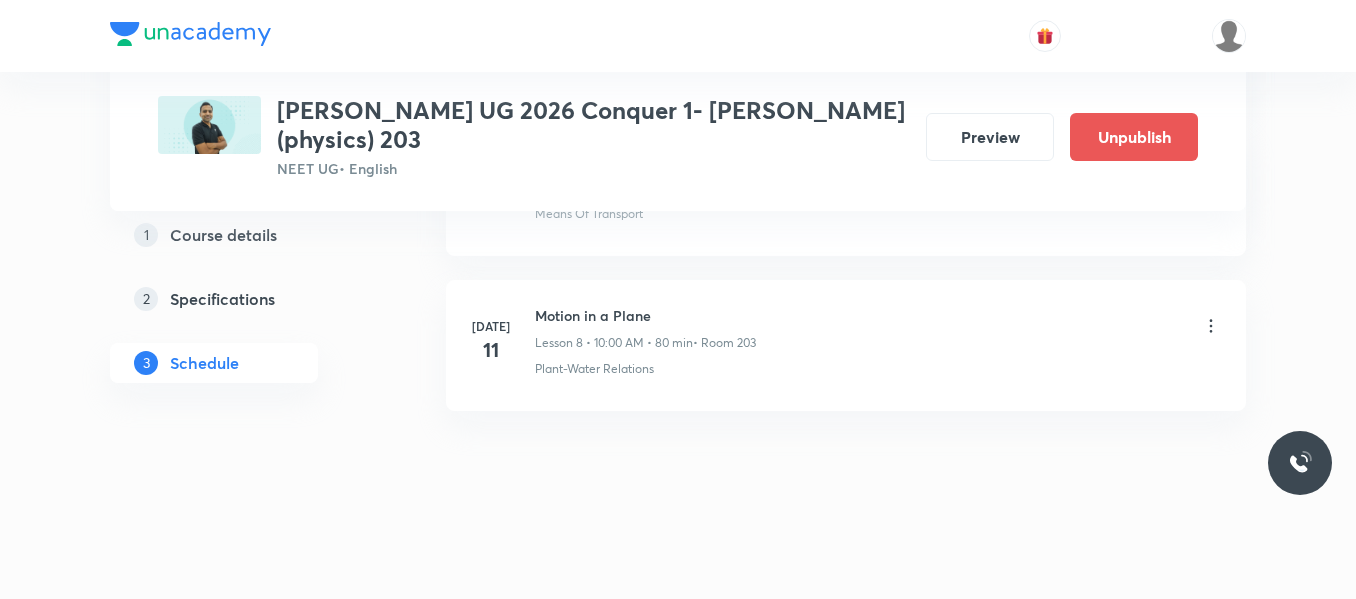 click 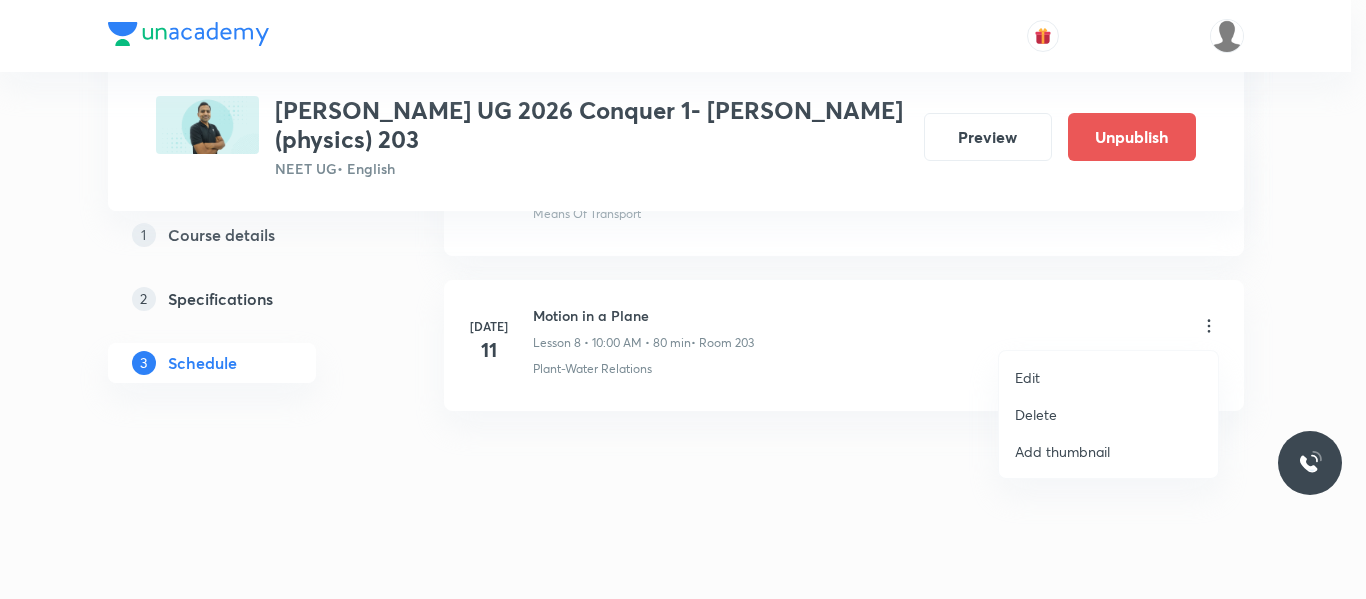 click on "Delete" at bounding box center [1036, 414] 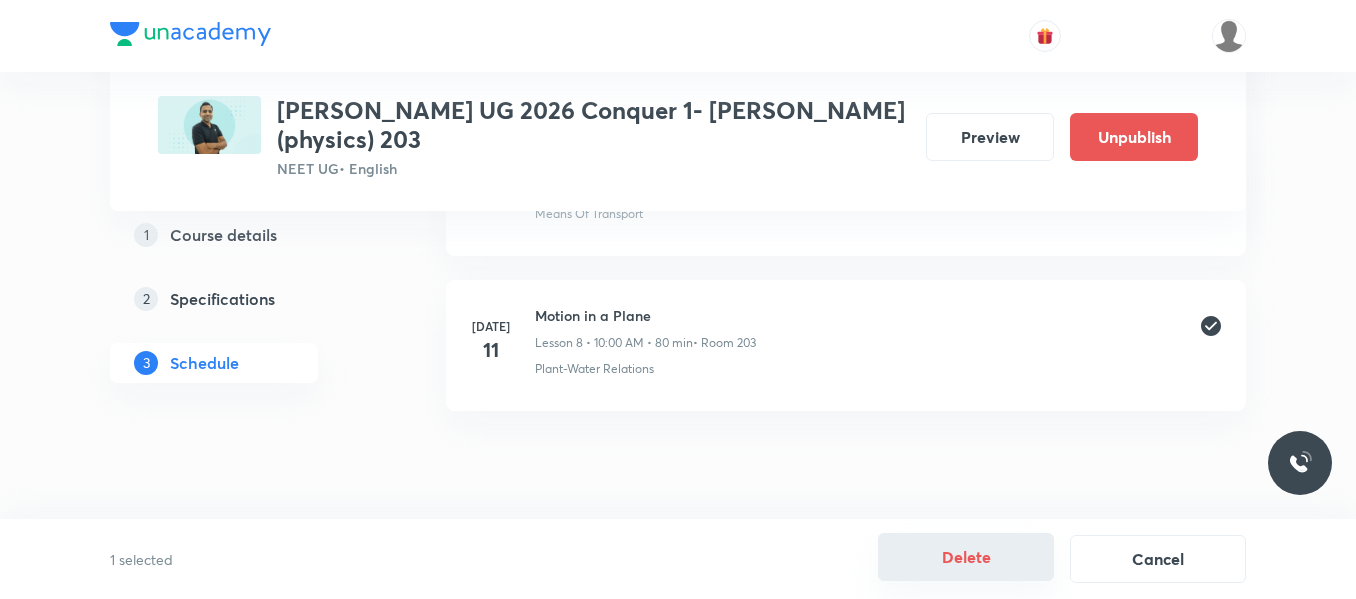 click on "Delete" at bounding box center [966, 557] 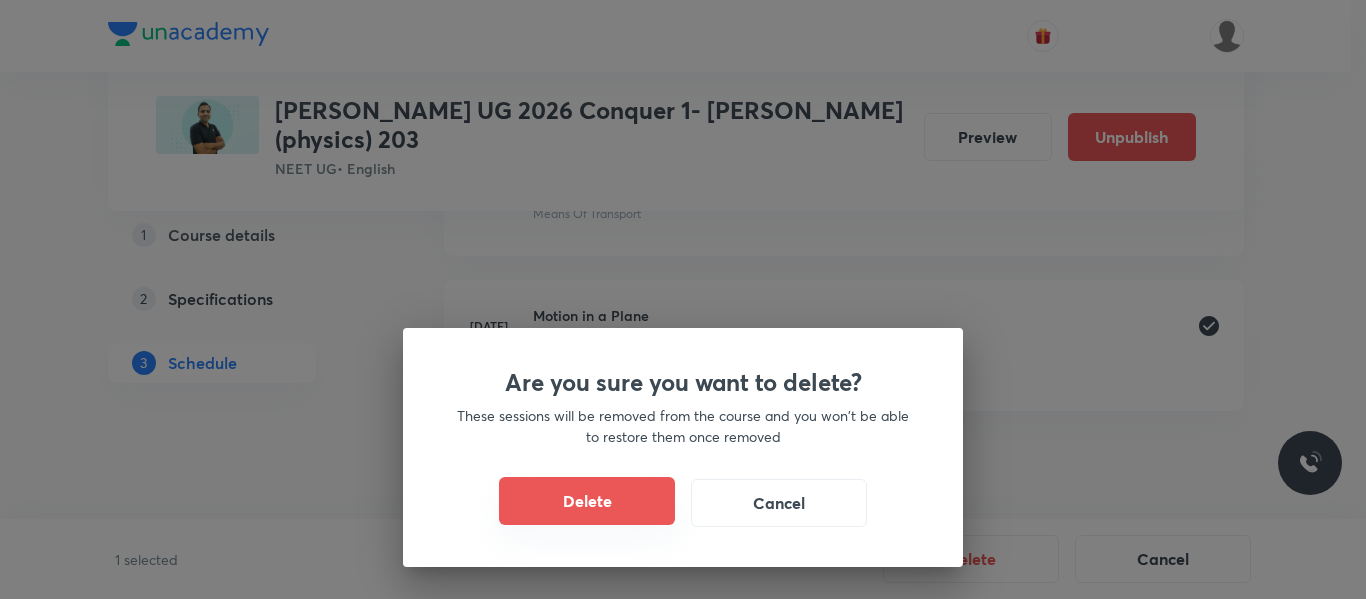 click on "Delete" at bounding box center (587, 501) 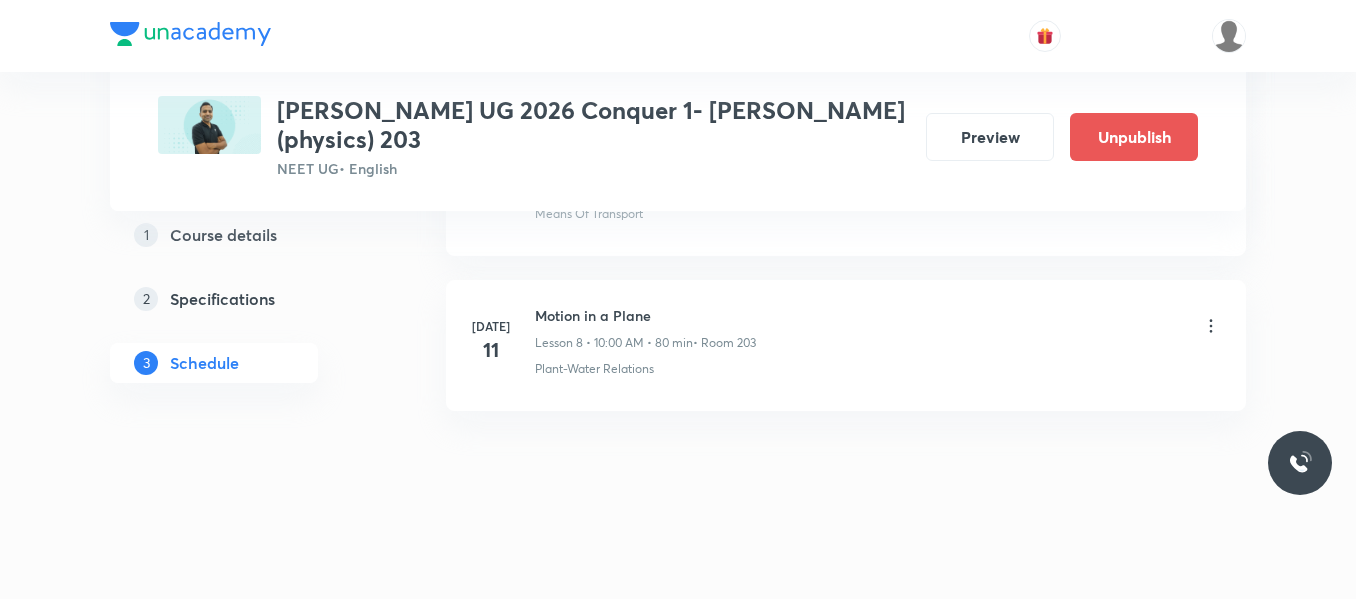 scroll, scrollTop: 2114, scrollLeft: 0, axis: vertical 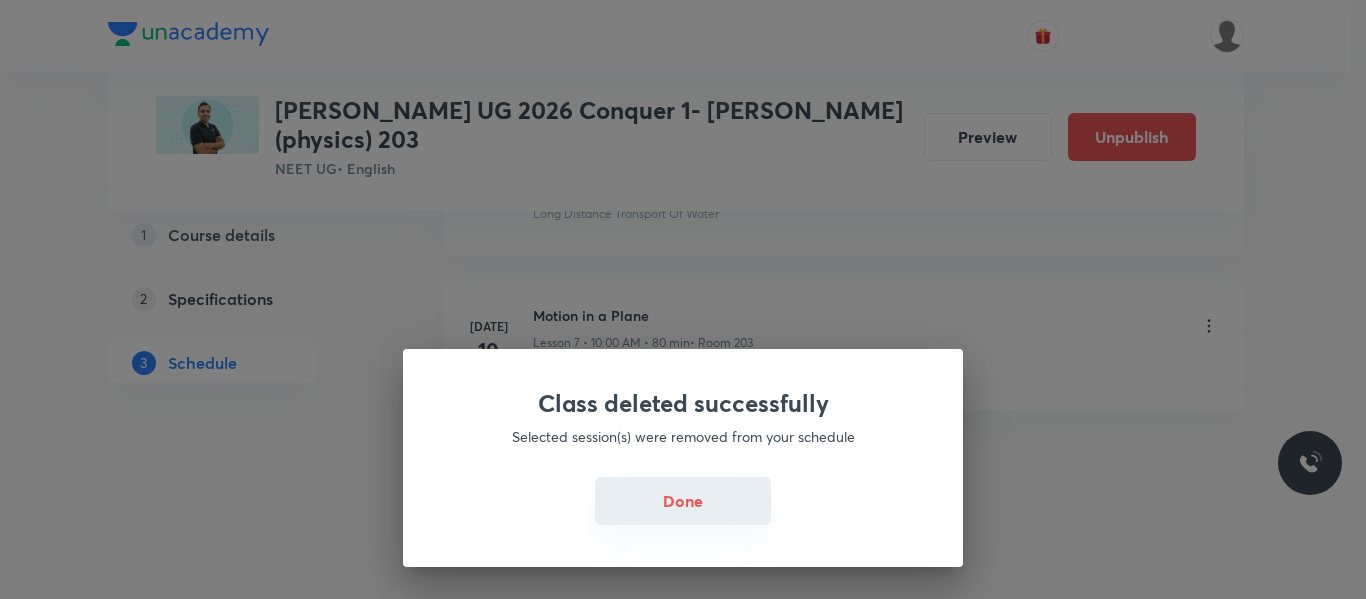 click on "Done" at bounding box center [683, 501] 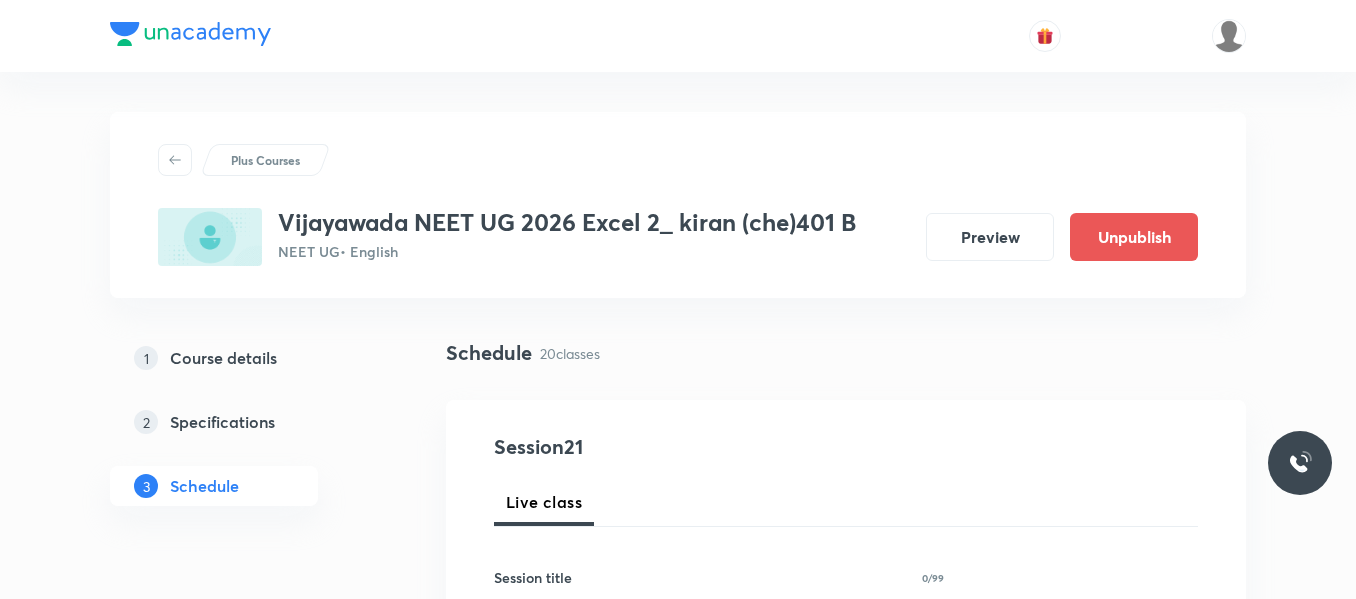 scroll, scrollTop: 0, scrollLeft: 0, axis: both 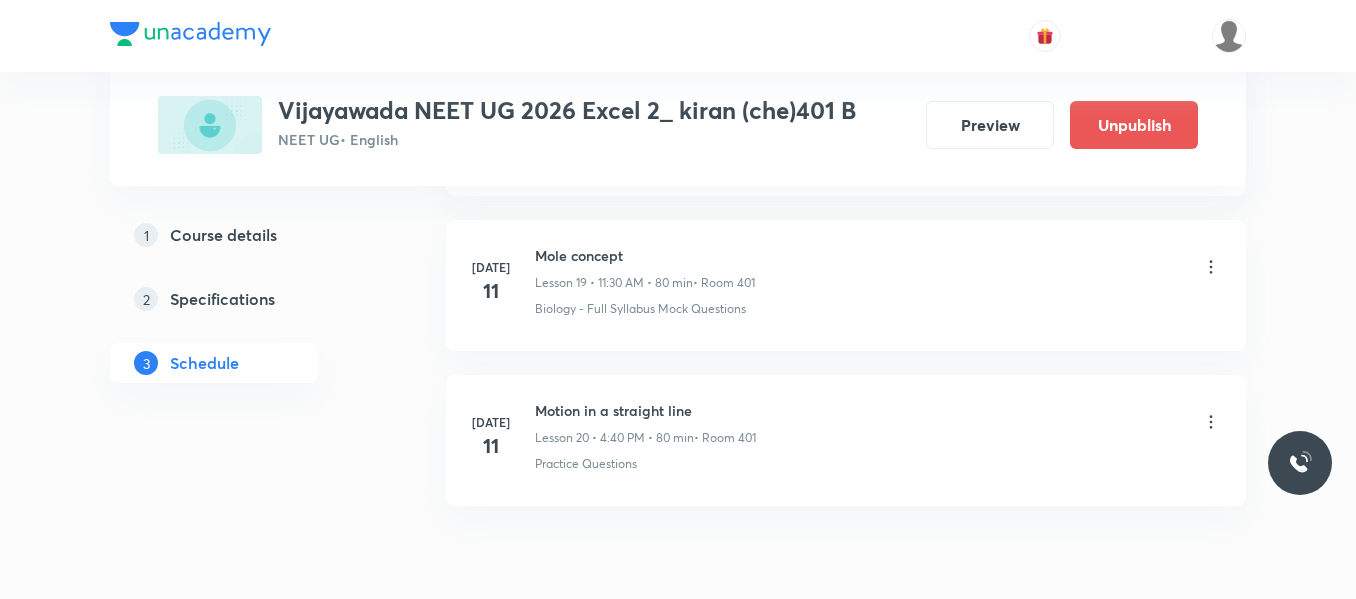click 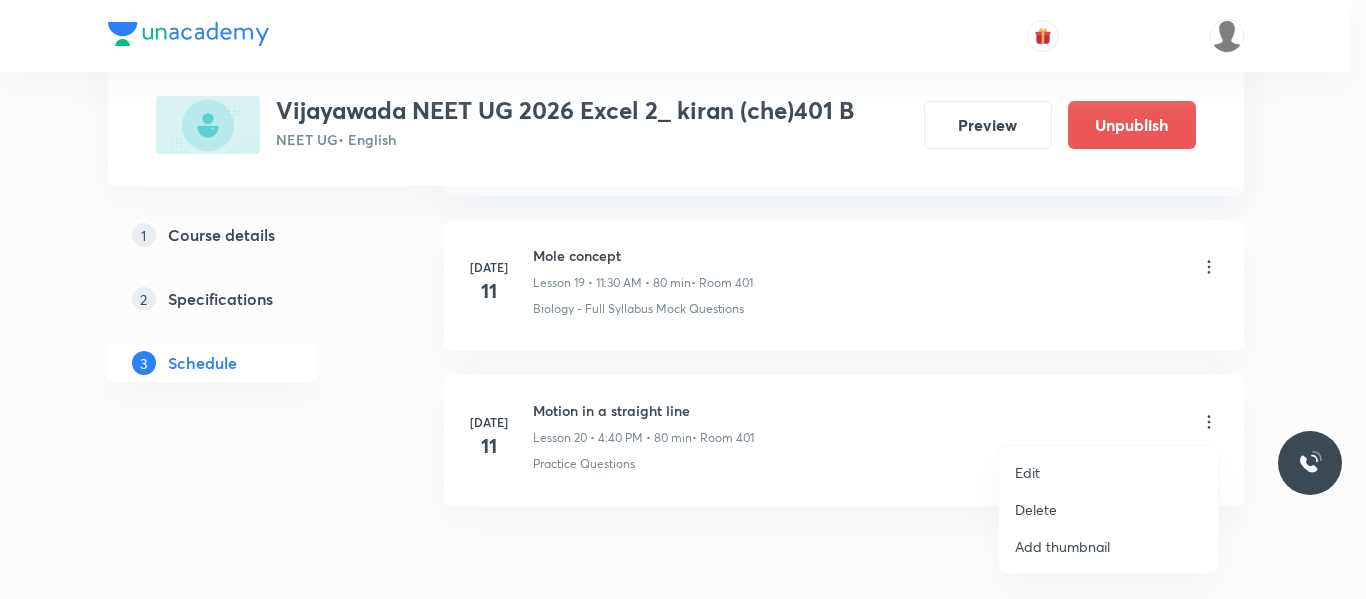 click on "Edit" at bounding box center [1027, 472] 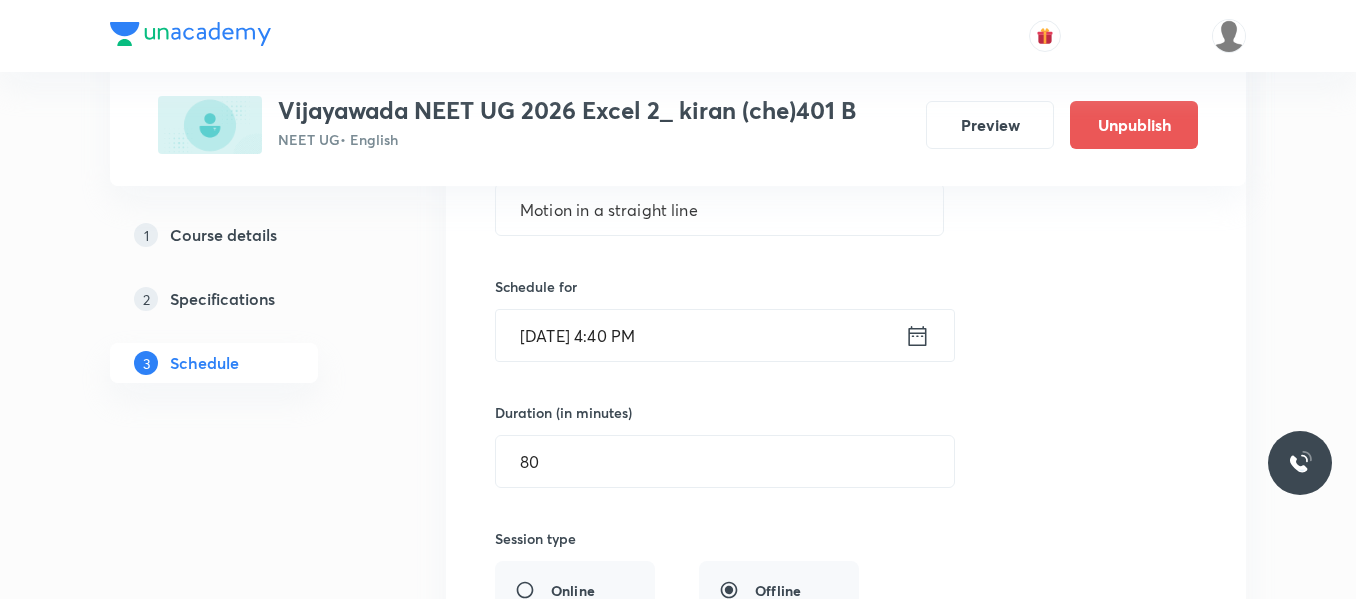 scroll, scrollTop: 3358, scrollLeft: 0, axis: vertical 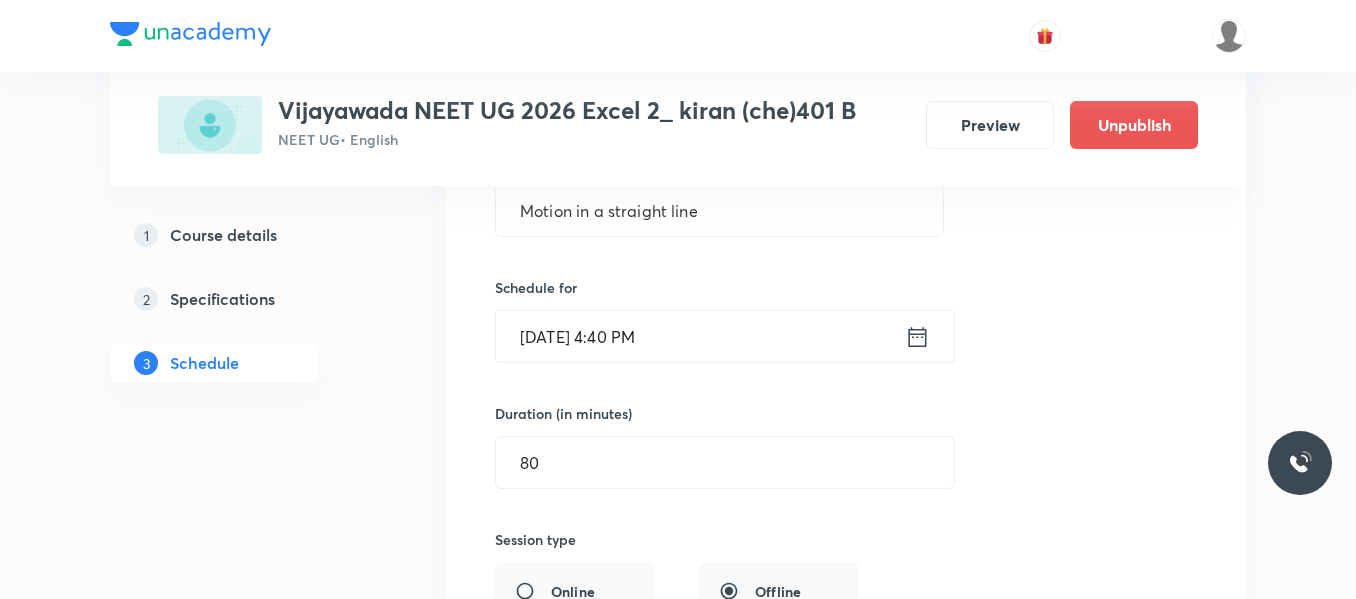 click 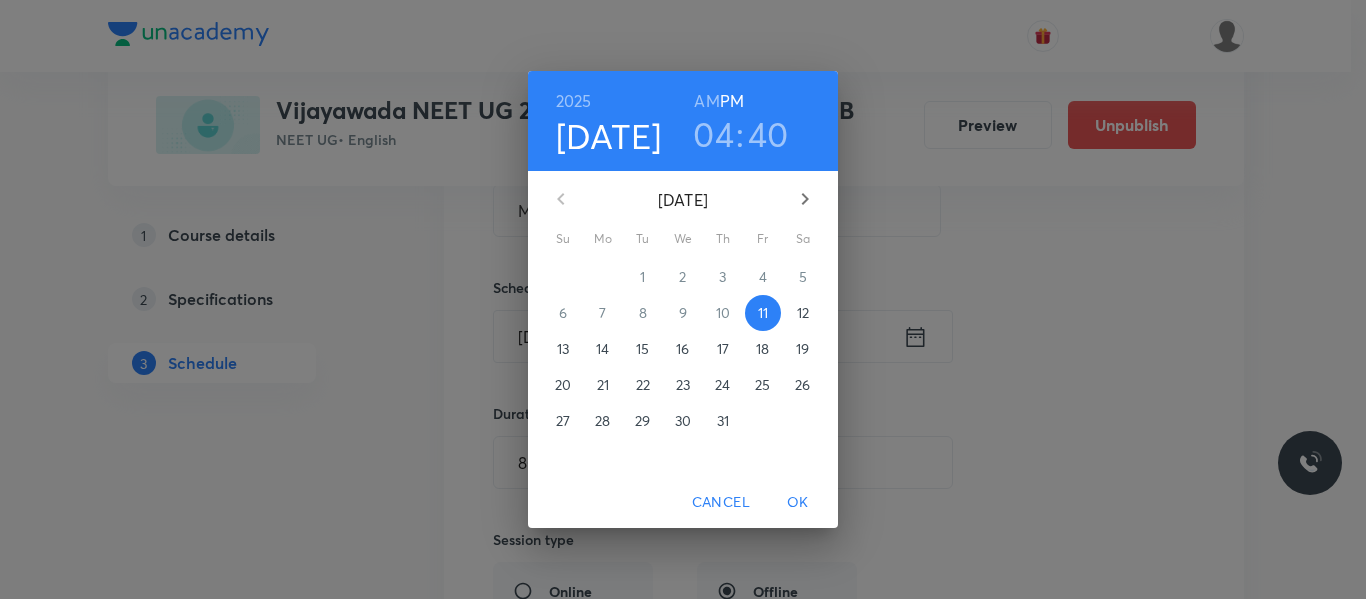 click on "04" at bounding box center (713, 134) 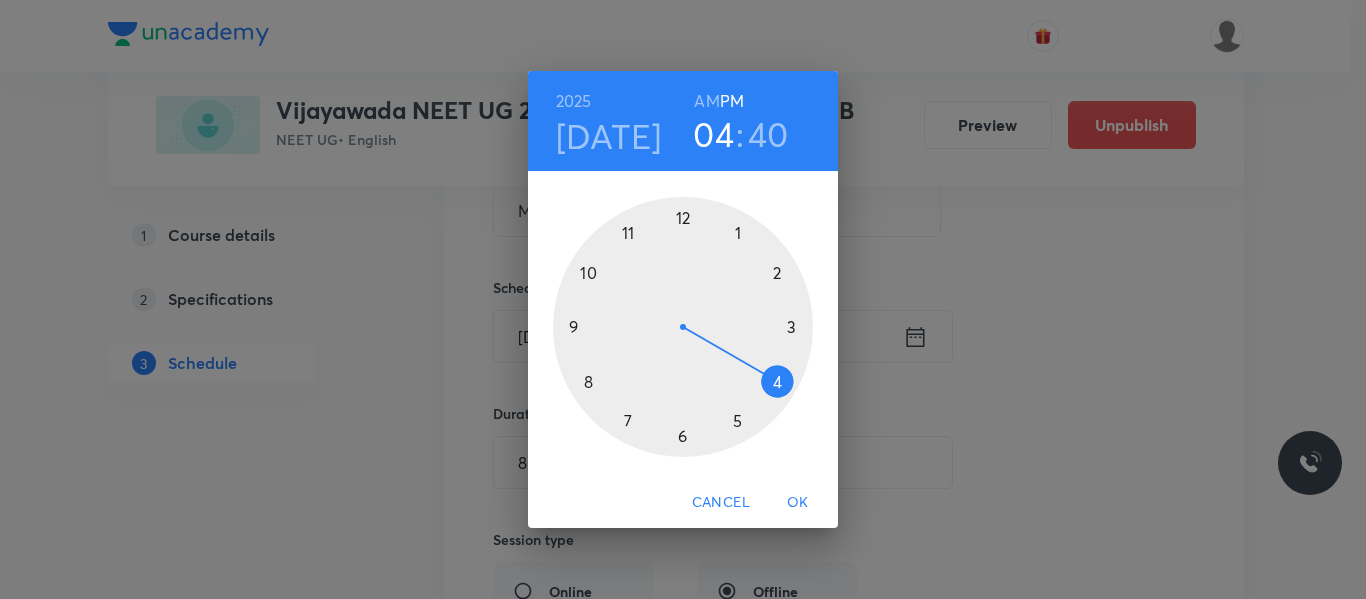 click at bounding box center [683, 327] 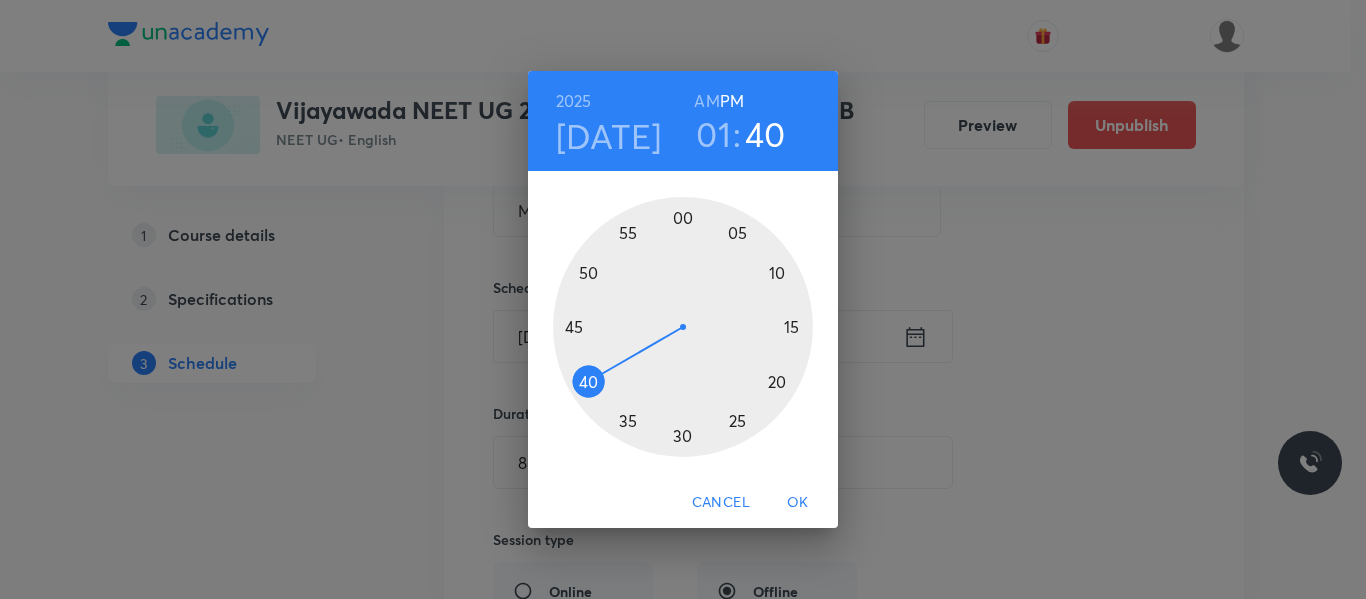 click on "OK" at bounding box center (798, 502) 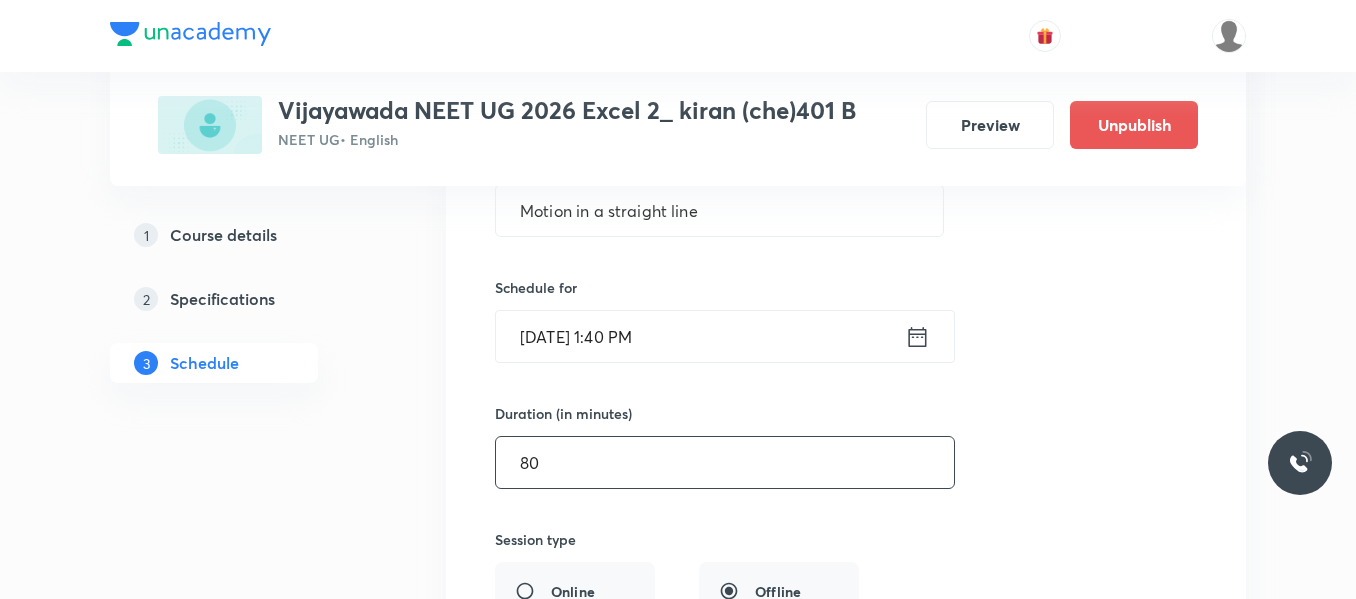 click on "80" at bounding box center [725, 462] 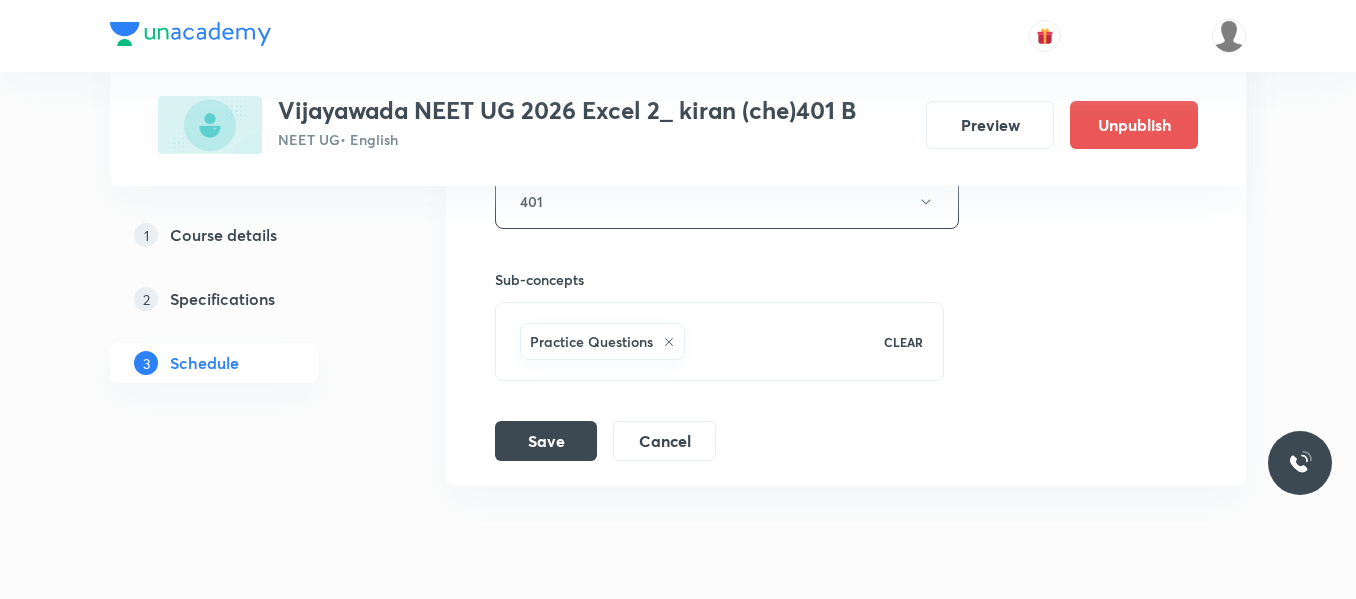 scroll, scrollTop: 3888, scrollLeft: 0, axis: vertical 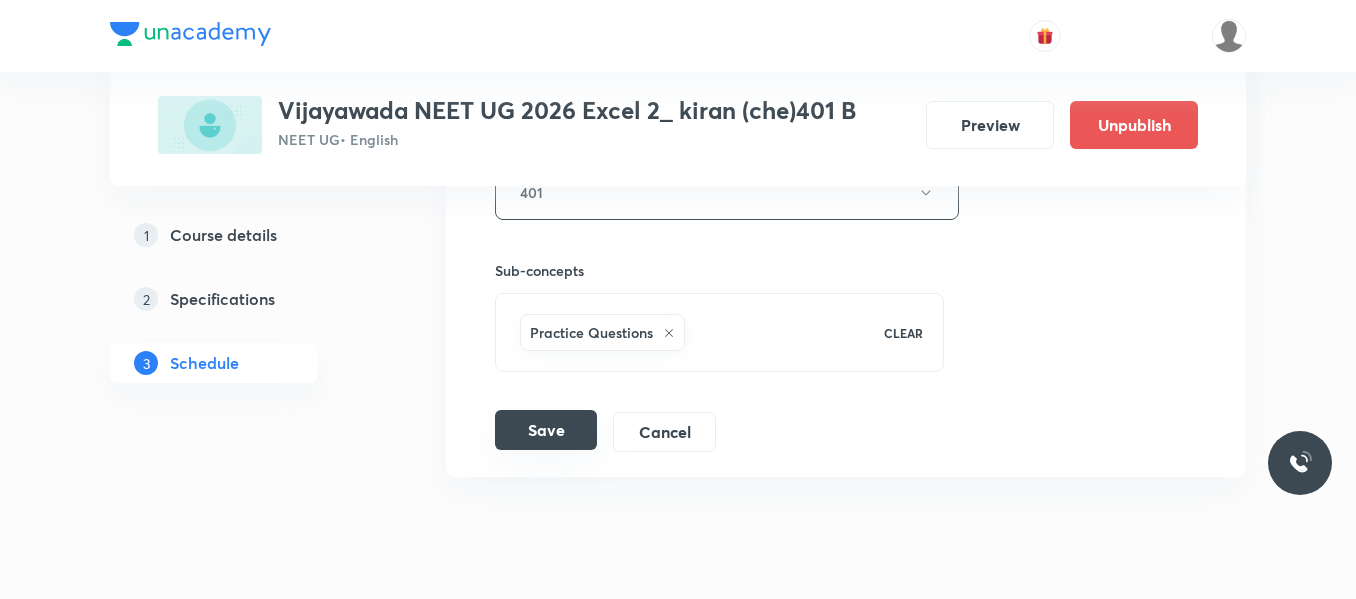click on "Save" at bounding box center (546, 430) 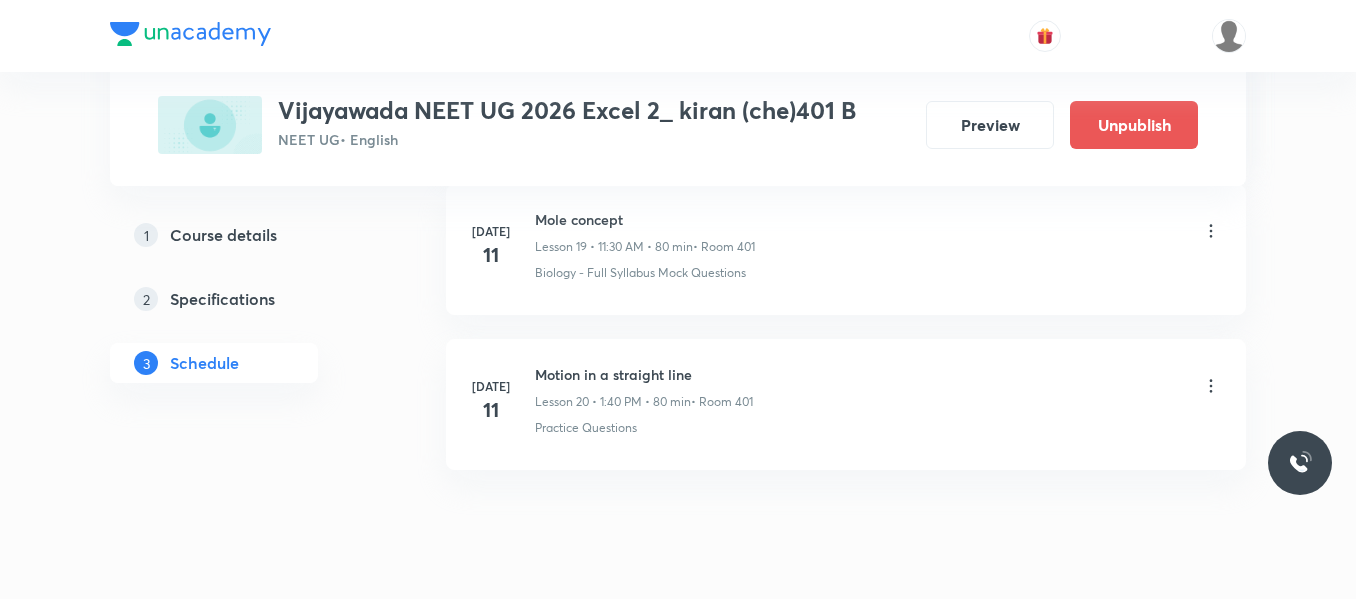 scroll, scrollTop: 3063, scrollLeft: 0, axis: vertical 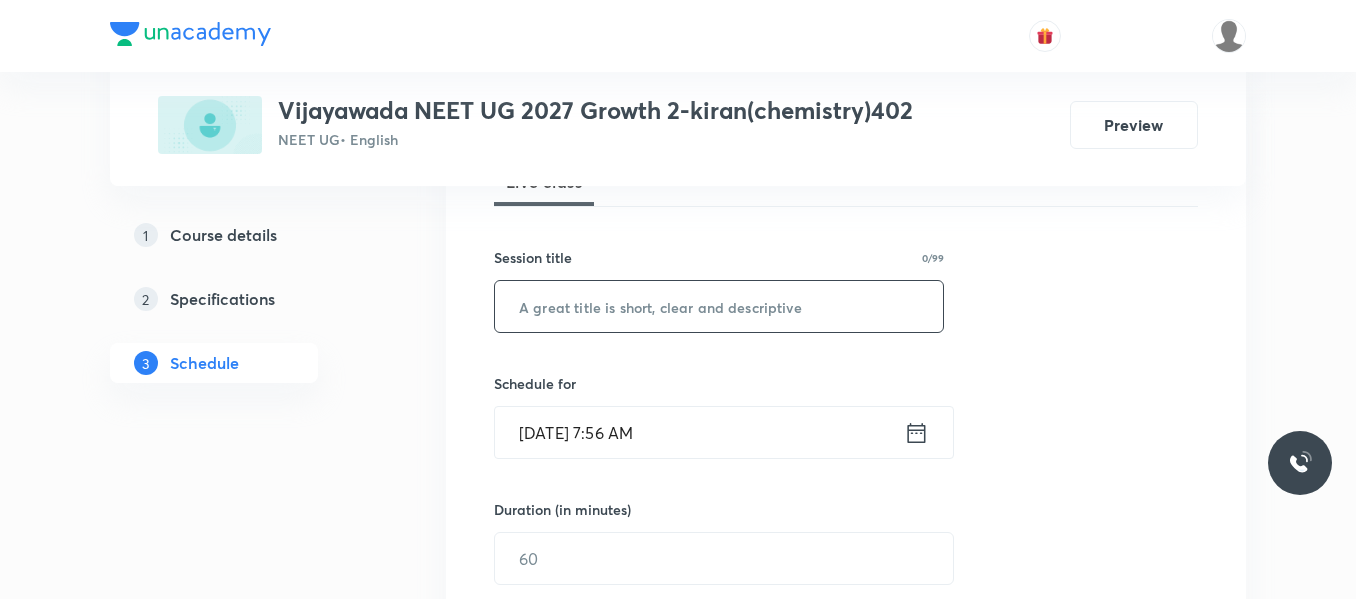 click at bounding box center (719, 306) 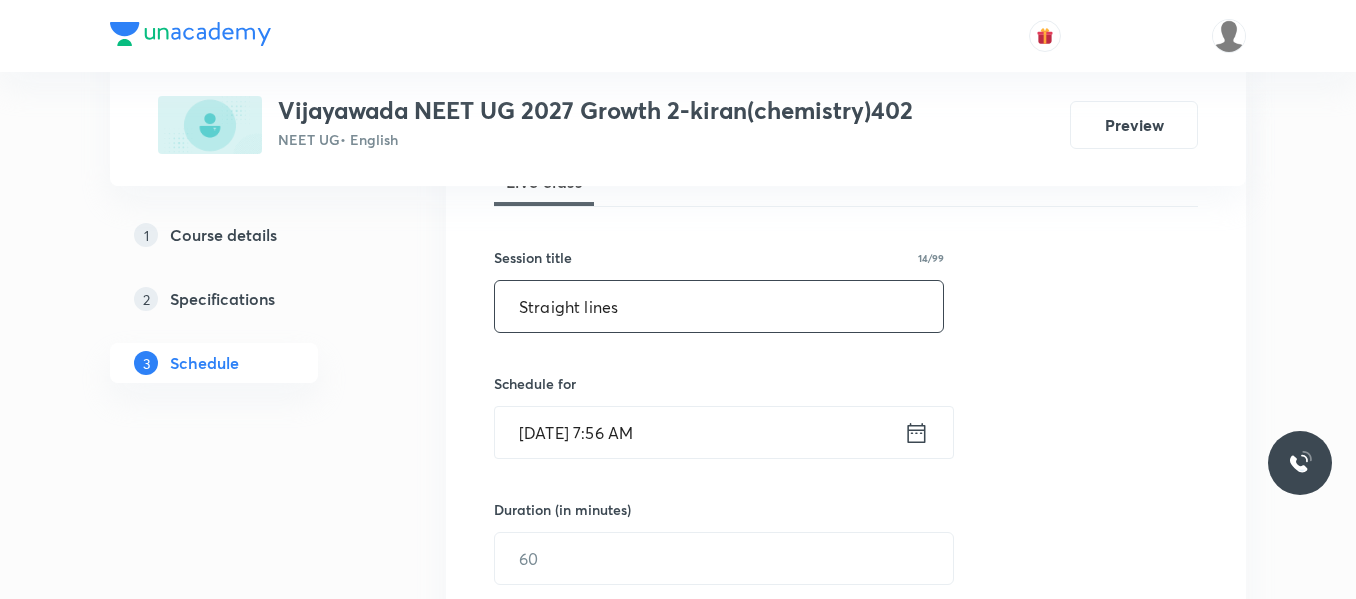 type on "Straight lines" 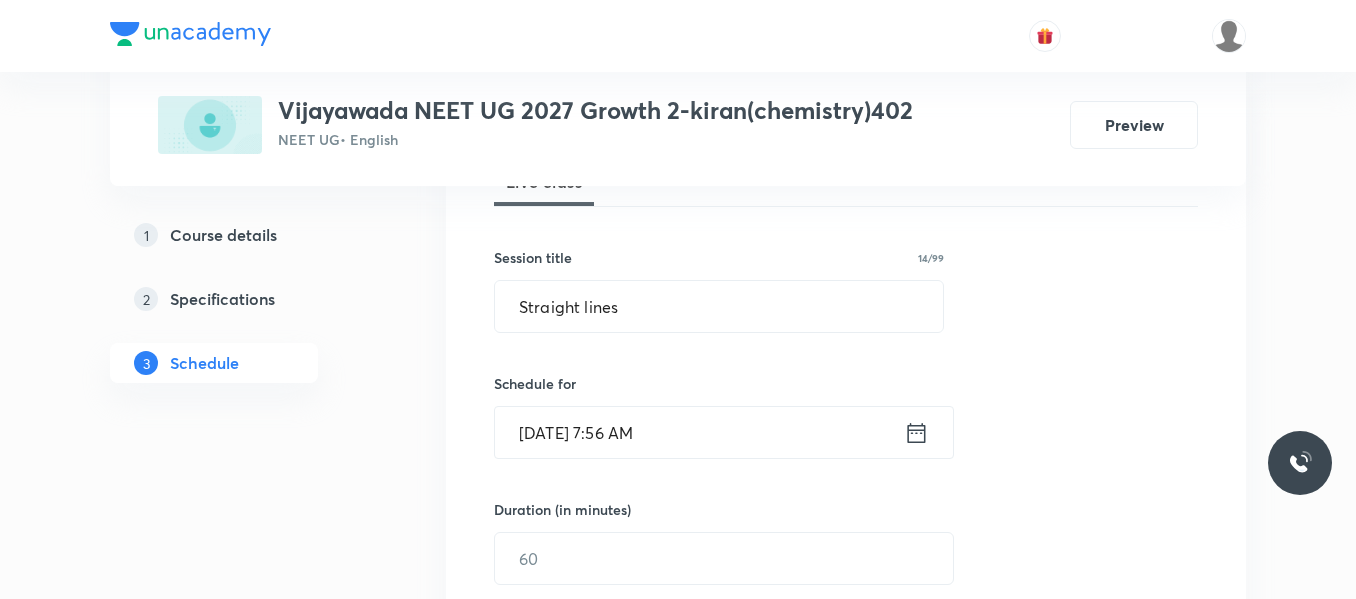 click 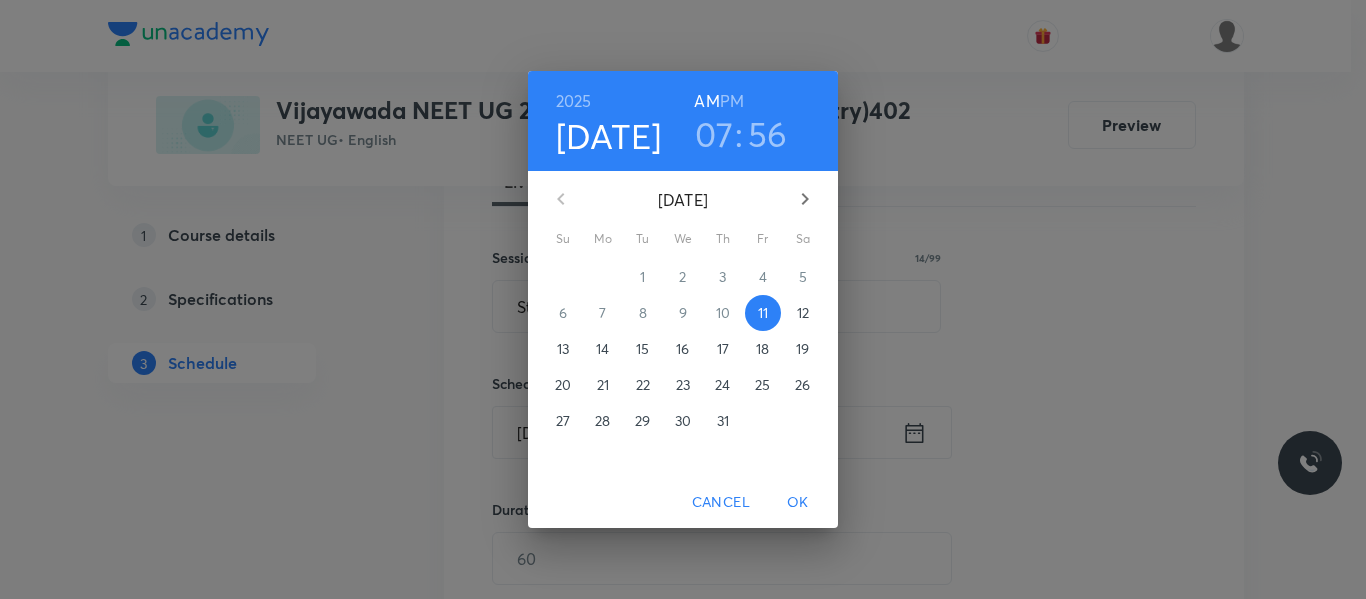 click on "07" at bounding box center (714, 134) 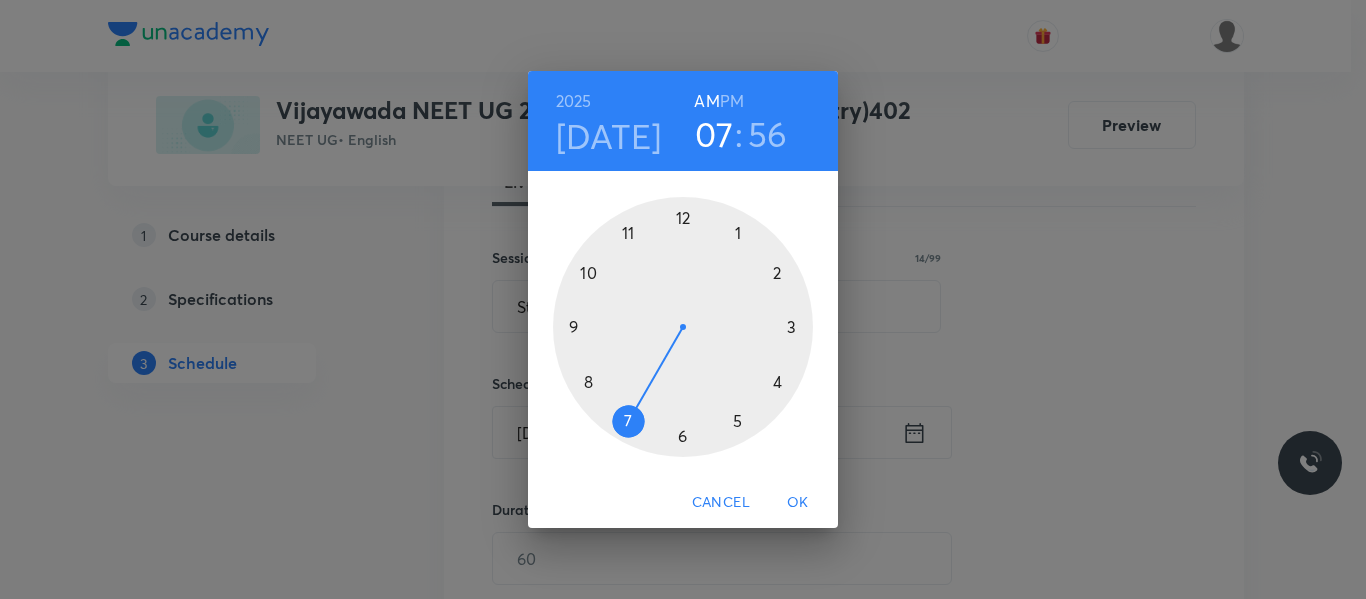 click at bounding box center (683, 327) 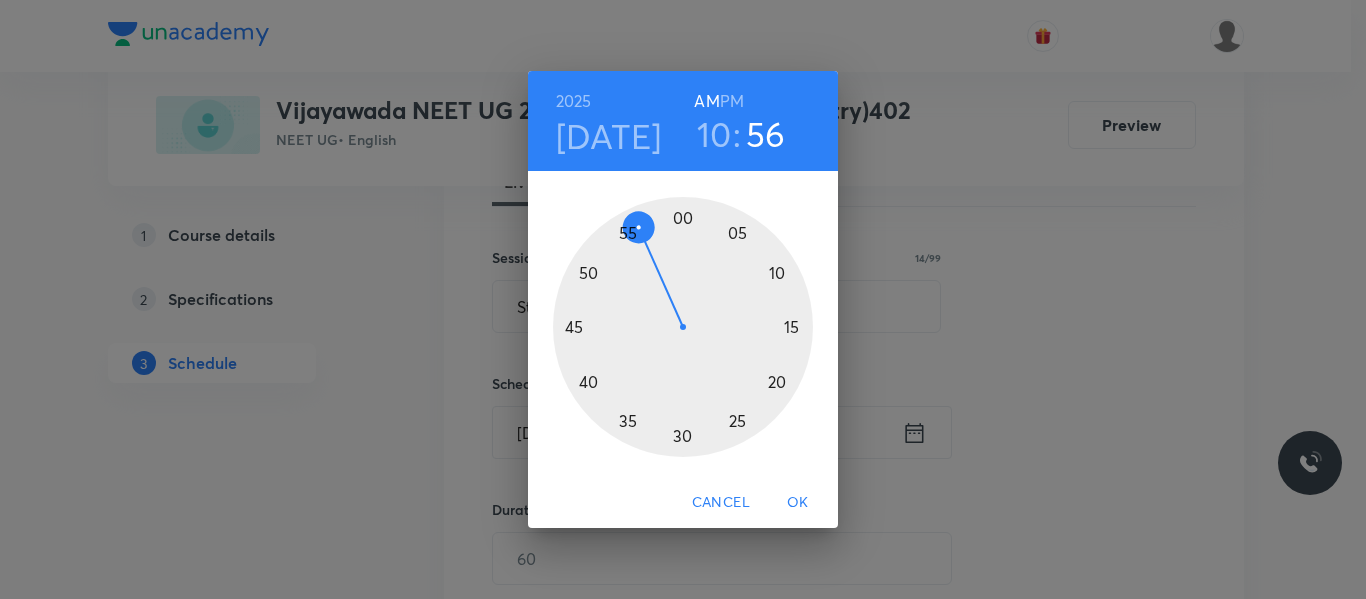 click at bounding box center [683, 327] 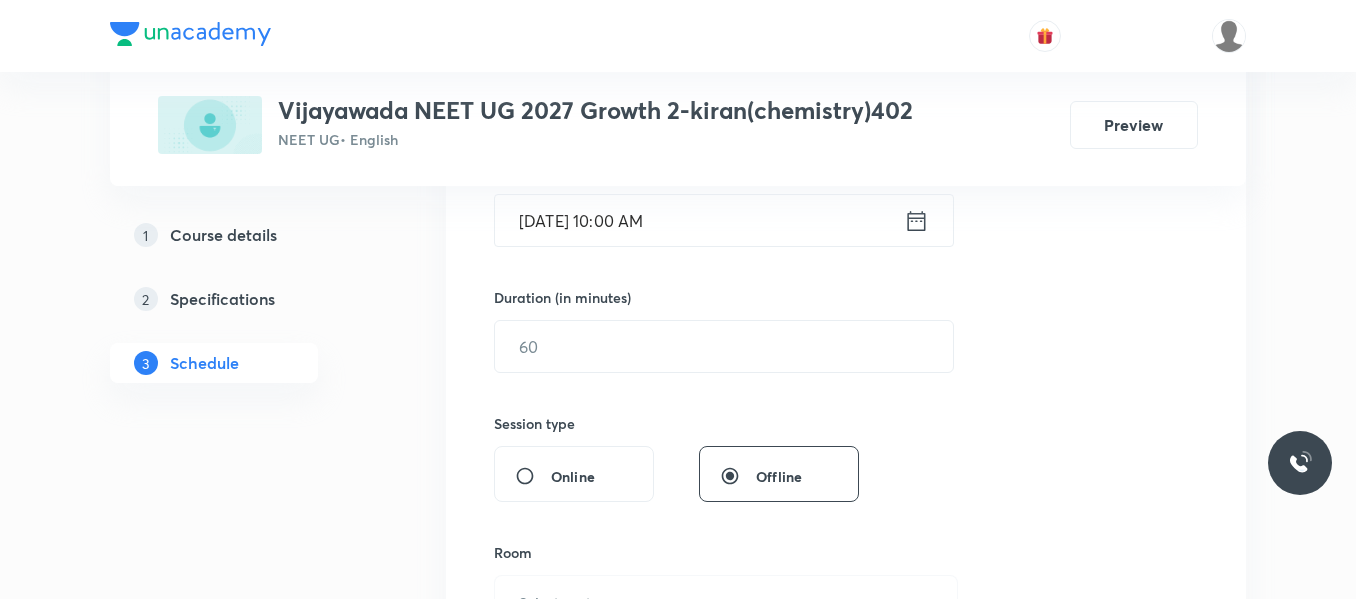 scroll, scrollTop: 539, scrollLeft: 0, axis: vertical 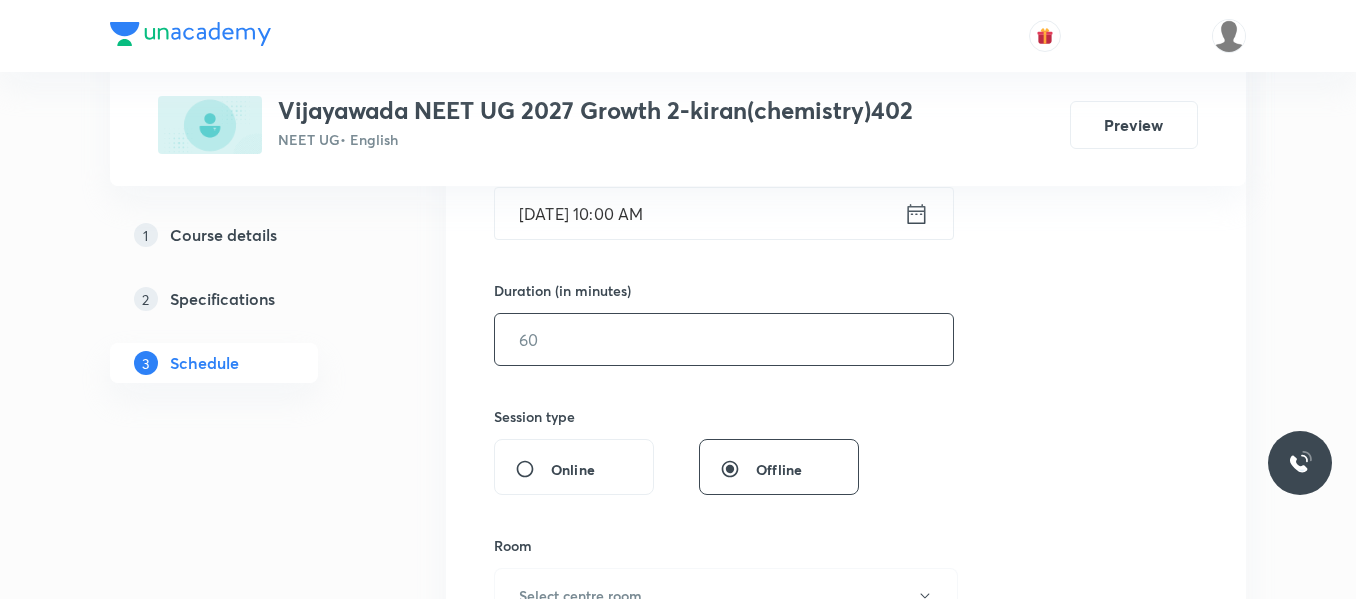 click at bounding box center [724, 339] 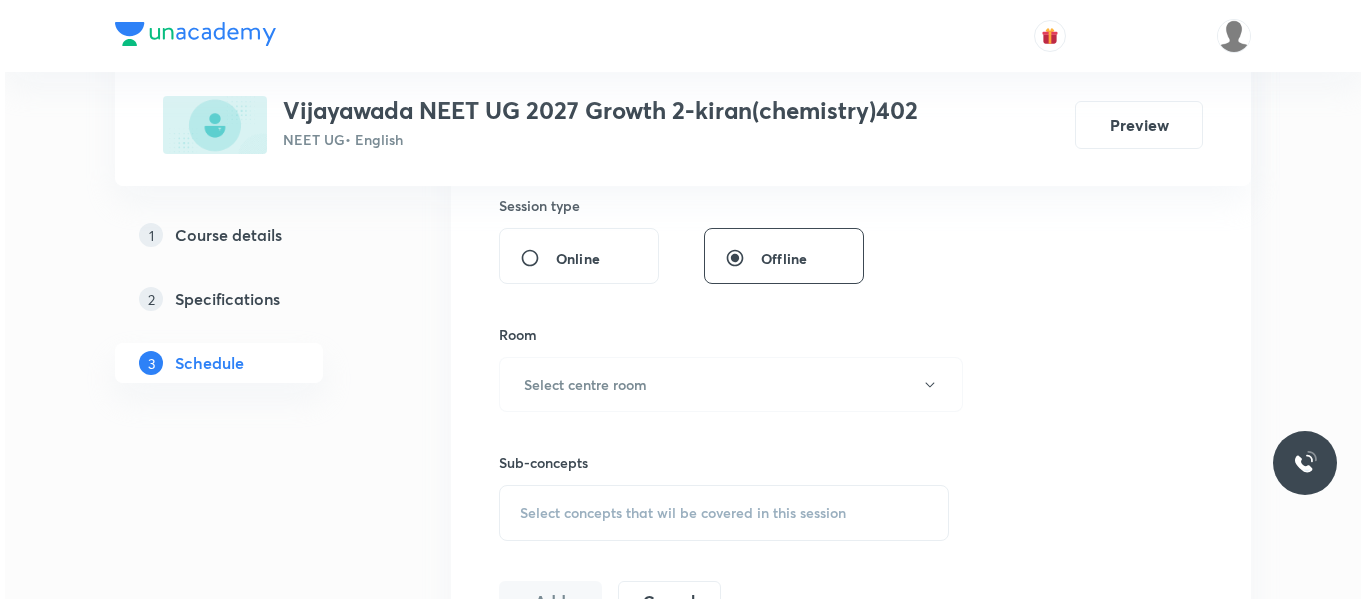 scroll, scrollTop: 751, scrollLeft: 0, axis: vertical 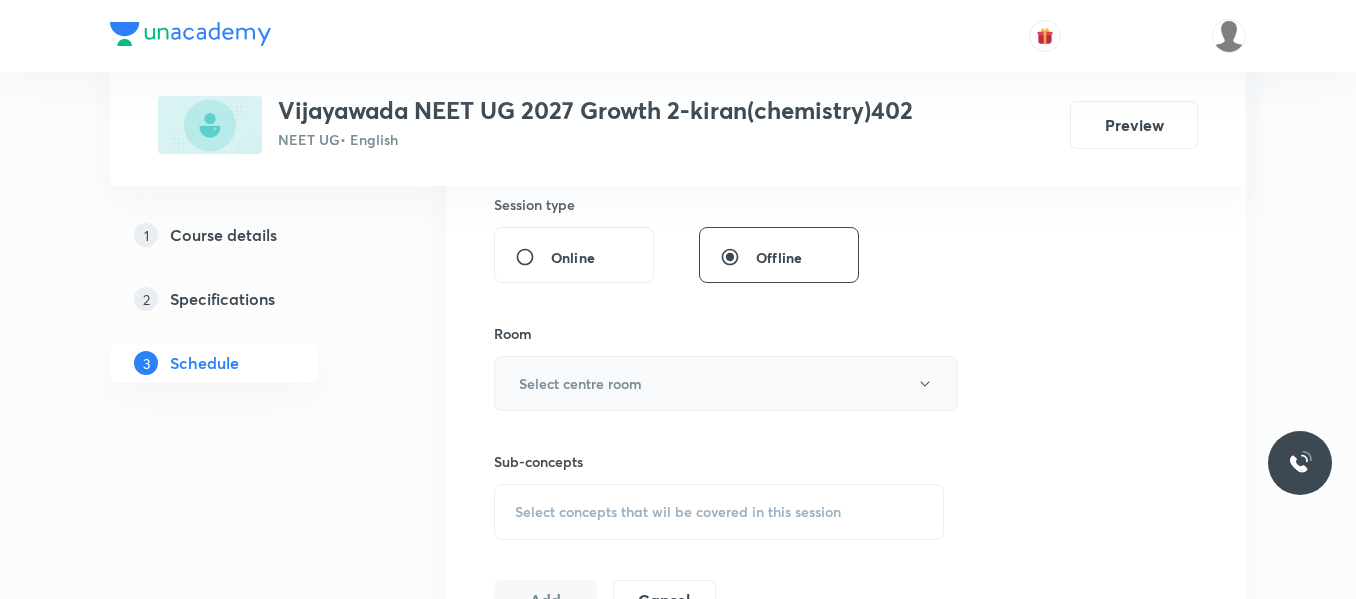 type on "80" 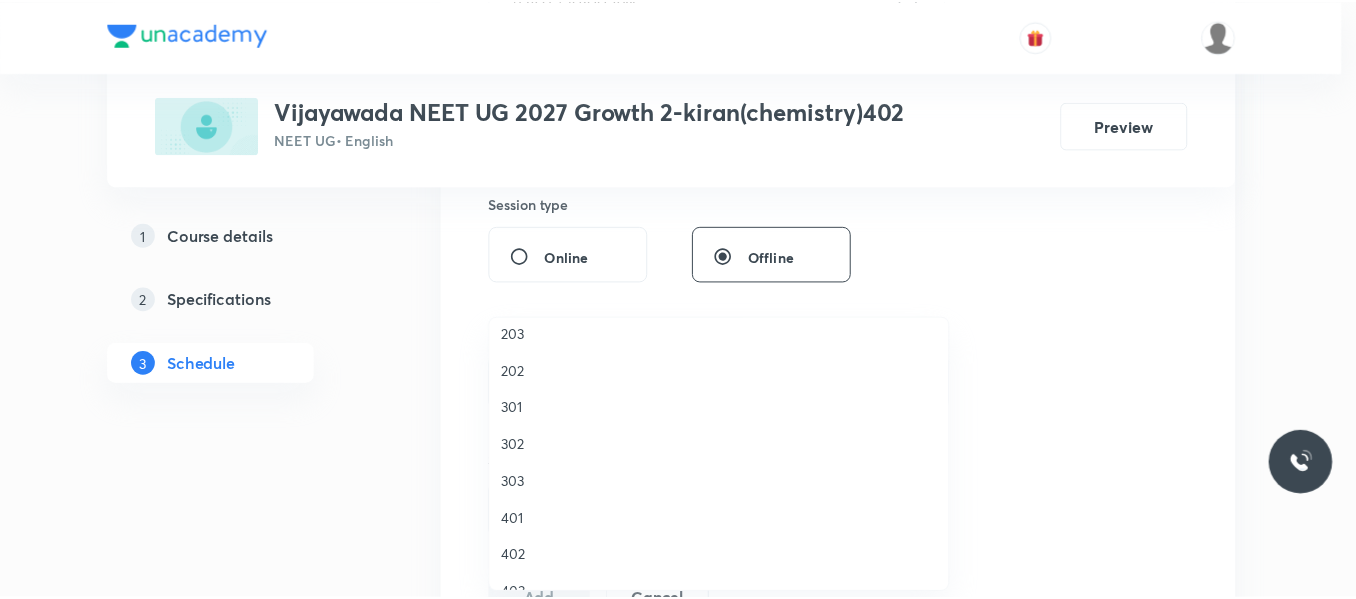 scroll, scrollTop: 123, scrollLeft: 0, axis: vertical 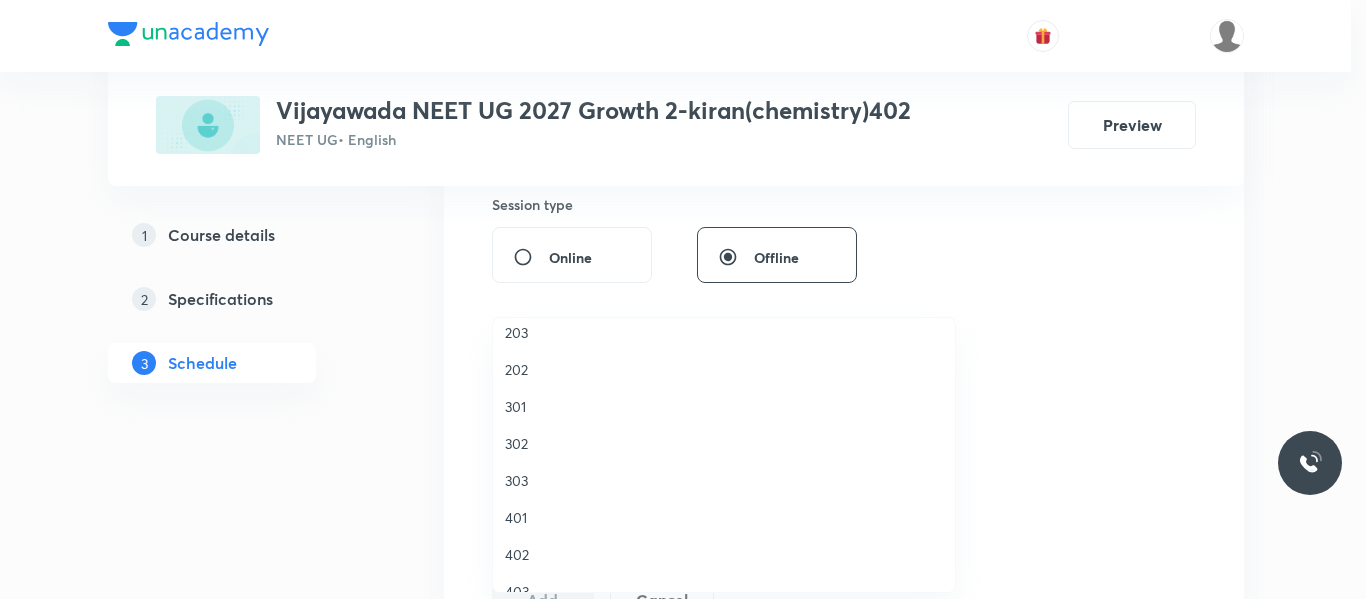 click on "402" at bounding box center [724, 554] 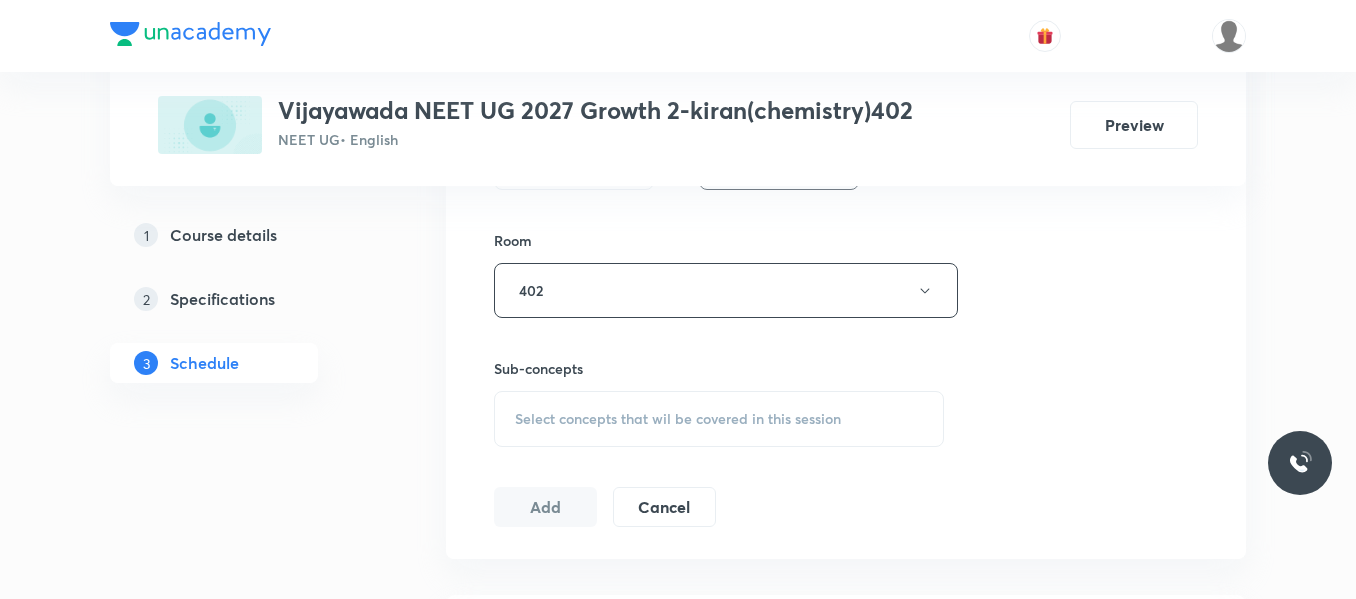 scroll, scrollTop: 854, scrollLeft: 0, axis: vertical 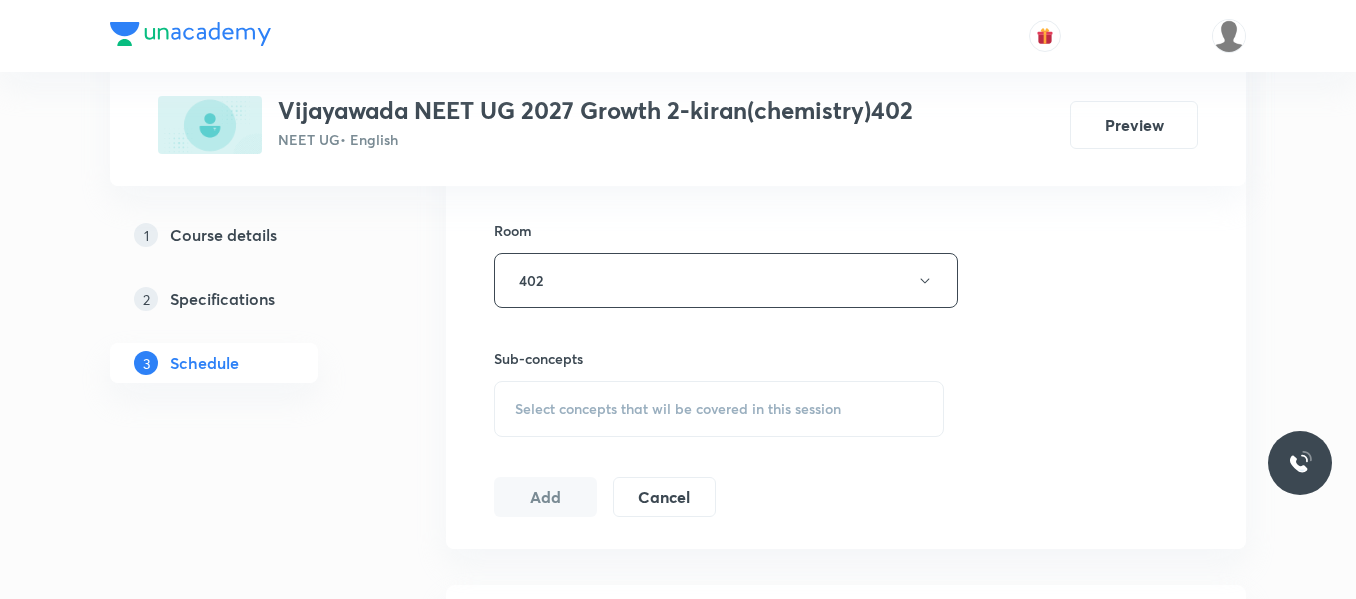 click on "Select concepts that wil be covered in this session" at bounding box center [719, 409] 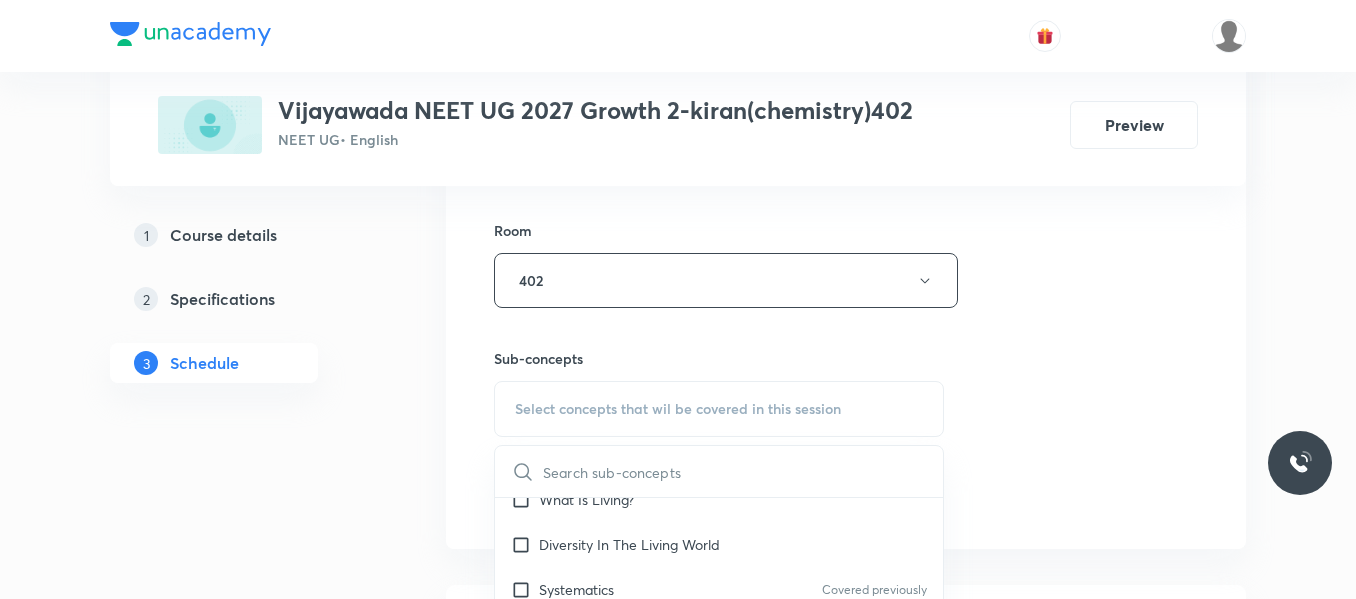 scroll, scrollTop: 68, scrollLeft: 0, axis: vertical 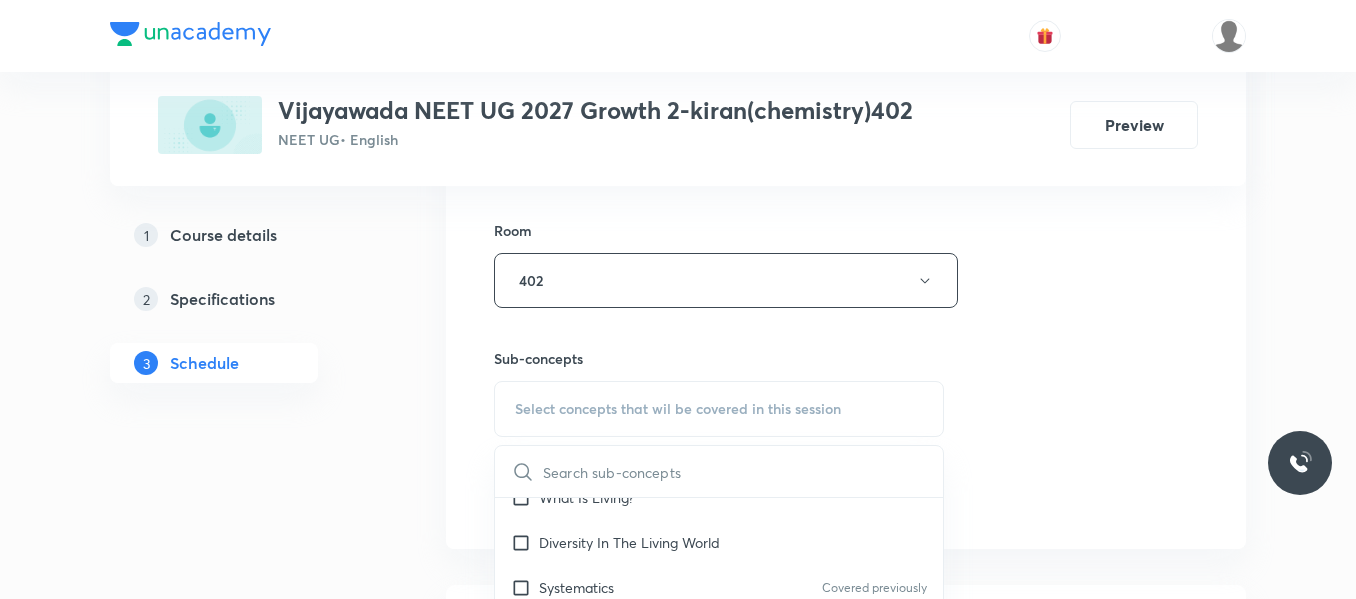 click on "Systematics Covered previously" at bounding box center (719, 587) 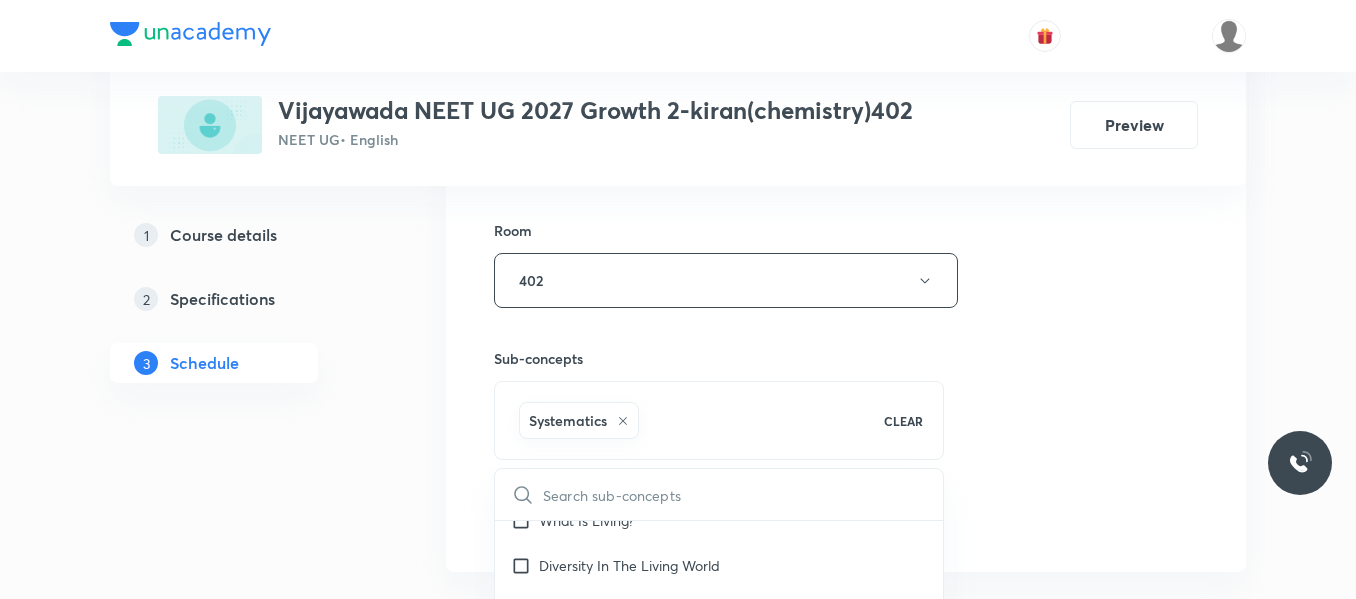 click on "Session  2 Live class Session title 14/99 Straight lines ​ Schedule for Jul 11, 2025, 10:00 AM ​ Duration (in minutes) 80 ​   Session type Online Offline Room 402 Sub-concepts Systematics CLEAR ​ Living World What Is Living? Diversity In The Living World Systematics Covered previously Types Of Taxonomy Fundamental Components Of Taxonomy Taxonomic Categories Taxonomical Aids The Three Domains Of Life Biological Nomenclature  Biological Classification System Of Classification Kingdom Monera Kingdom Protista Kingdom Fungi Kingdom Plantae Kingdom Animalia Linchens Mycorrhiza Virus Prions Viroids Plant Kingdom Algae Bryophytes Pteridophytes Gymnosperms Angiosperms Animal Kingdom Basics Of Classification Classification Of Animals Animal Kingdom Animal Diversity Animal Diversity Morphology - Flowering Plants Plant Morphology Root Types Of Roots Stem Types Of Stem  Leaf Inflorescence Flower Fruit Seed Semi-Technical Description Of A Typical Flowering Plant Description Of Some Important Families The Tissues" at bounding box center (846, 59) 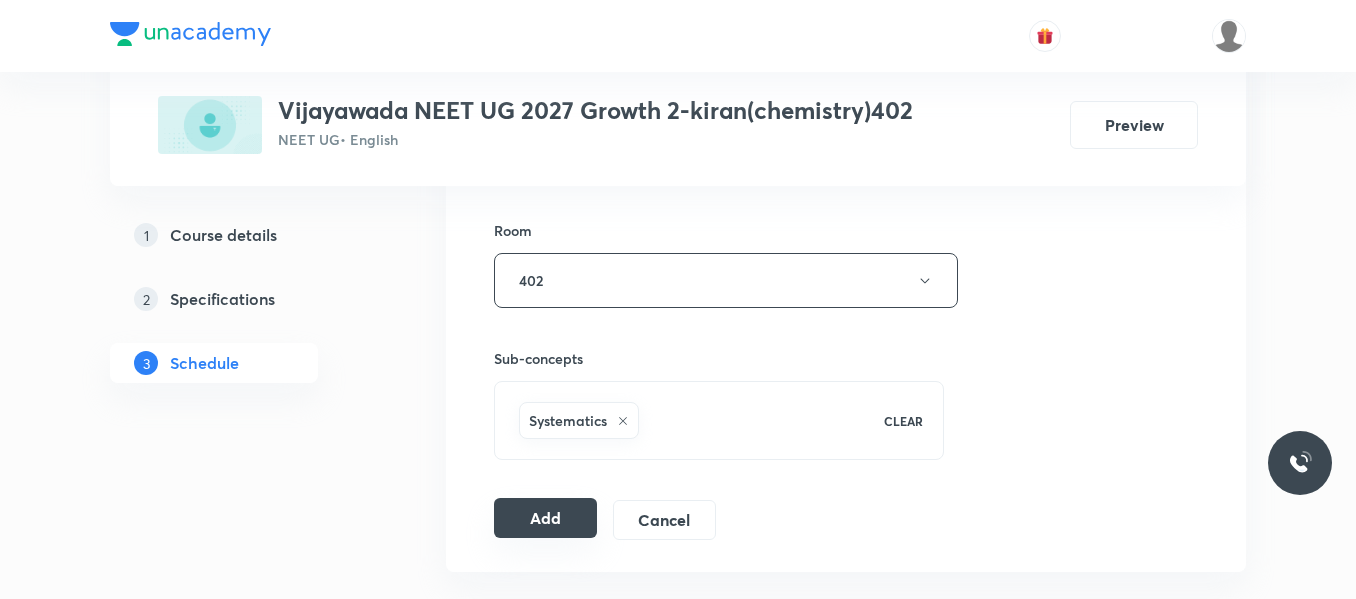 click on "Add" at bounding box center [545, 518] 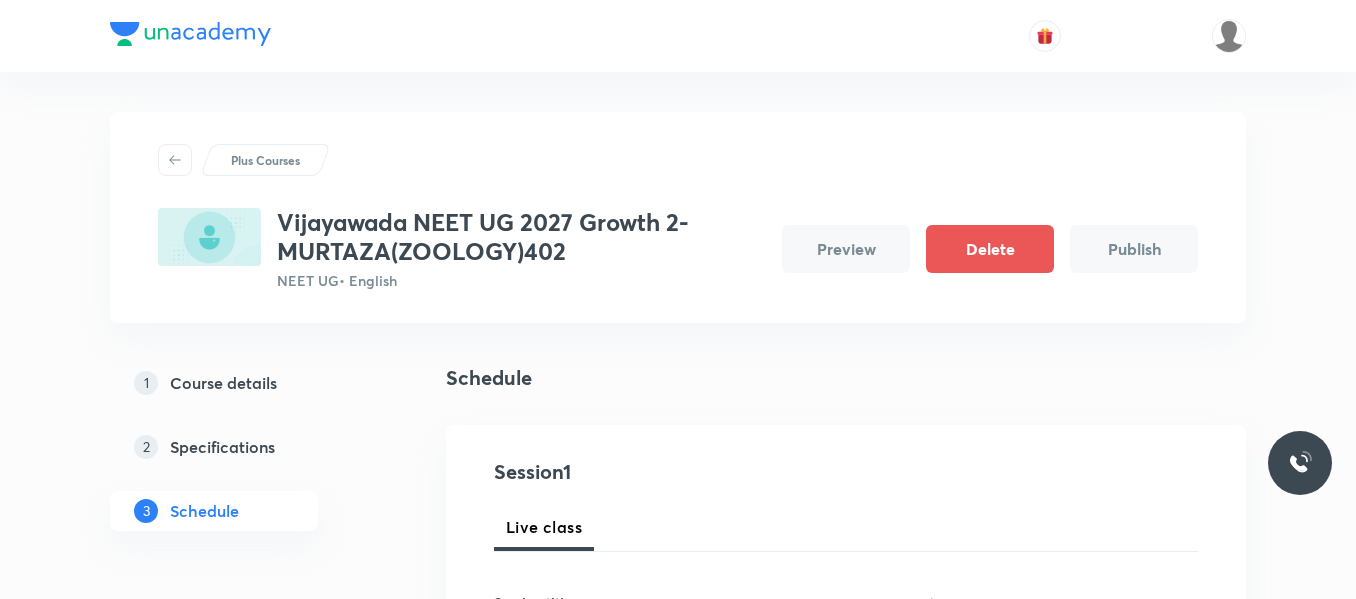 scroll, scrollTop: 0, scrollLeft: 0, axis: both 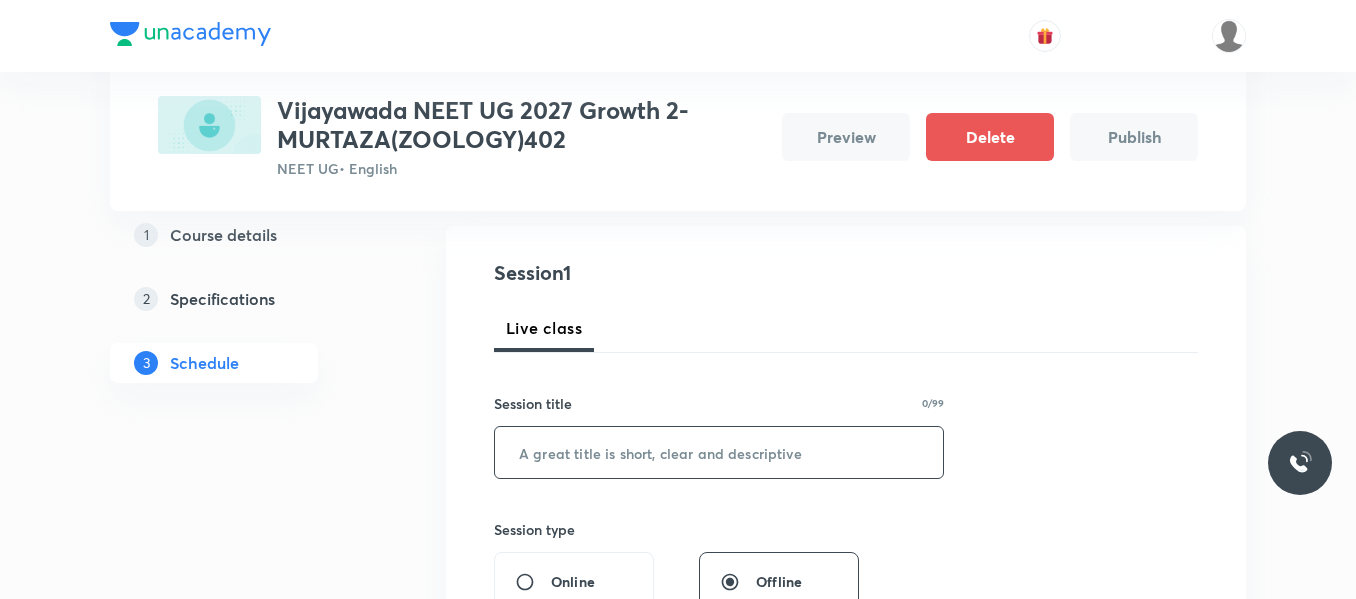 click at bounding box center (719, 452) 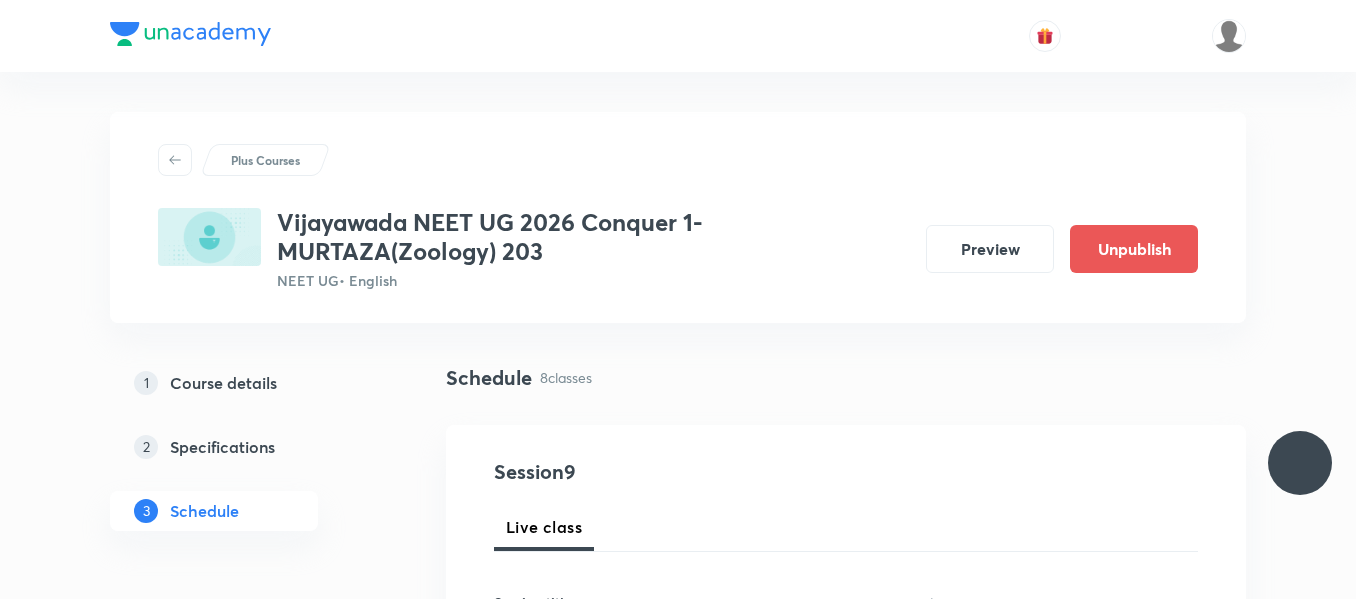 scroll, scrollTop: 0, scrollLeft: 0, axis: both 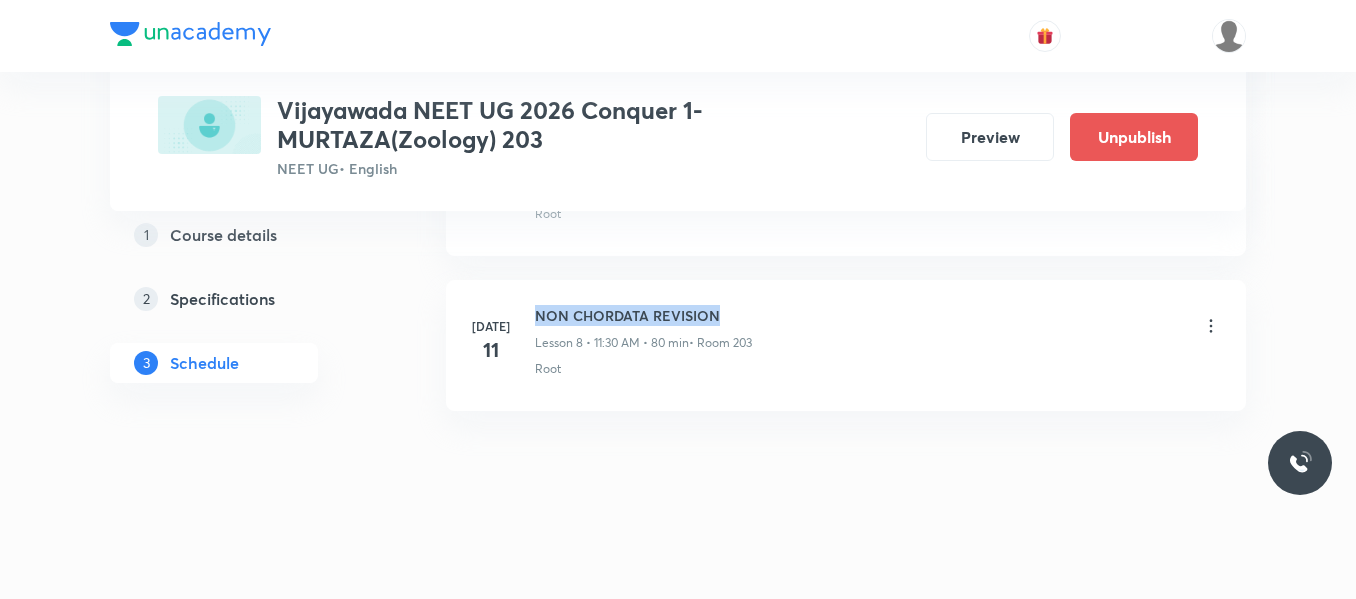 drag, startPoint x: 534, startPoint y: 315, endPoint x: 808, endPoint y: 300, distance: 274.41028 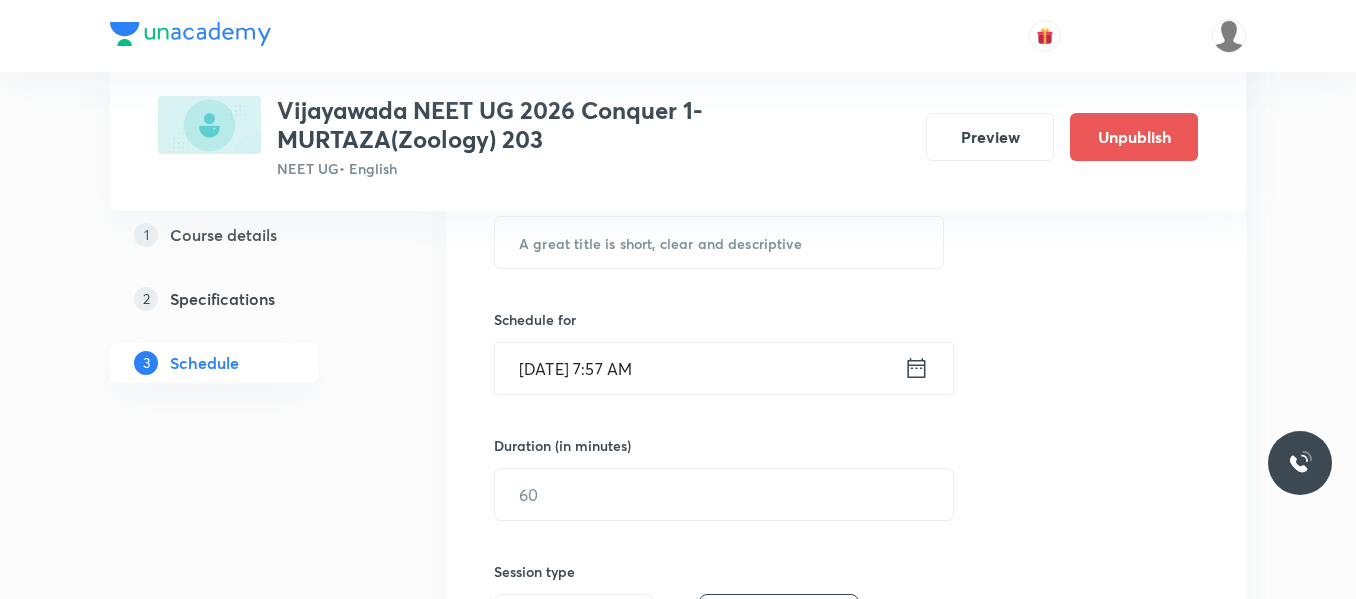 scroll, scrollTop: 380, scrollLeft: 0, axis: vertical 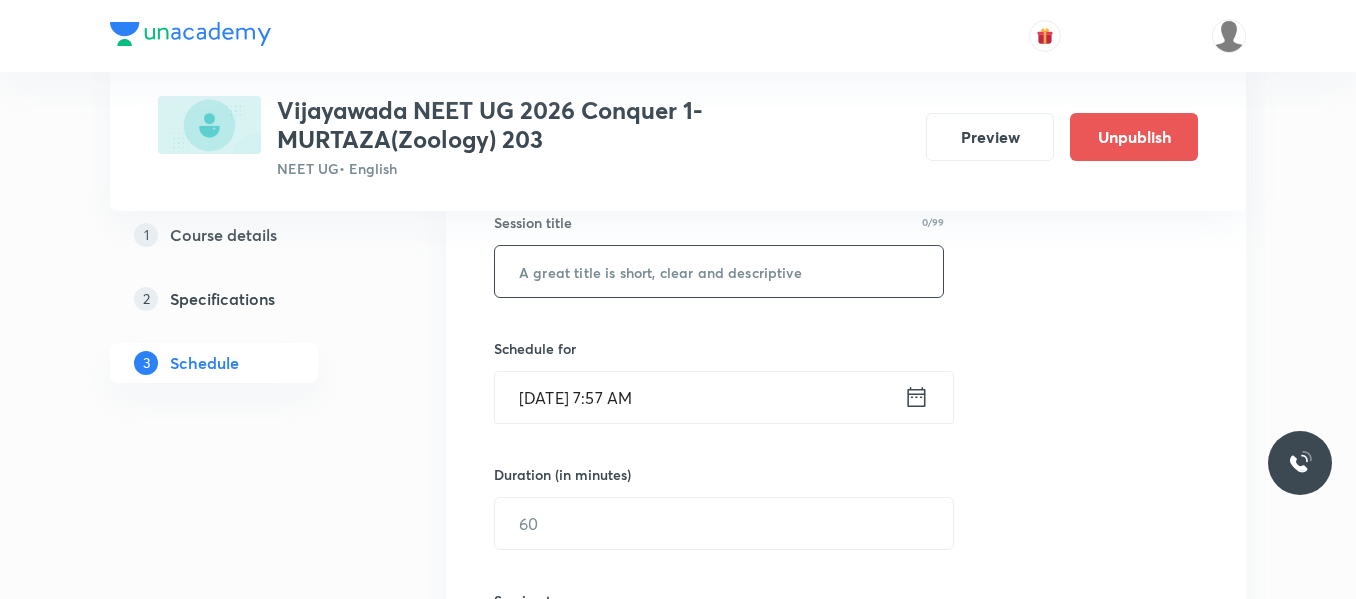 click at bounding box center (719, 271) 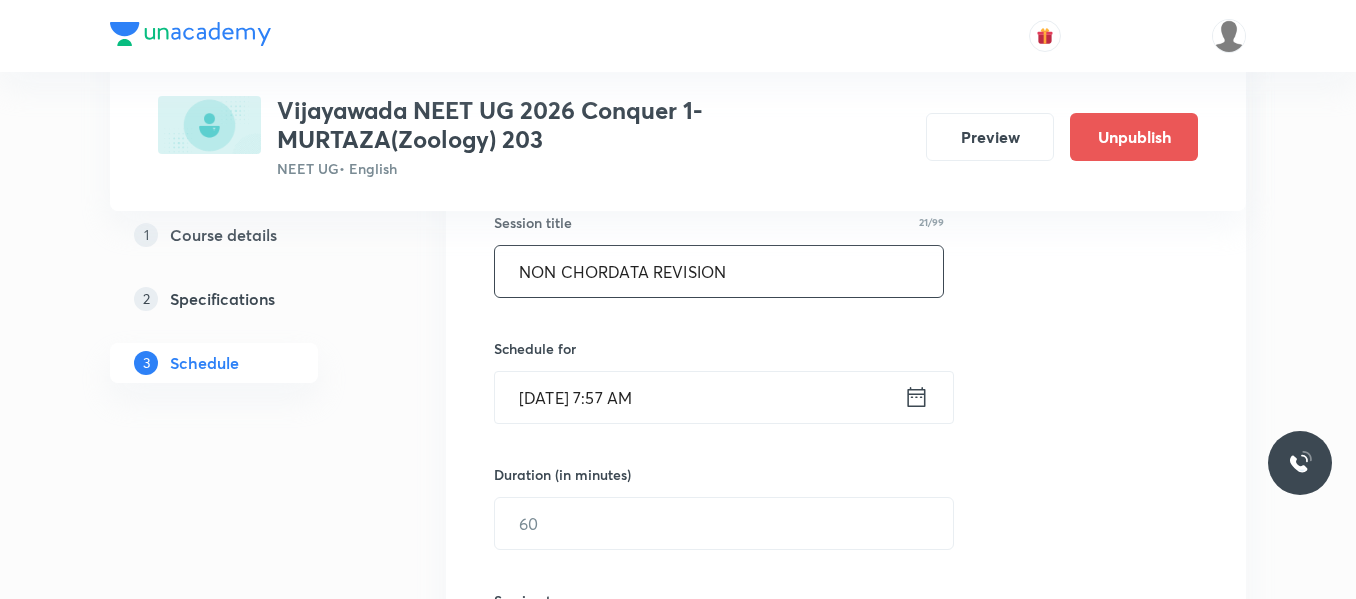 type on "NON CHORDATA REVISION" 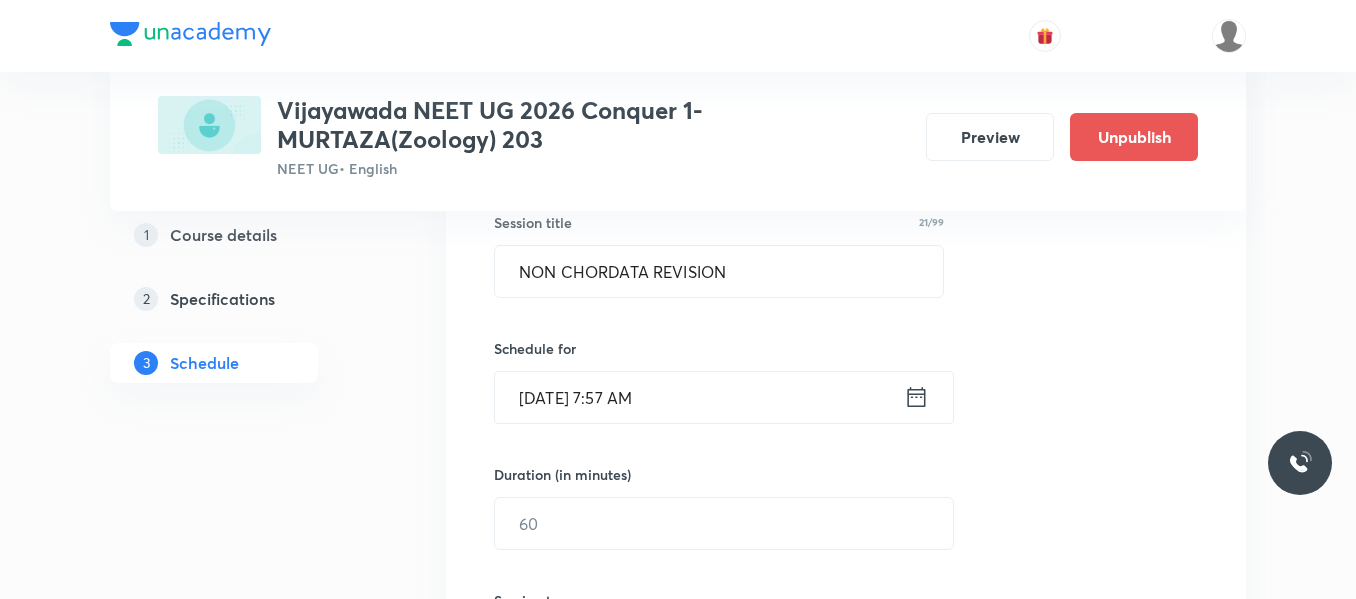 click 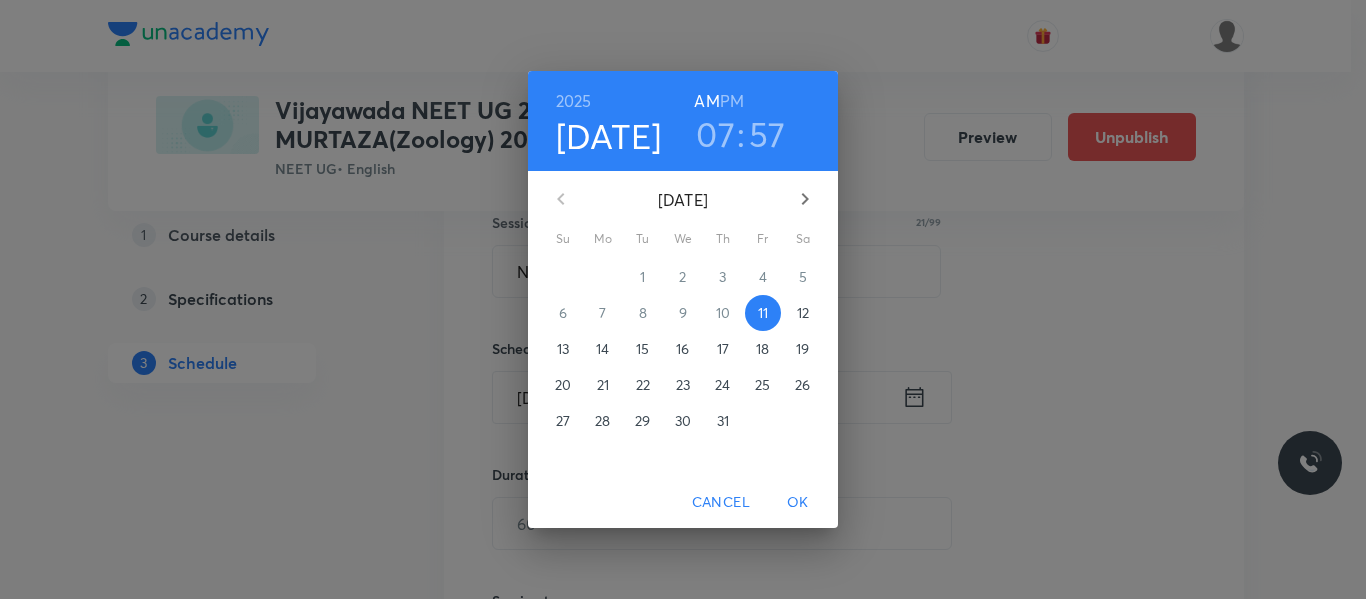 click on "07" at bounding box center (715, 134) 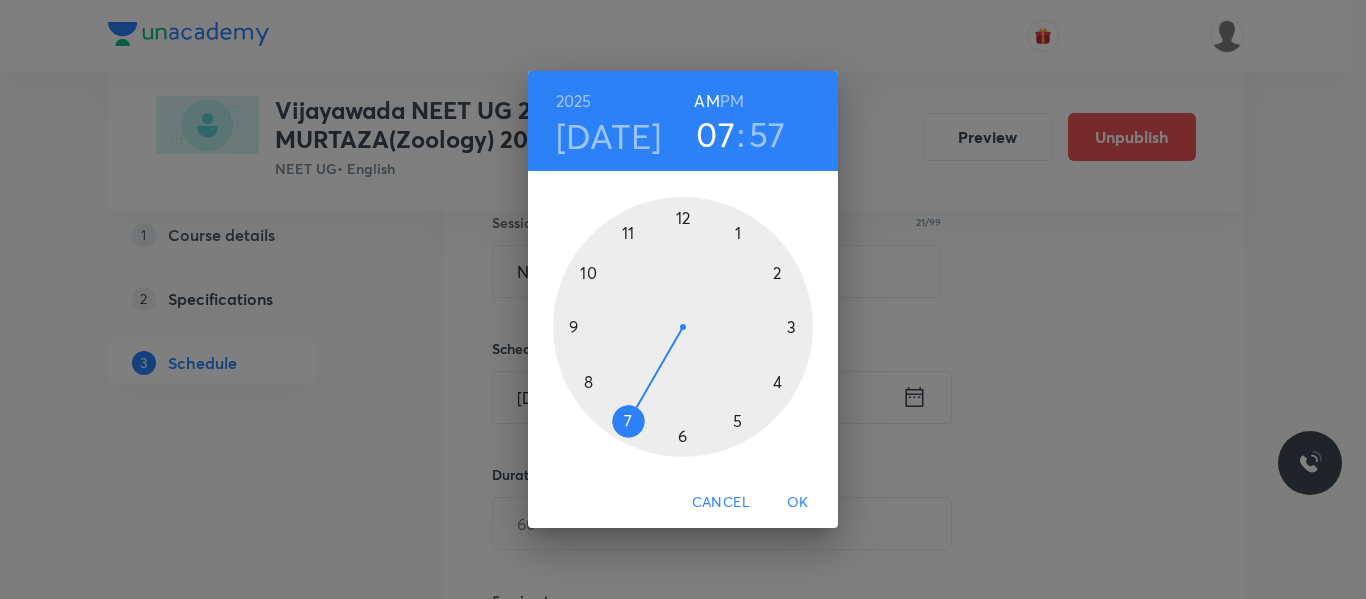 click at bounding box center (683, 327) 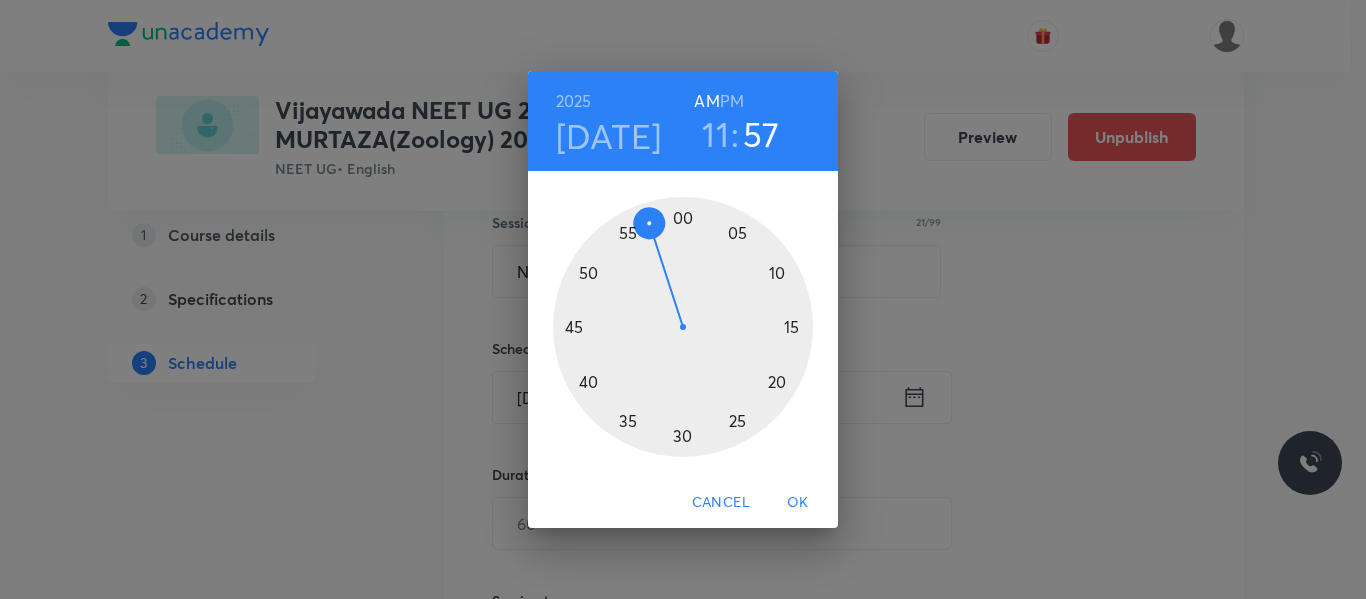 click at bounding box center (683, 327) 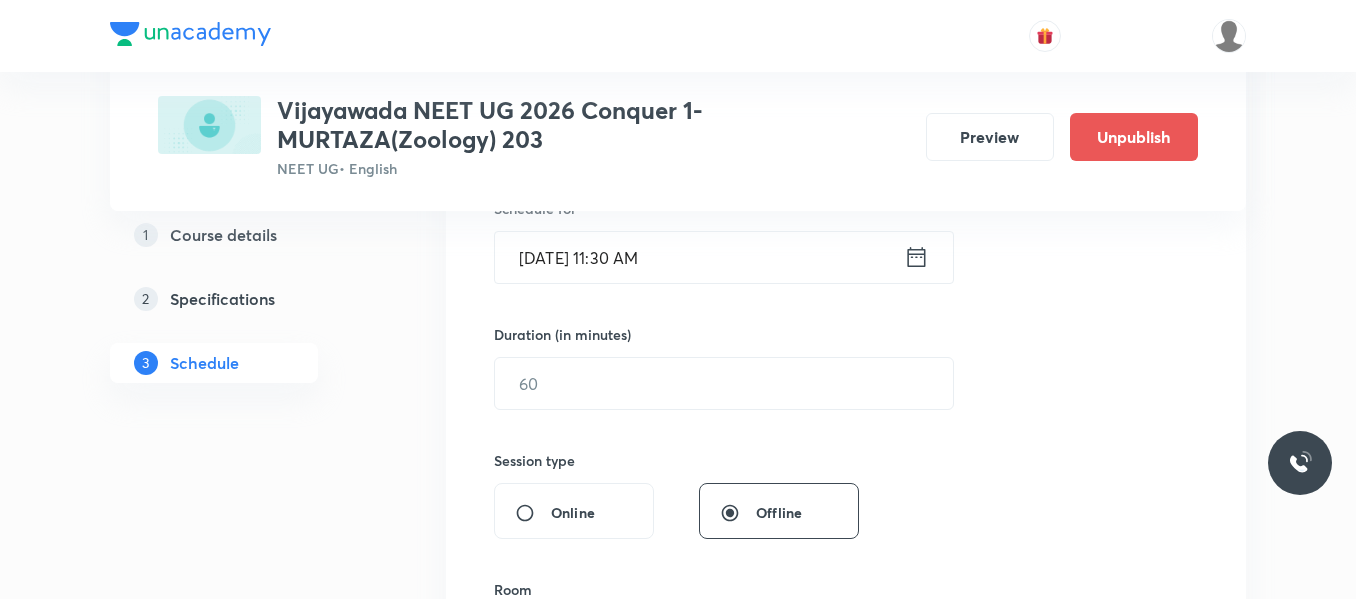 scroll, scrollTop: 521, scrollLeft: 0, axis: vertical 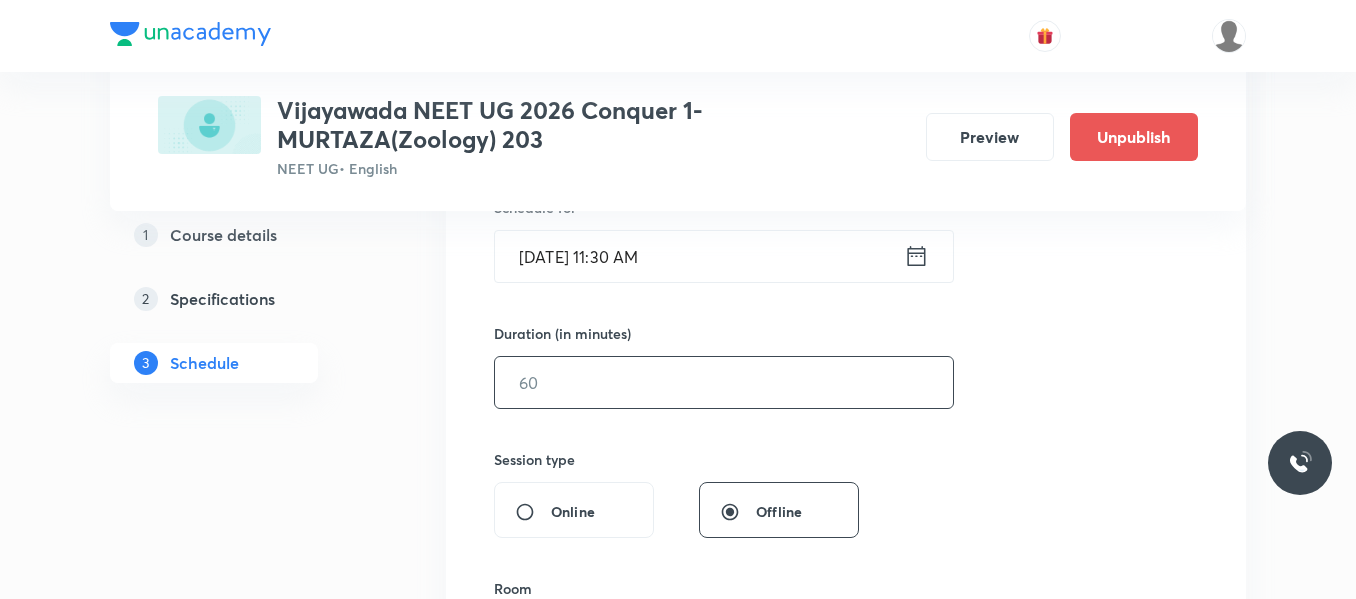 click at bounding box center (724, 382) 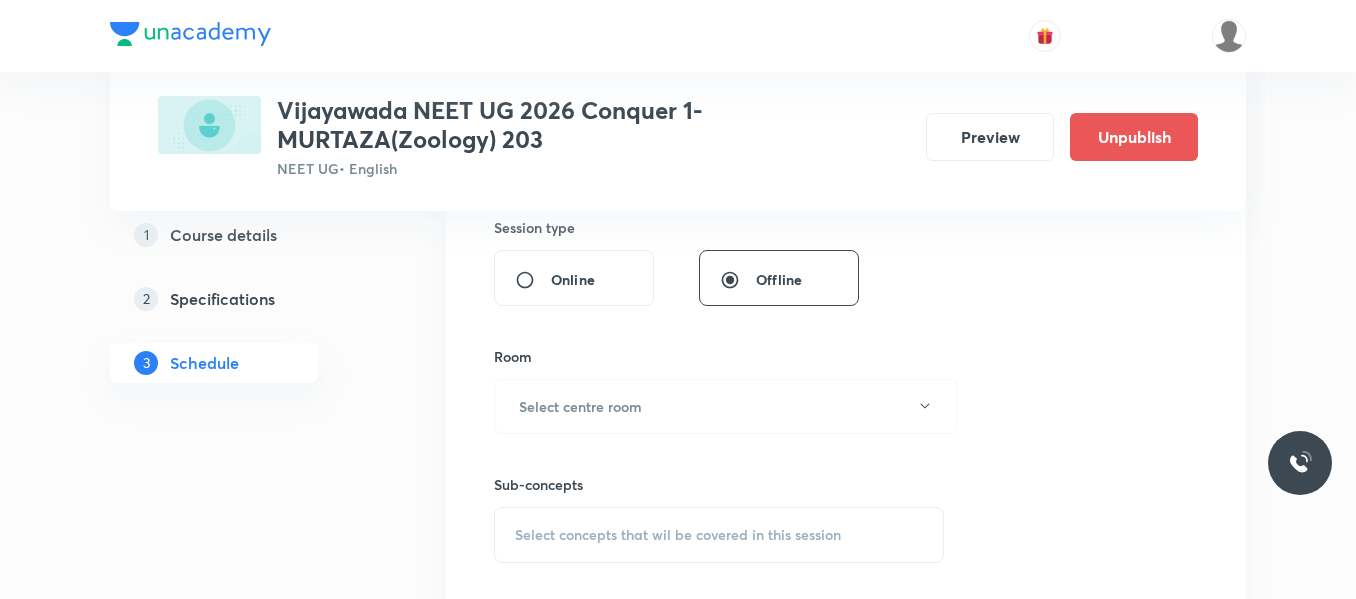 scroll, scrollTop: 754, scrollLeft: 0, axis: vertical 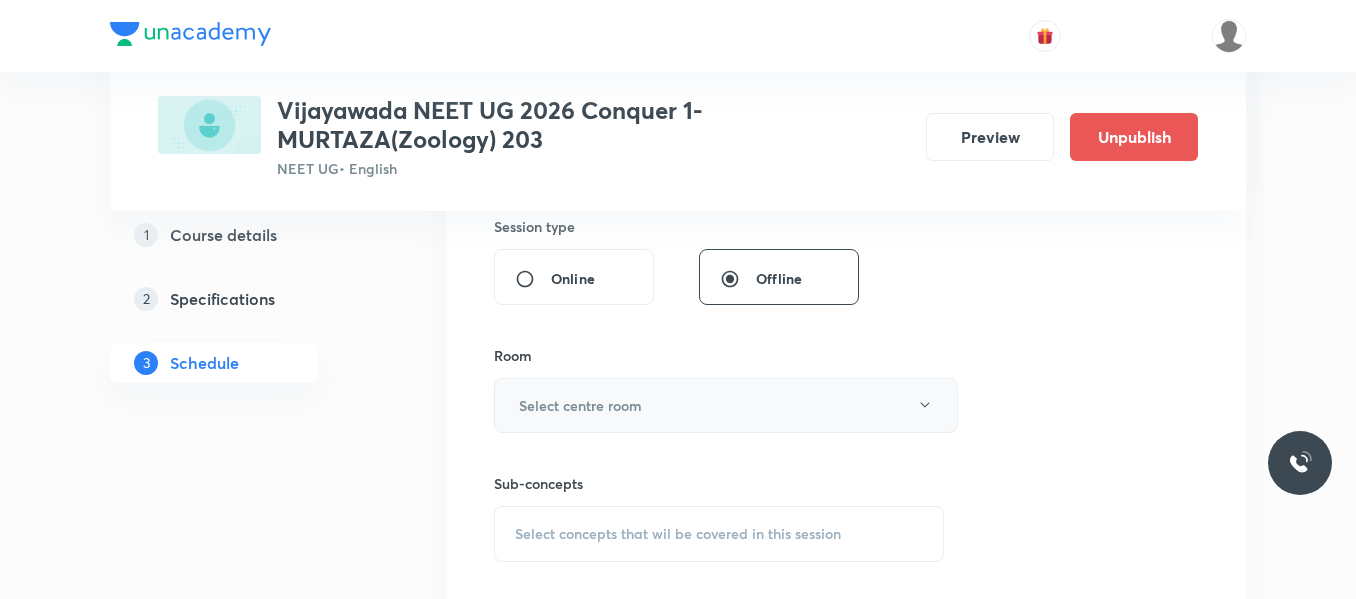 type on "80" 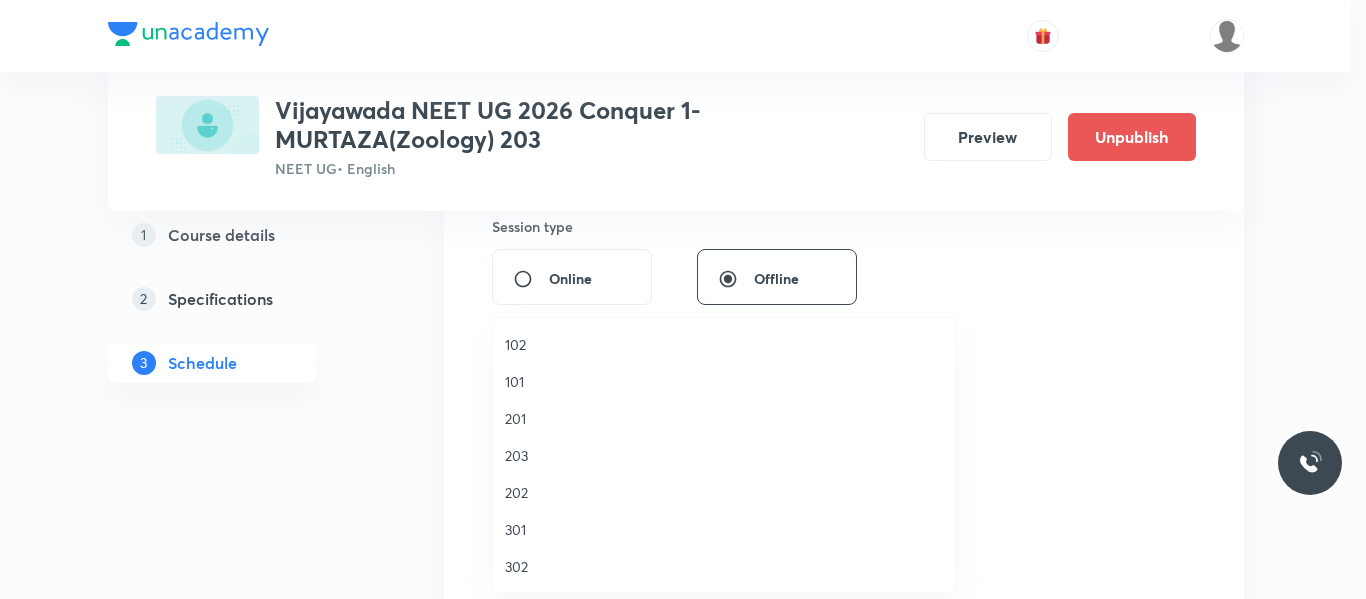 click on "203" at bounding box center (724, 455) 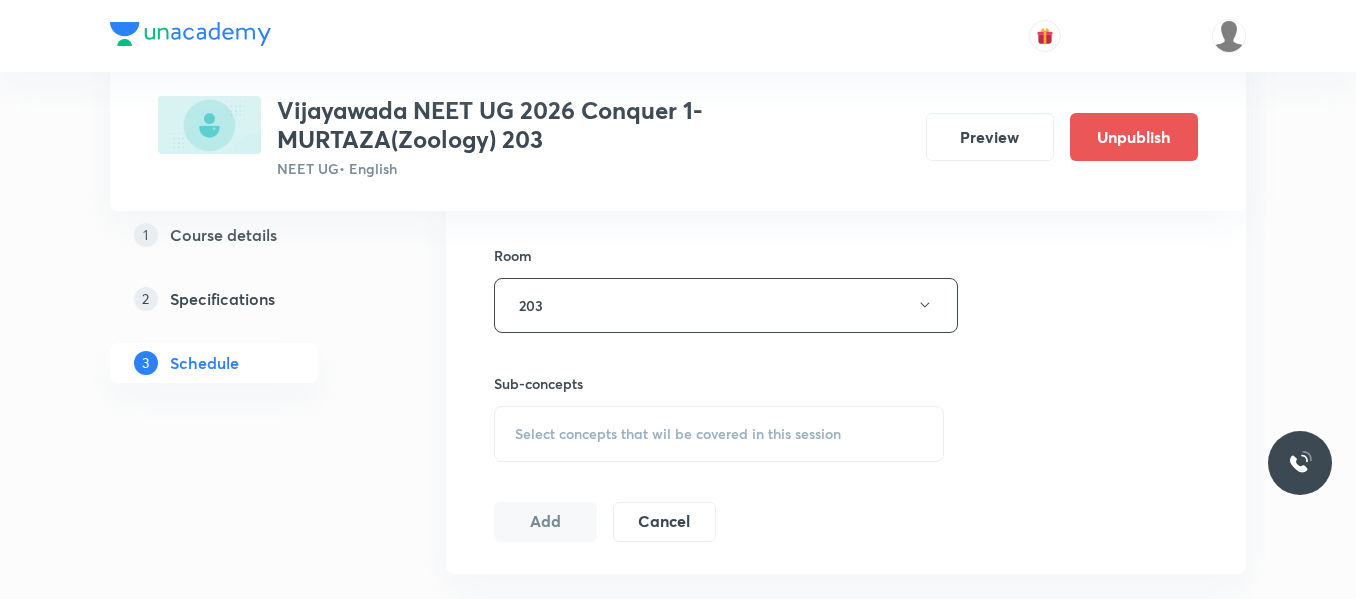 scroll, scrollTop: 855, scrollLeft: 0, axis: vertical 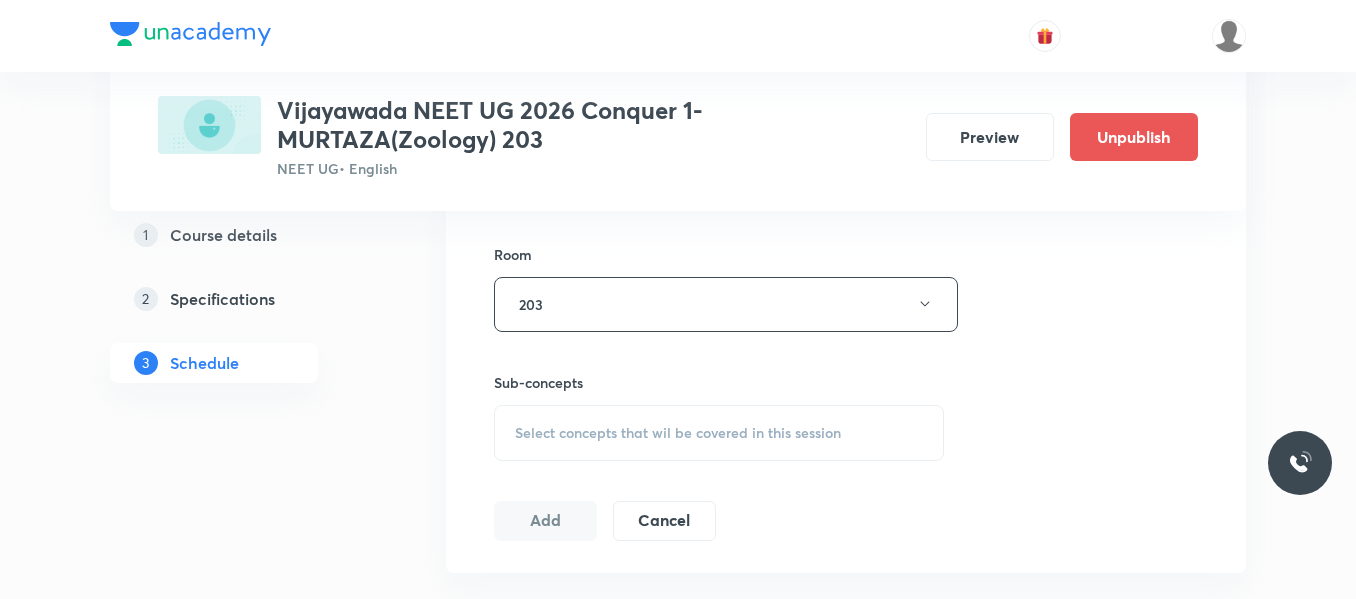 click on "Select concepts that wil be covered in this session" at bounding box center (719, 433) 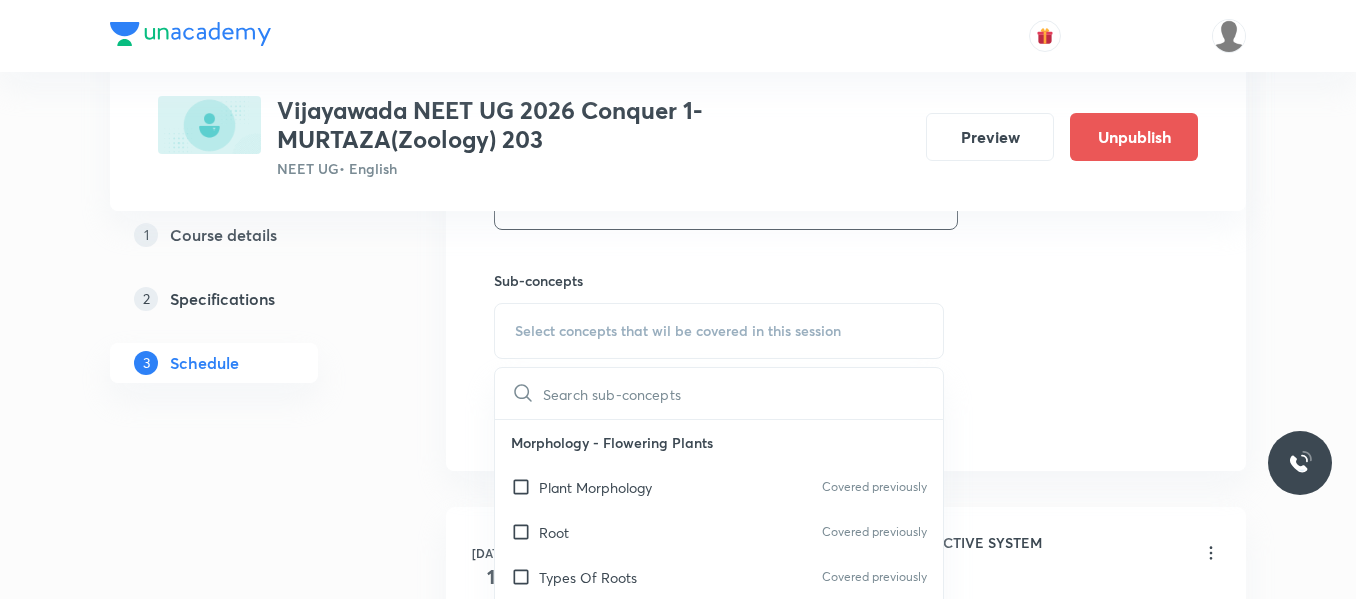 scroll, scrollTop: 958, scrollLeft: 0, axis: vertical 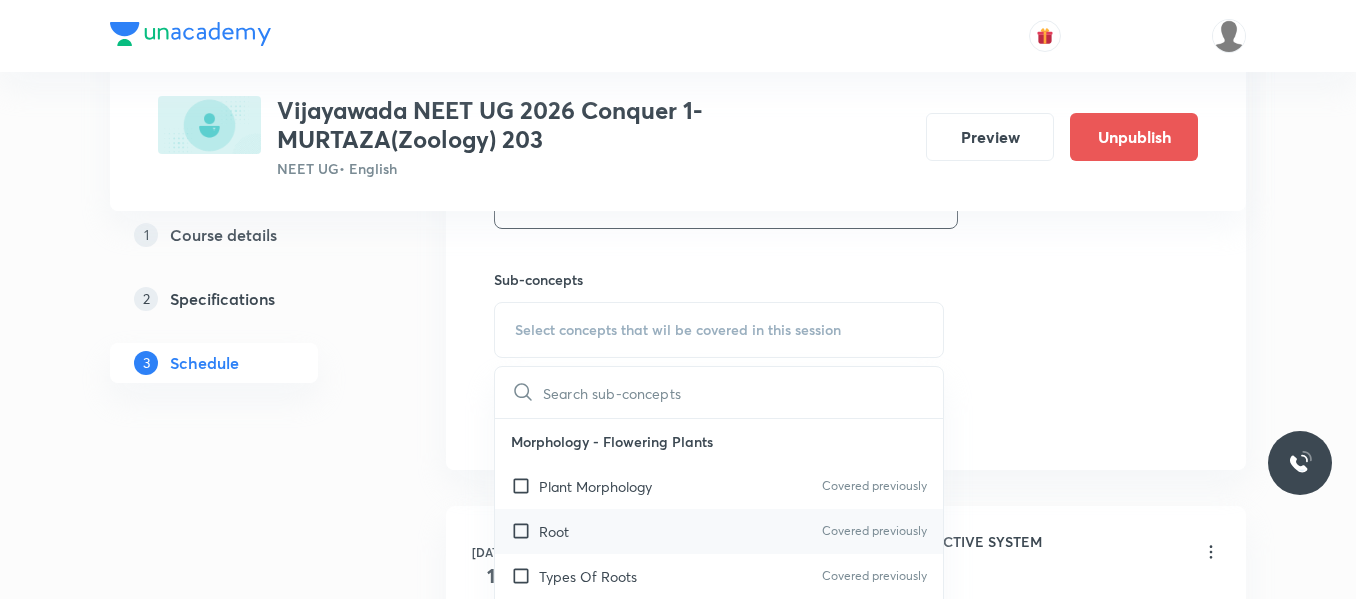 click on "Root Covered previously" at bounding box center [719, 531] 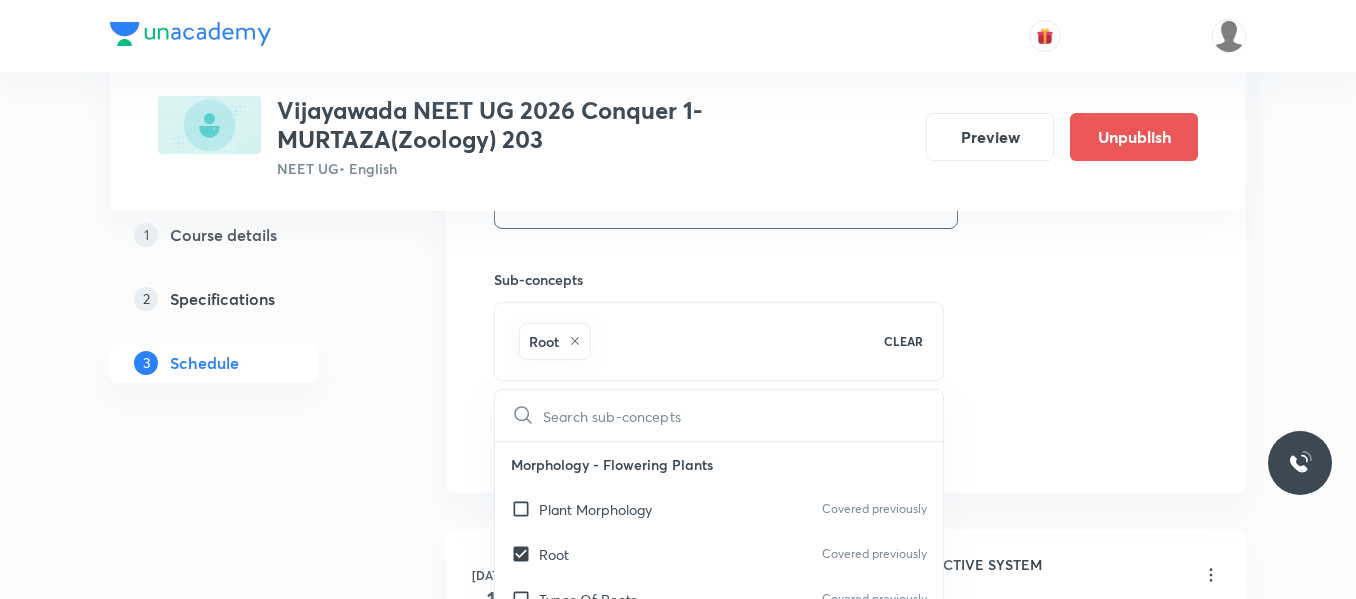 click on "Session  9 Live class Session title 21/99 NON CHORDATA REVISION ​ Schedule for Jul 11, 2025, 11:30 AM ​ Duration (in minutes) 80 ​   Session type Online Offline Room 203 Sub-concepts Root CLEAR ​ Morphology - Flowering Plants Plant Morphology Covered previously Root Covered previously Types Of Roots Covered previously Stem Types Of Stem  Leaf Inflorescence Flower Fruit Seed Semi-Technical Description Of A Typical Flowering Plant Description Of Some Important Families Anatomy - Flowering Plants The Tissues  Tissue System Anatomy Of Dicotyledonous And Monocotyledonous Plants Secondary Growth Structural Organisation in Animals Animal Tissues Organ And Organ System Earthworm Cockroach Frogs Structural Organization in Animals Cockroach General Features  Frog General Features Add Cancel" at bounding box center [846, -20] 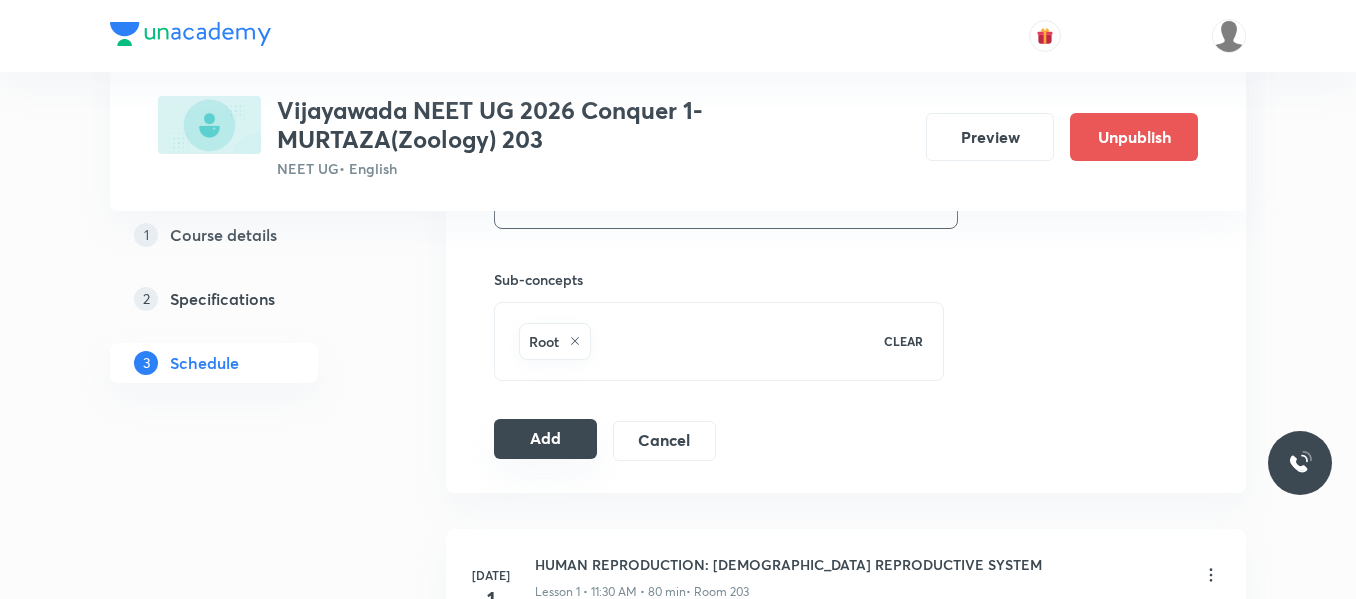 click on "Add" at bounding box center [545, 439] 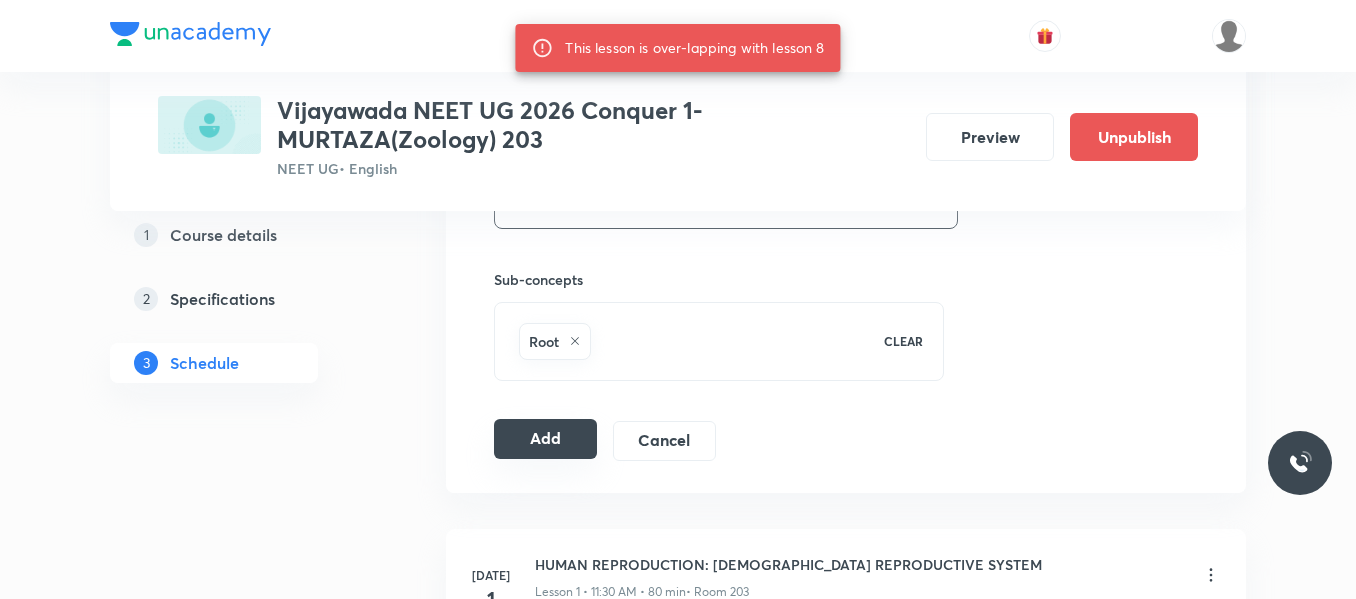 click on "Add" at bounding box center [545, 439] 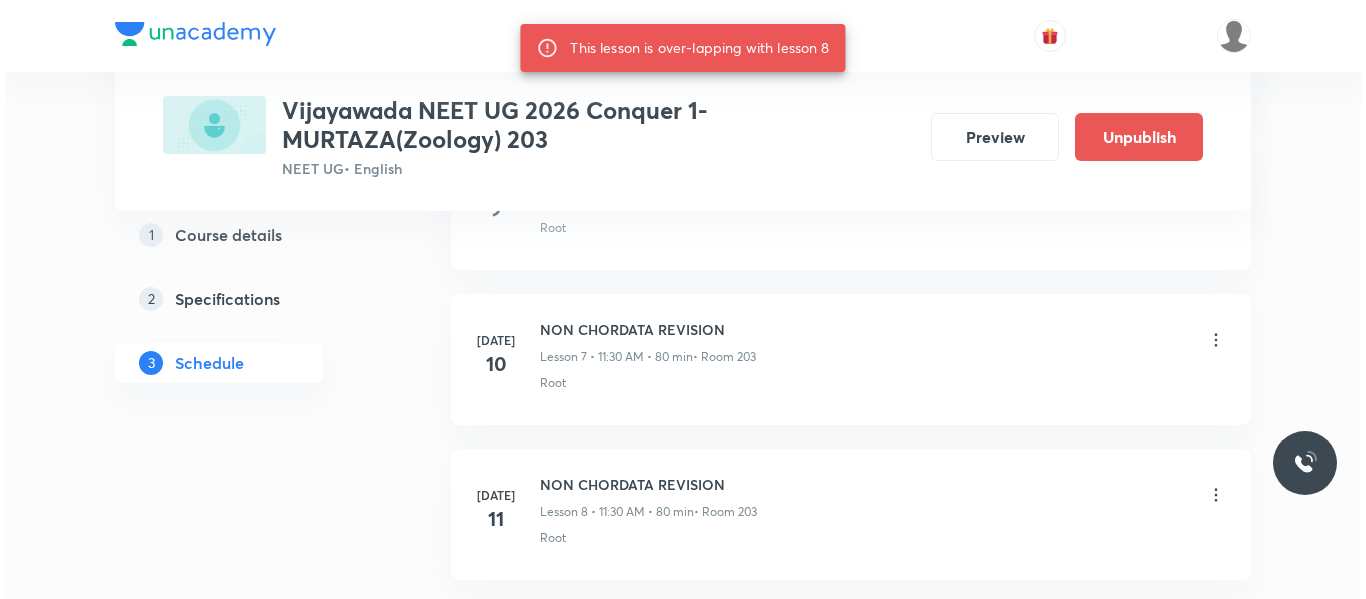 scroll, scrollTop: 2292, scrollLeft: 0, axis: vertical 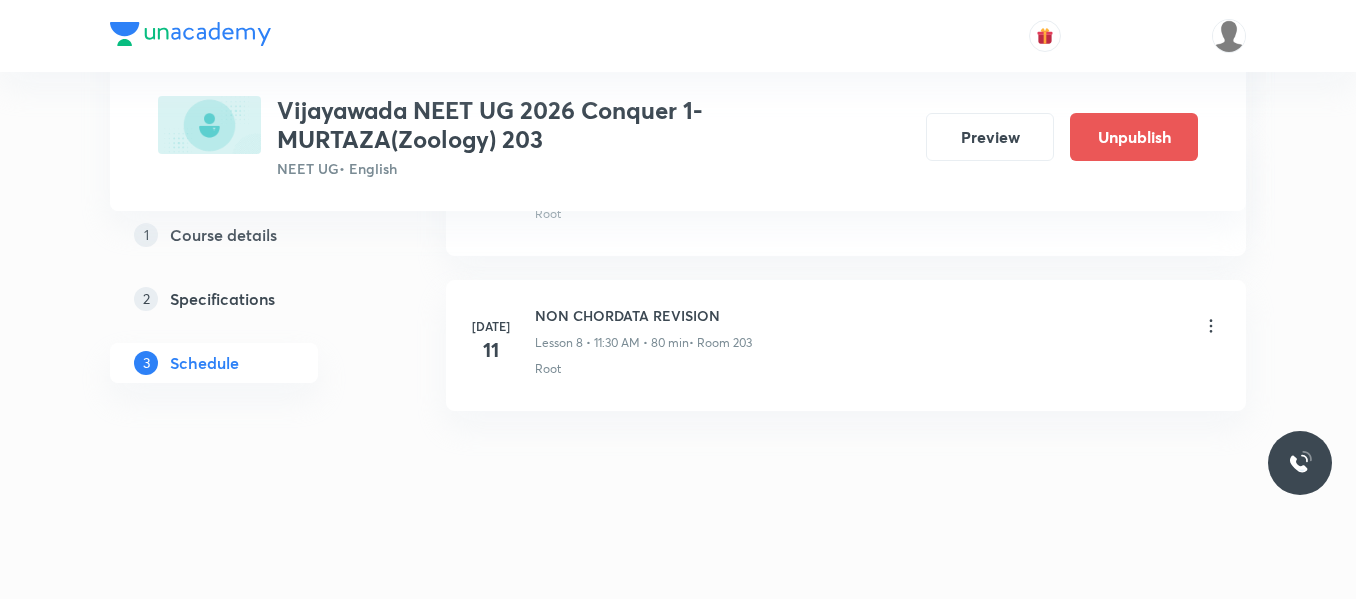 click 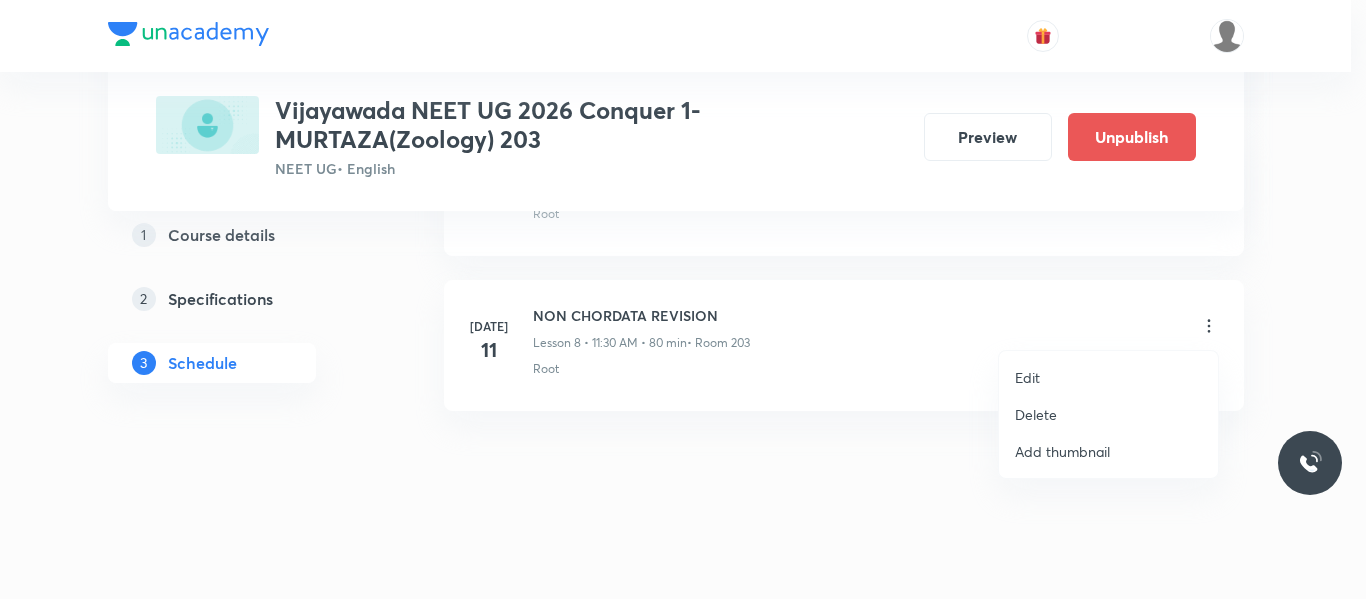 click on "Edit" at bounding box center (1027, 377) 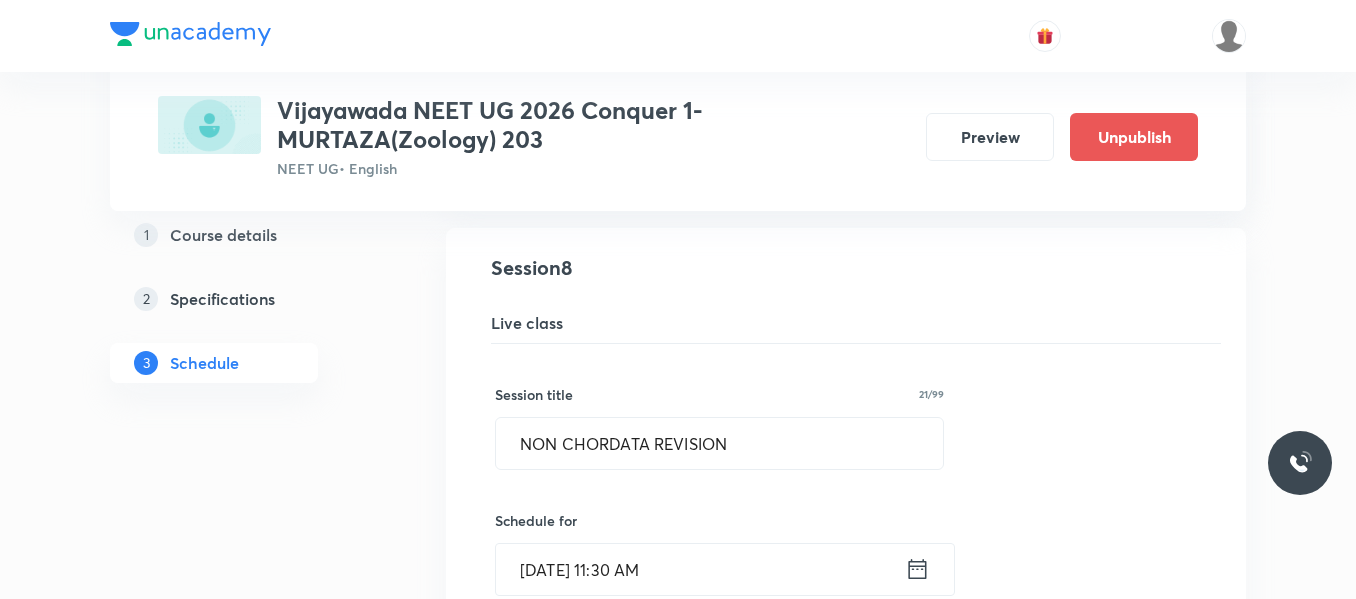 scroll, scrollTop: 1289, scrollLeft: 0, axis: vertical 